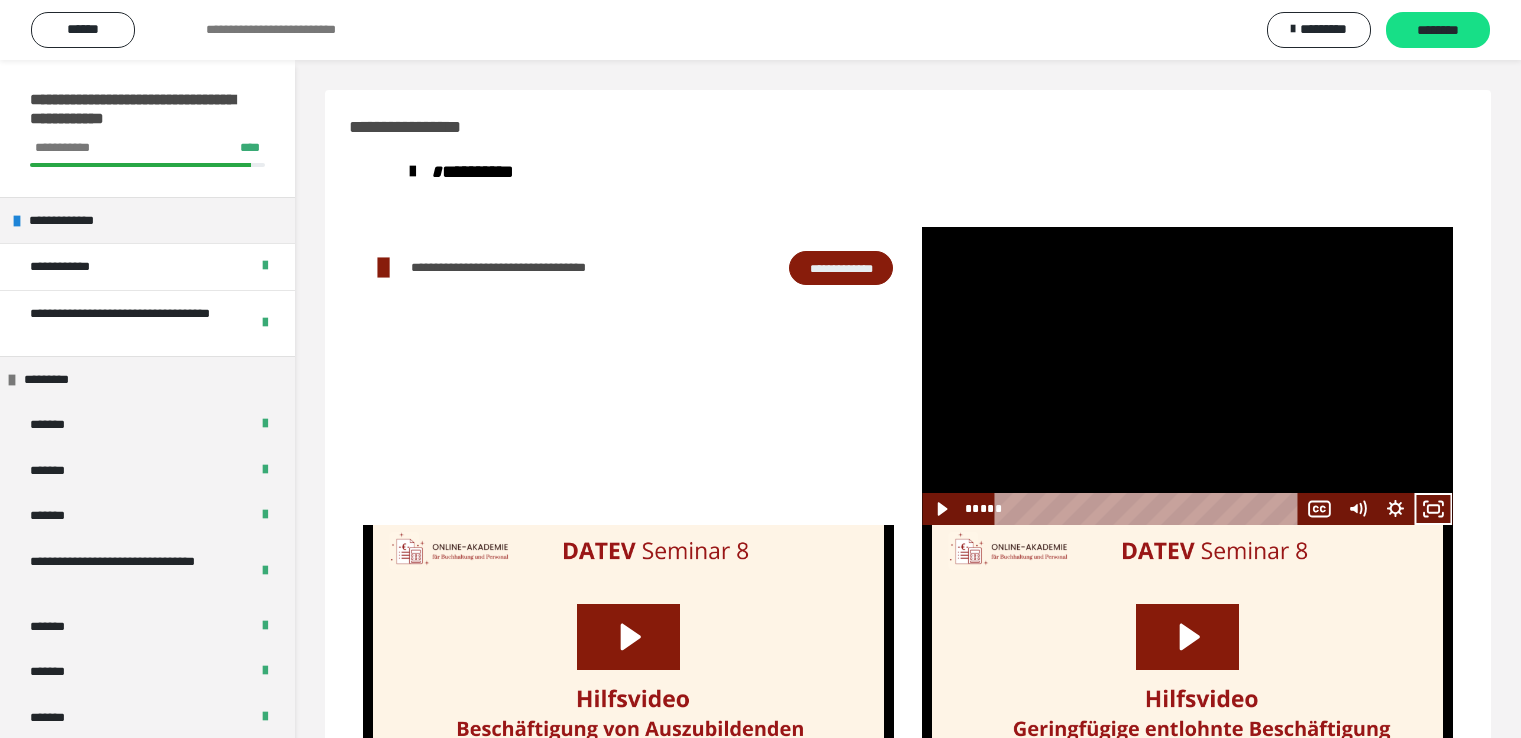 scroll, scrollTop: 60, scrollLeft: 0, axis: vertical 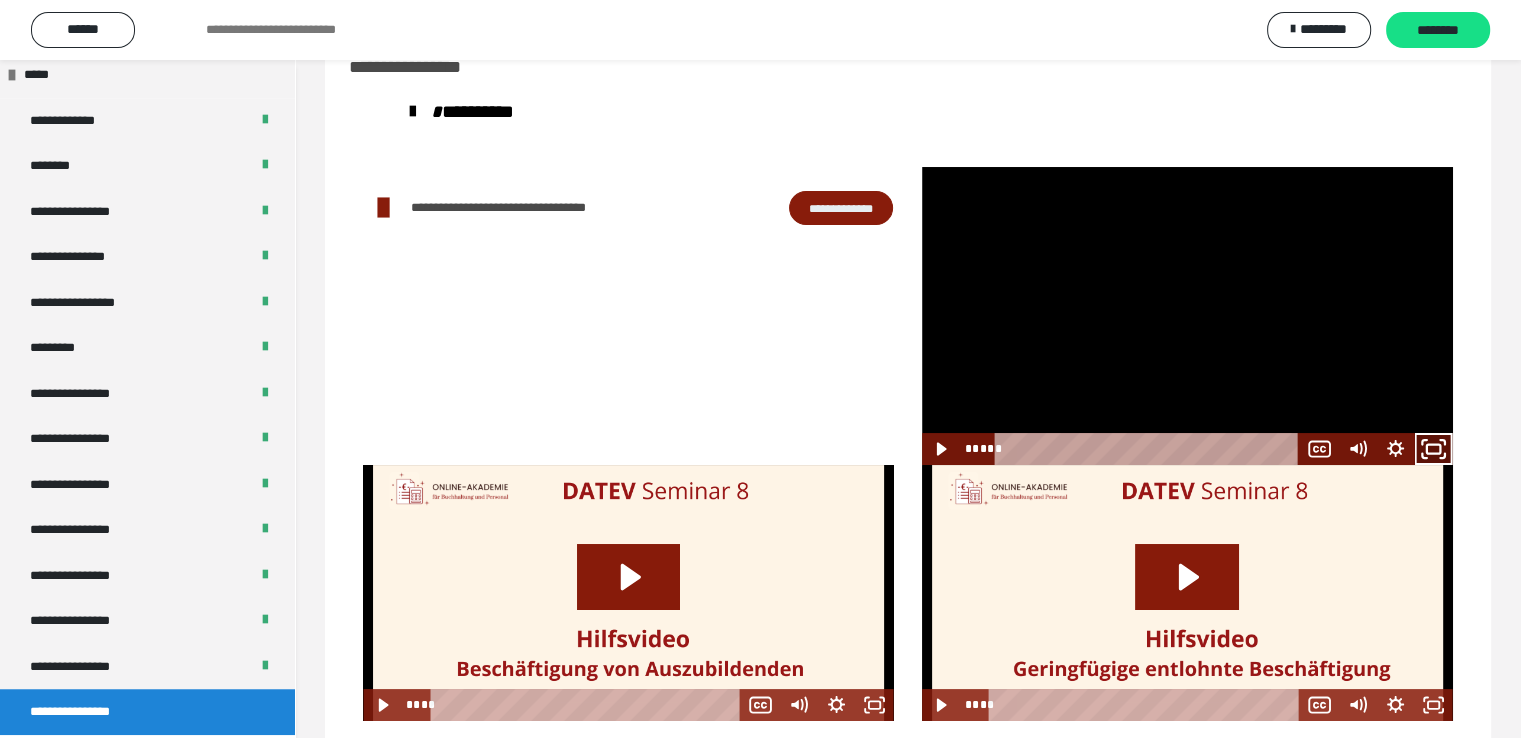 click 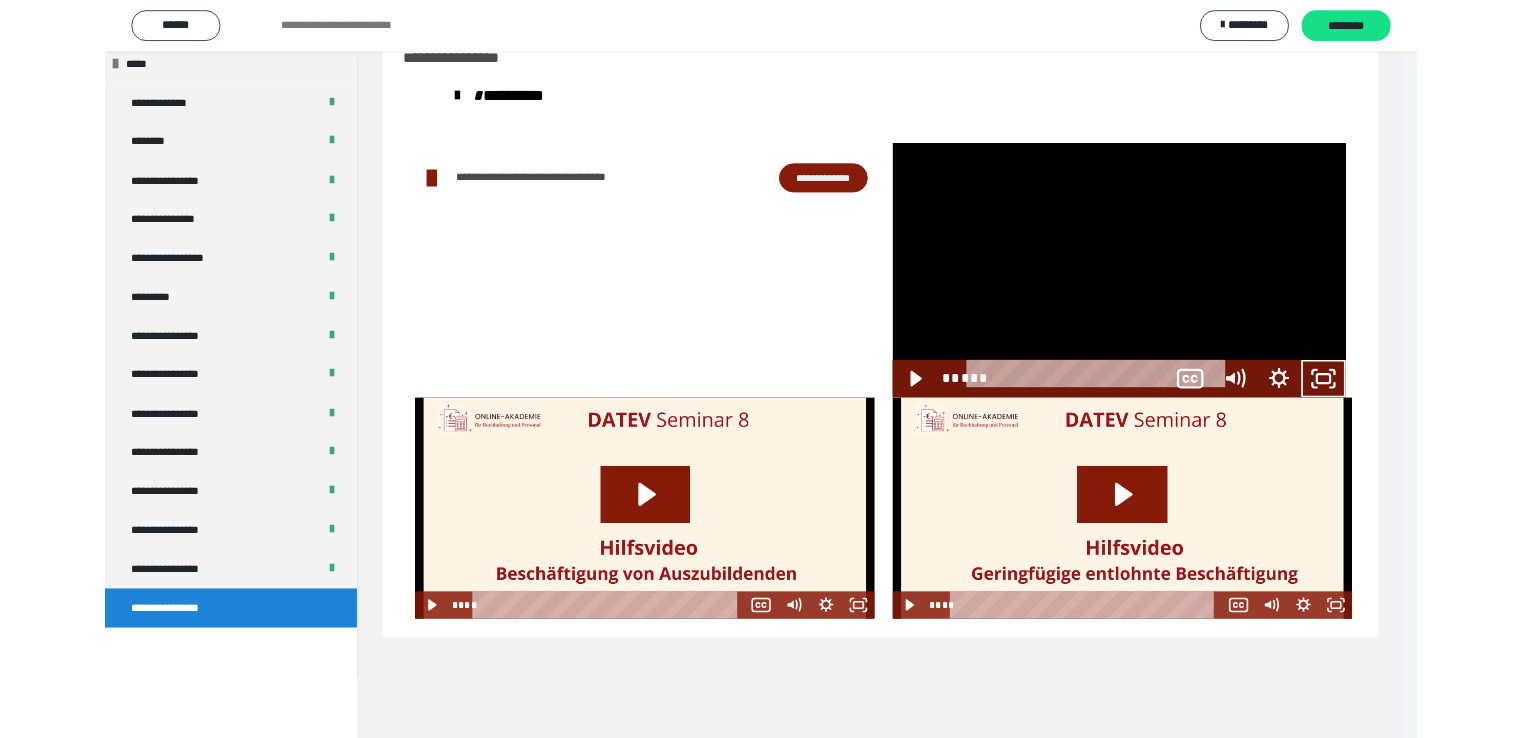 scroll, scrollTop: 1360, scrollLeft: 0, axis: vertical 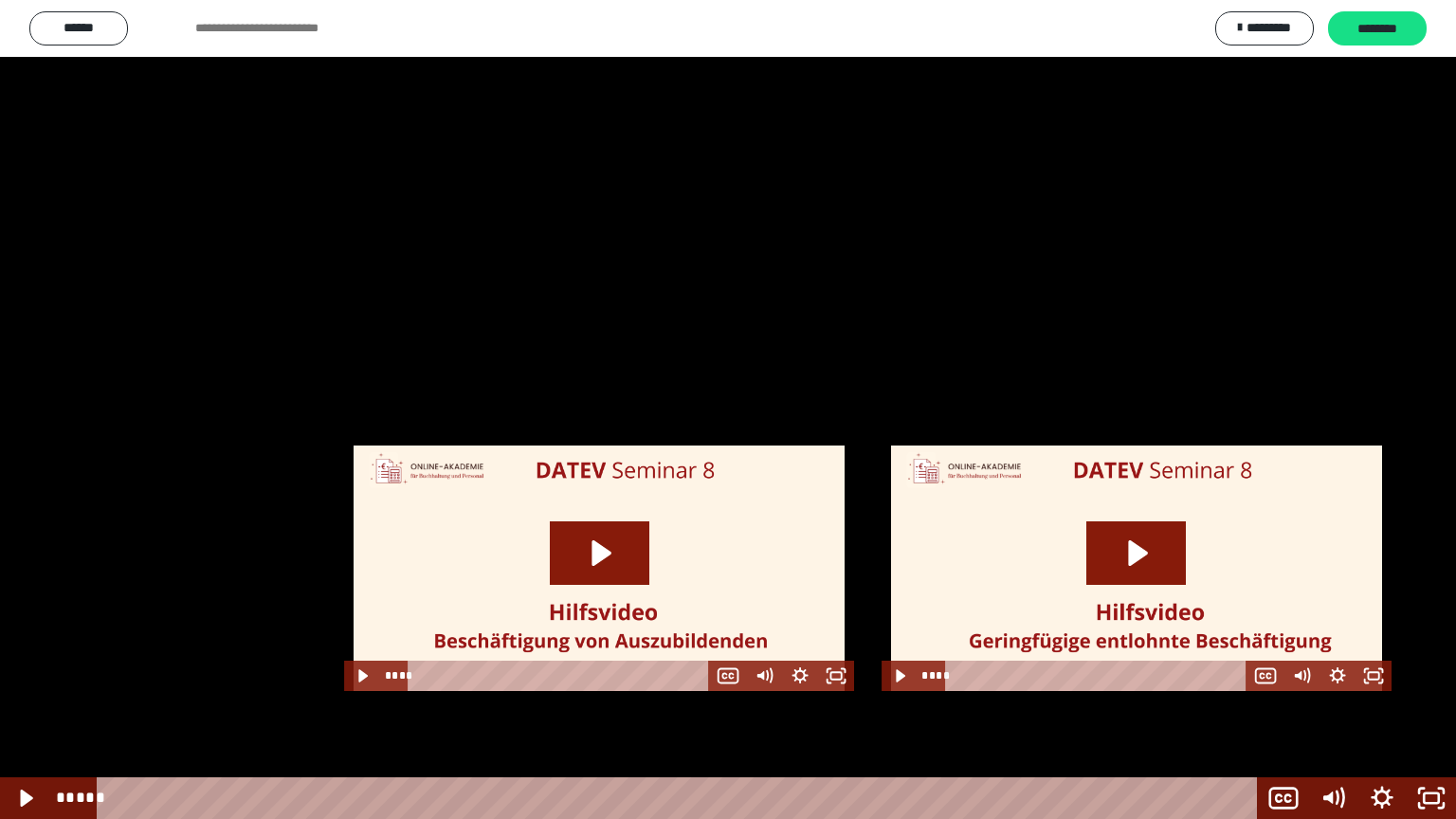 click at bounding box center [728, 410] 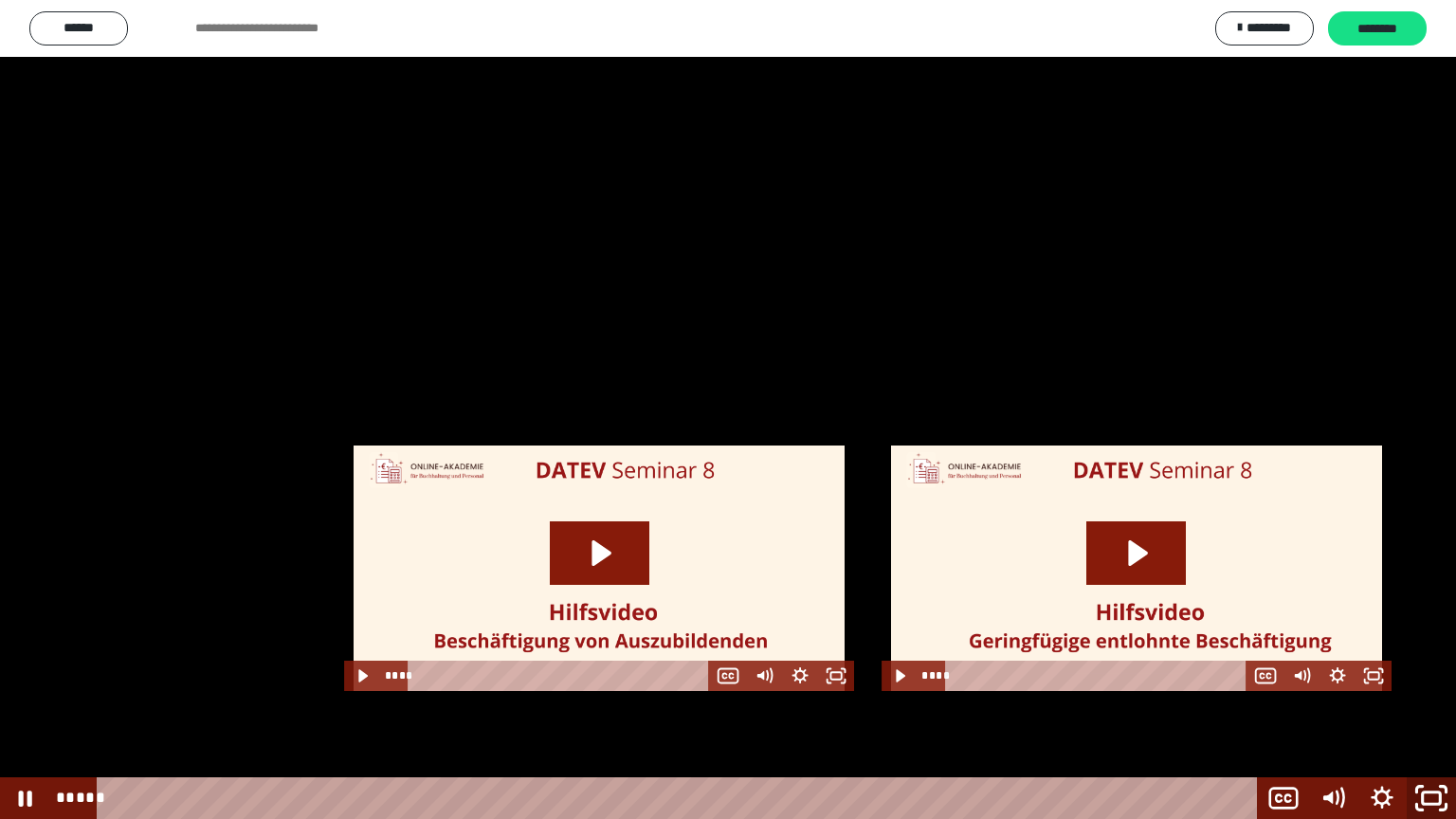 click 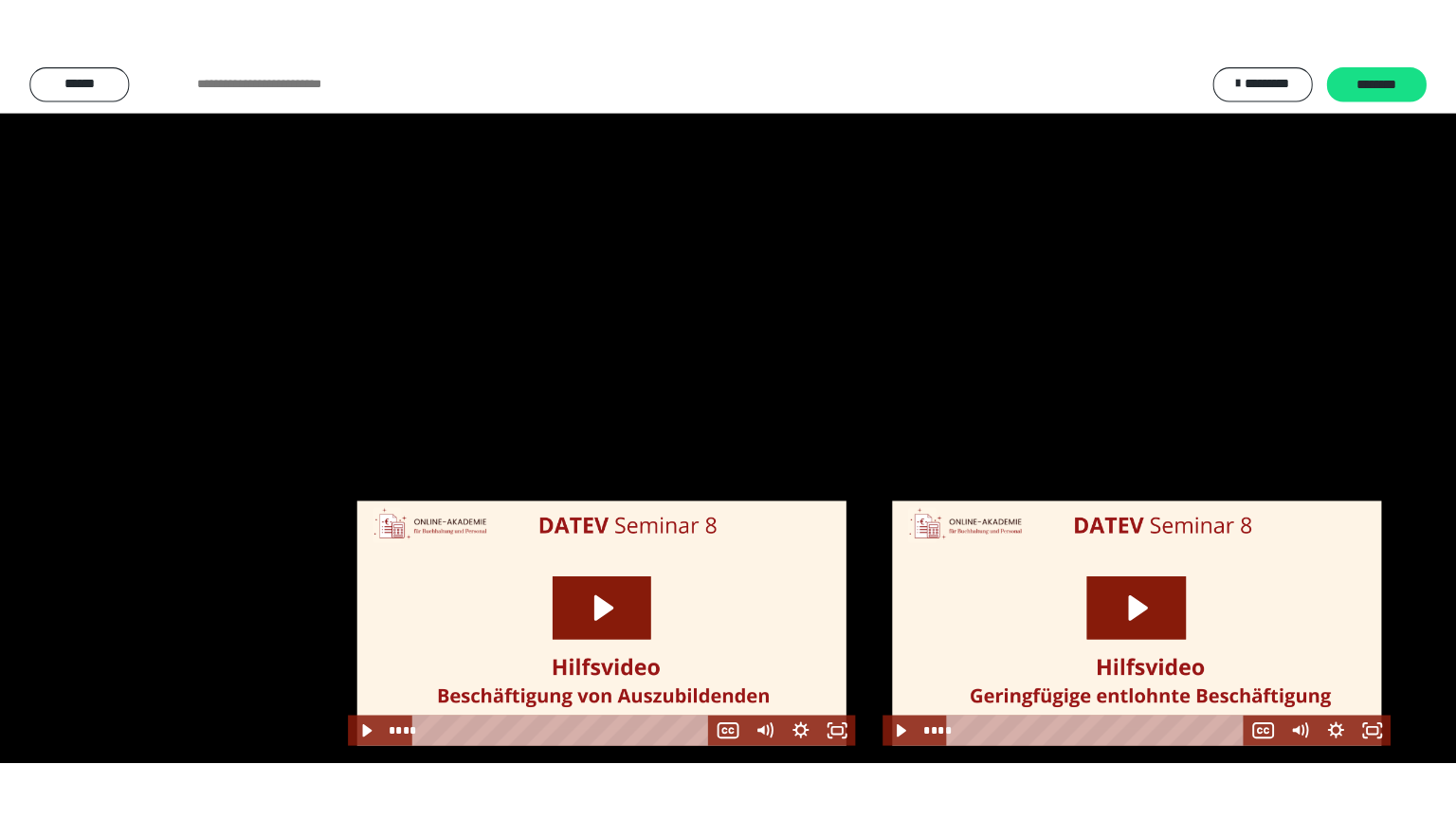 scroll, scrollTop: 1410, scrollLeft: 0, axis: vertical 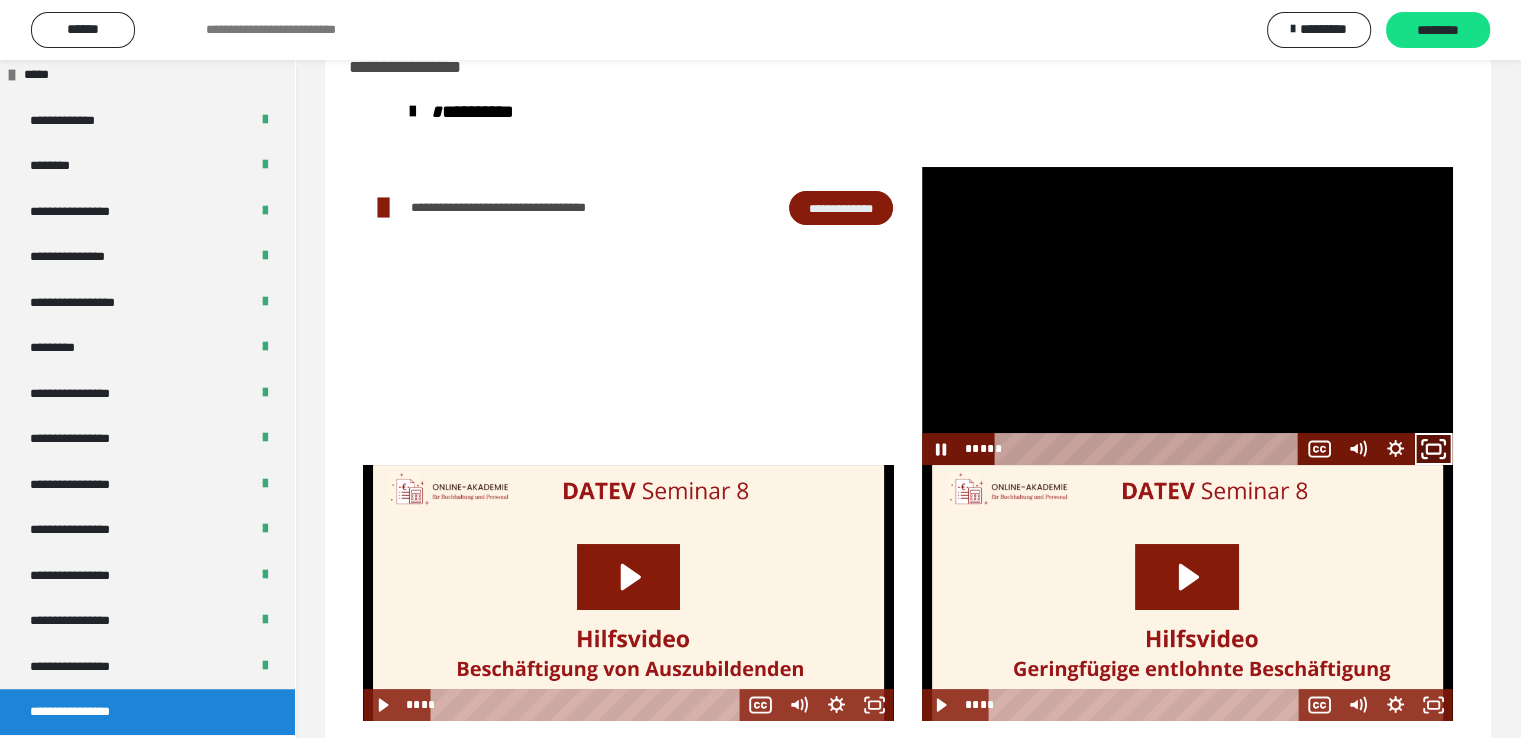 click 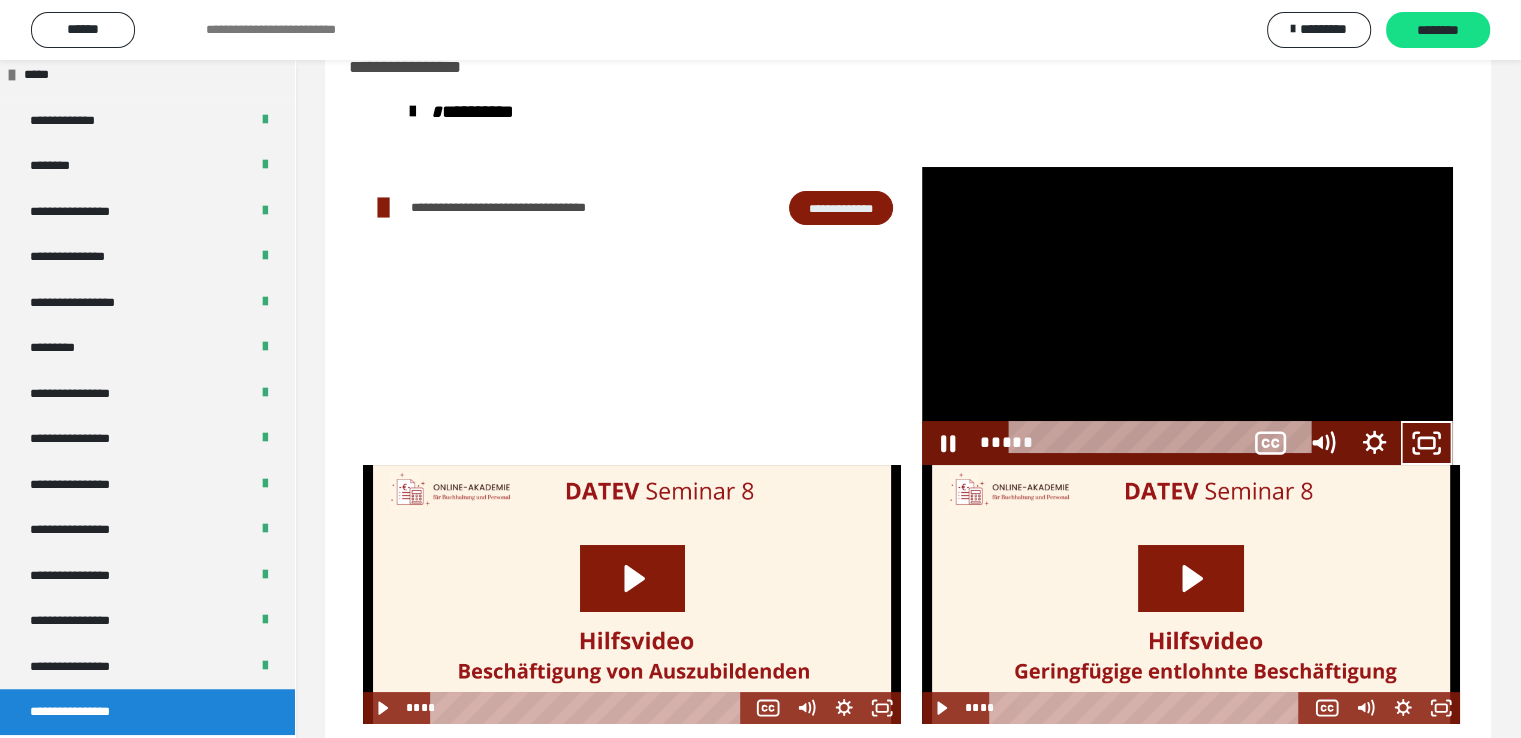 scroll, scrollTop: 1360, scrollLeft: 0, axis: vertical 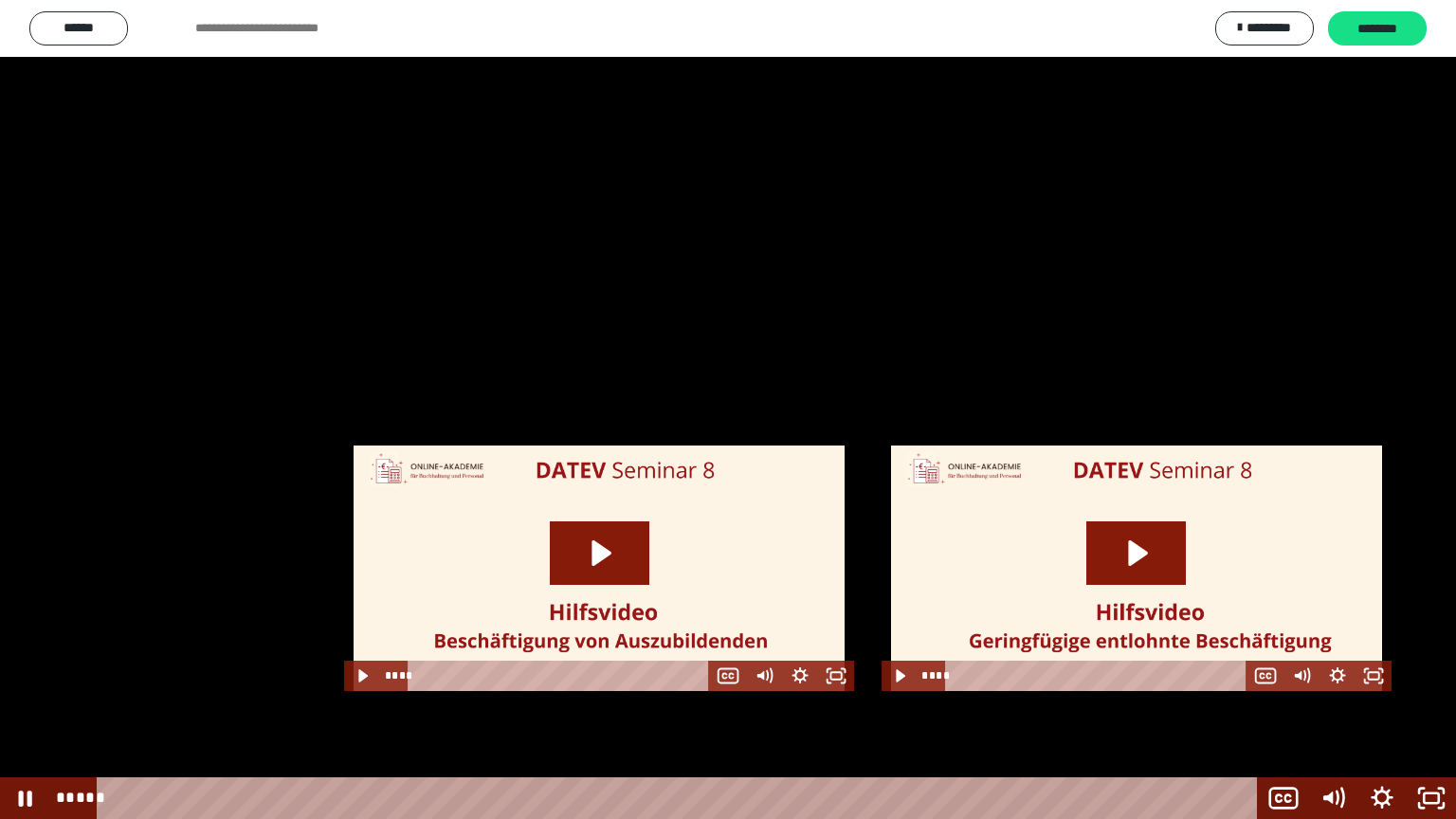 click at bounding box center [728, 410] 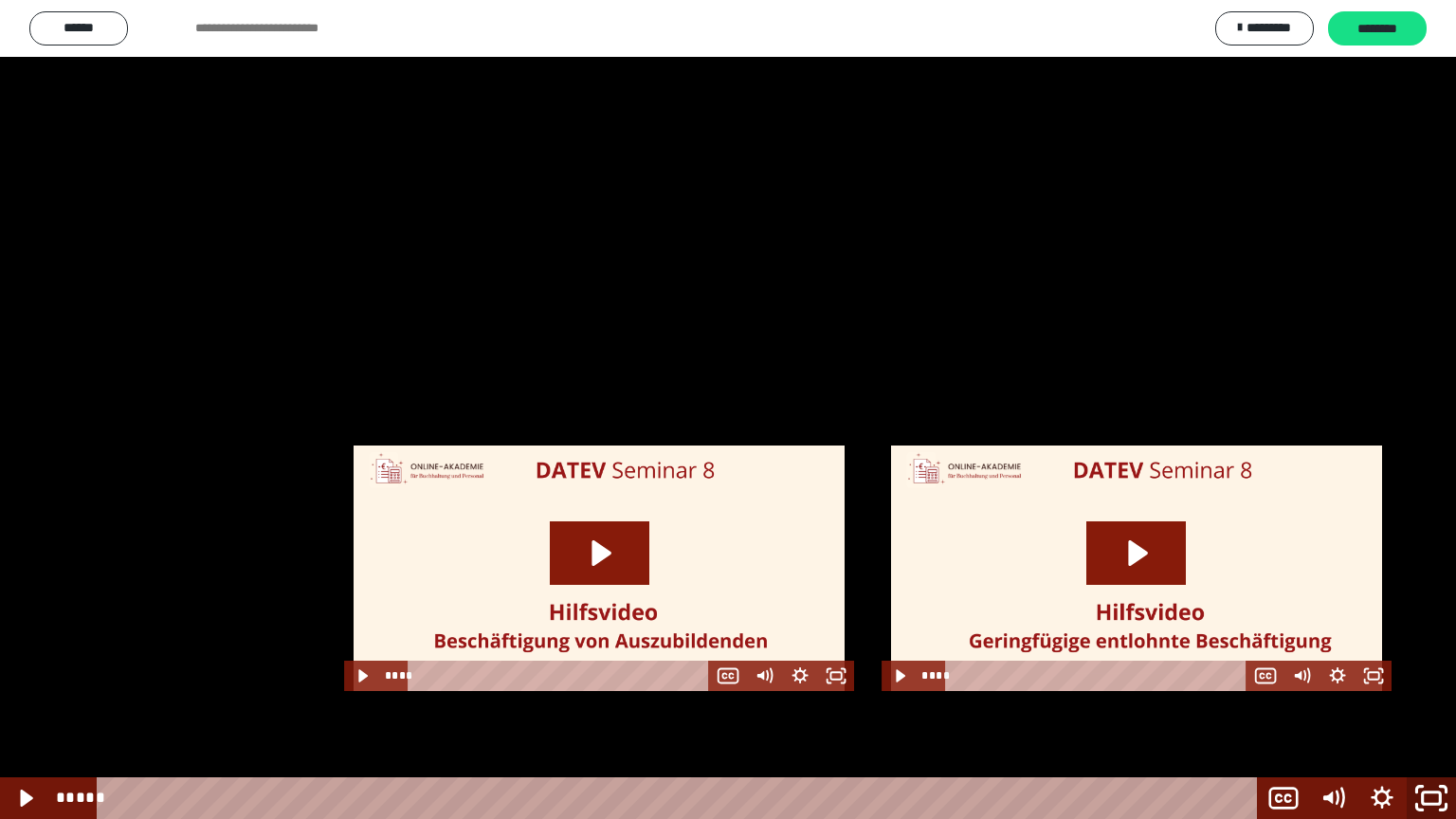 click 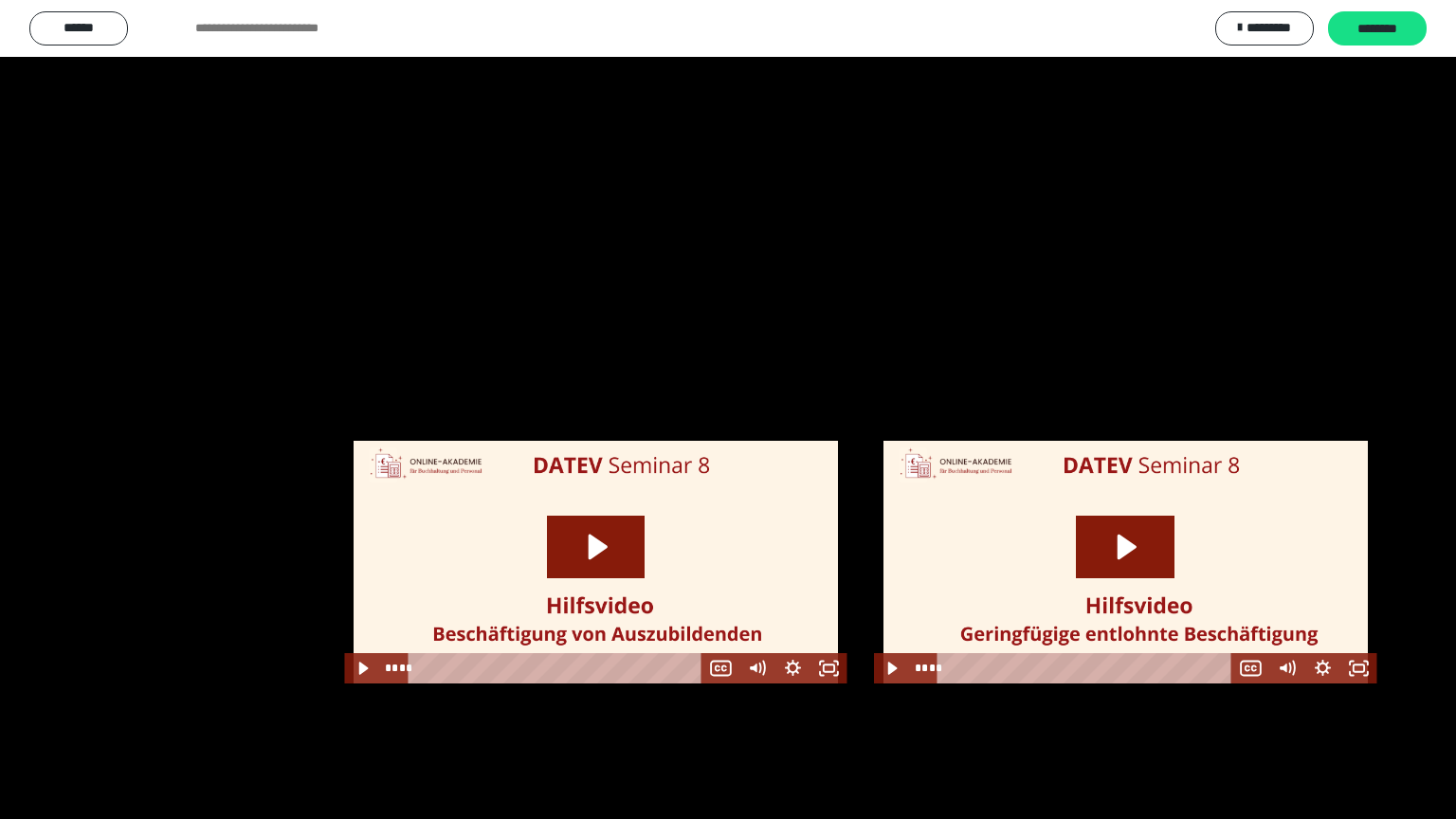 scroll, scrollTop: 1410, scrollLeft: 0, axis: vertical 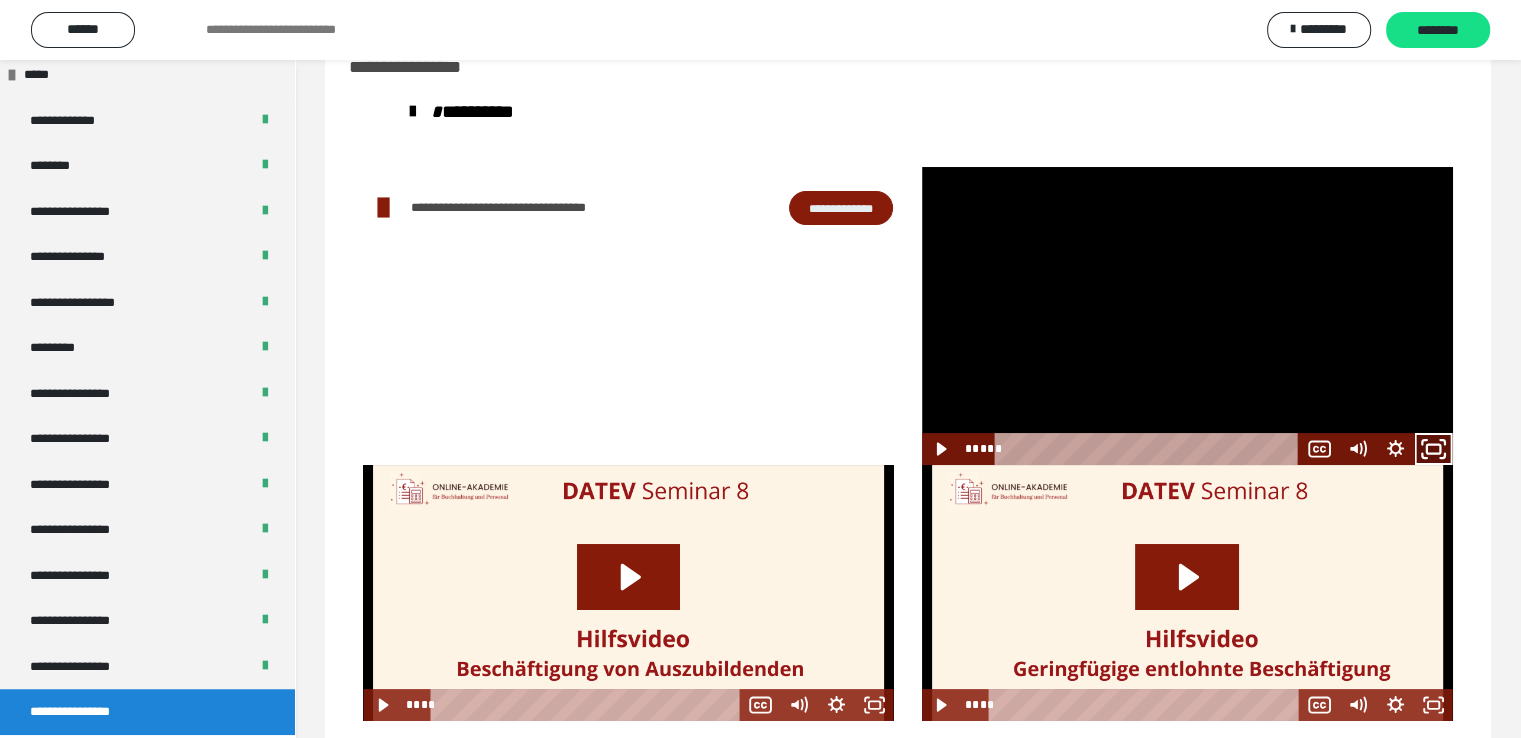 click 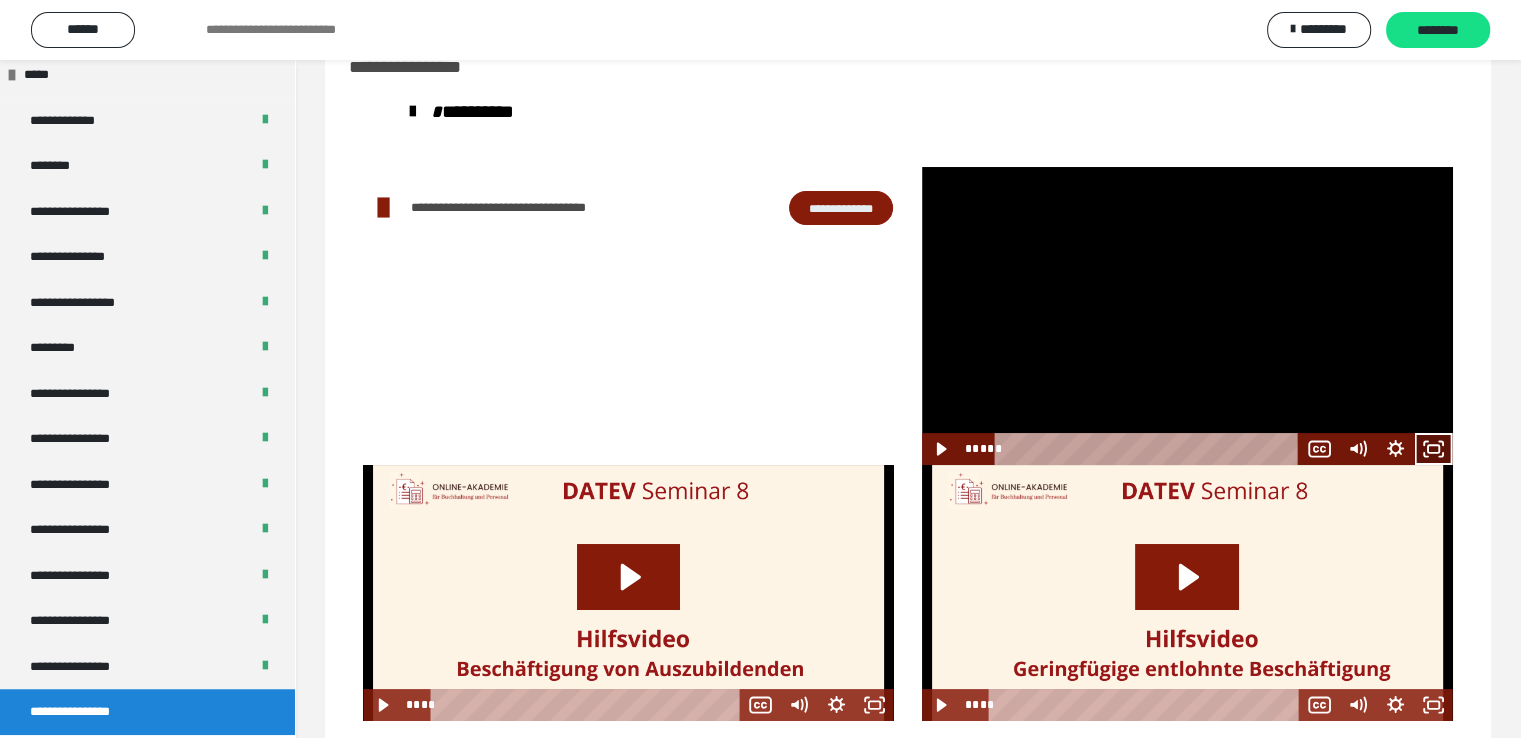 scroll, scrollTop: 1360, scrollLeft: 0, axis: vertical 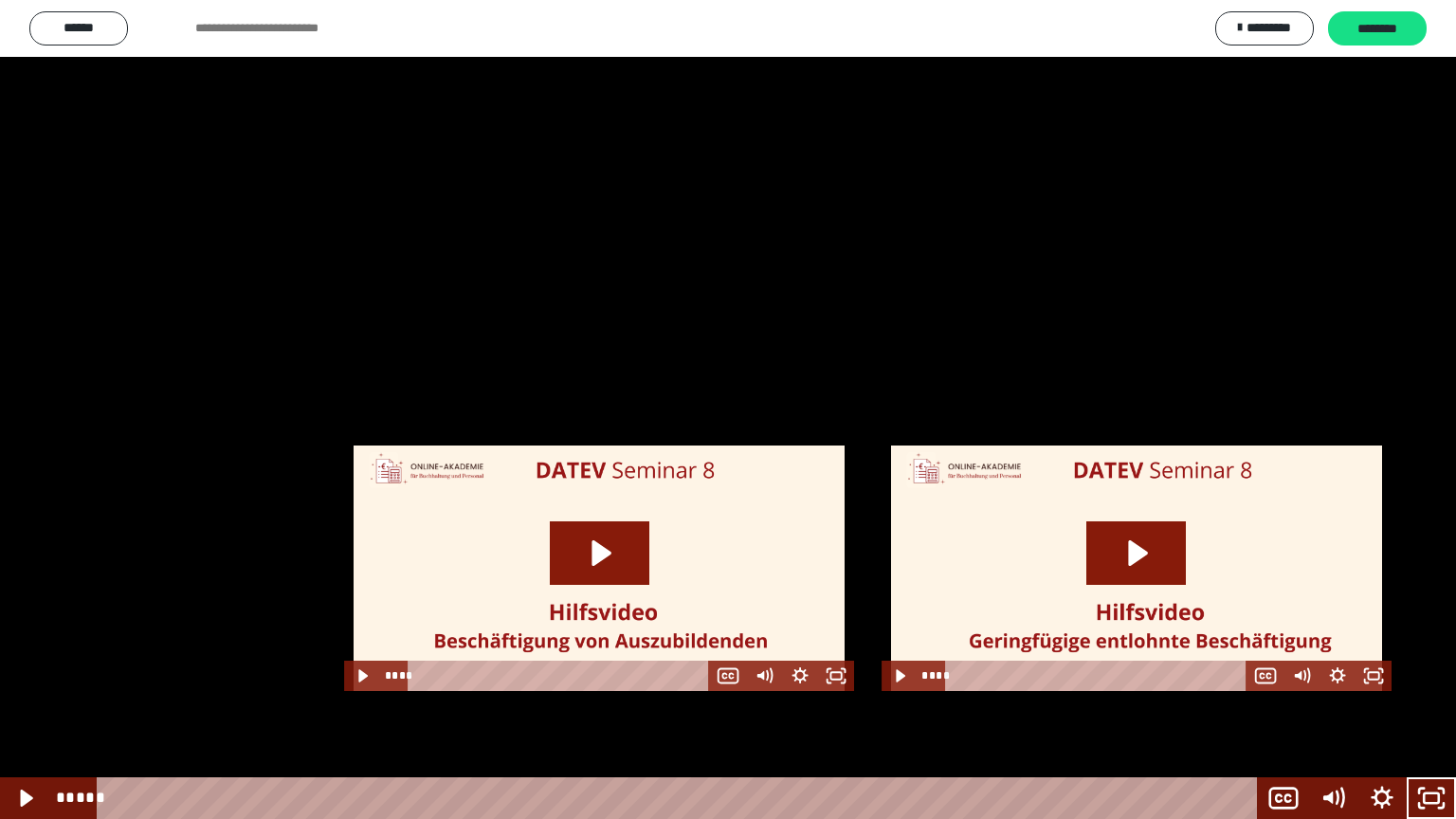 click at bounding box center [728, 410] 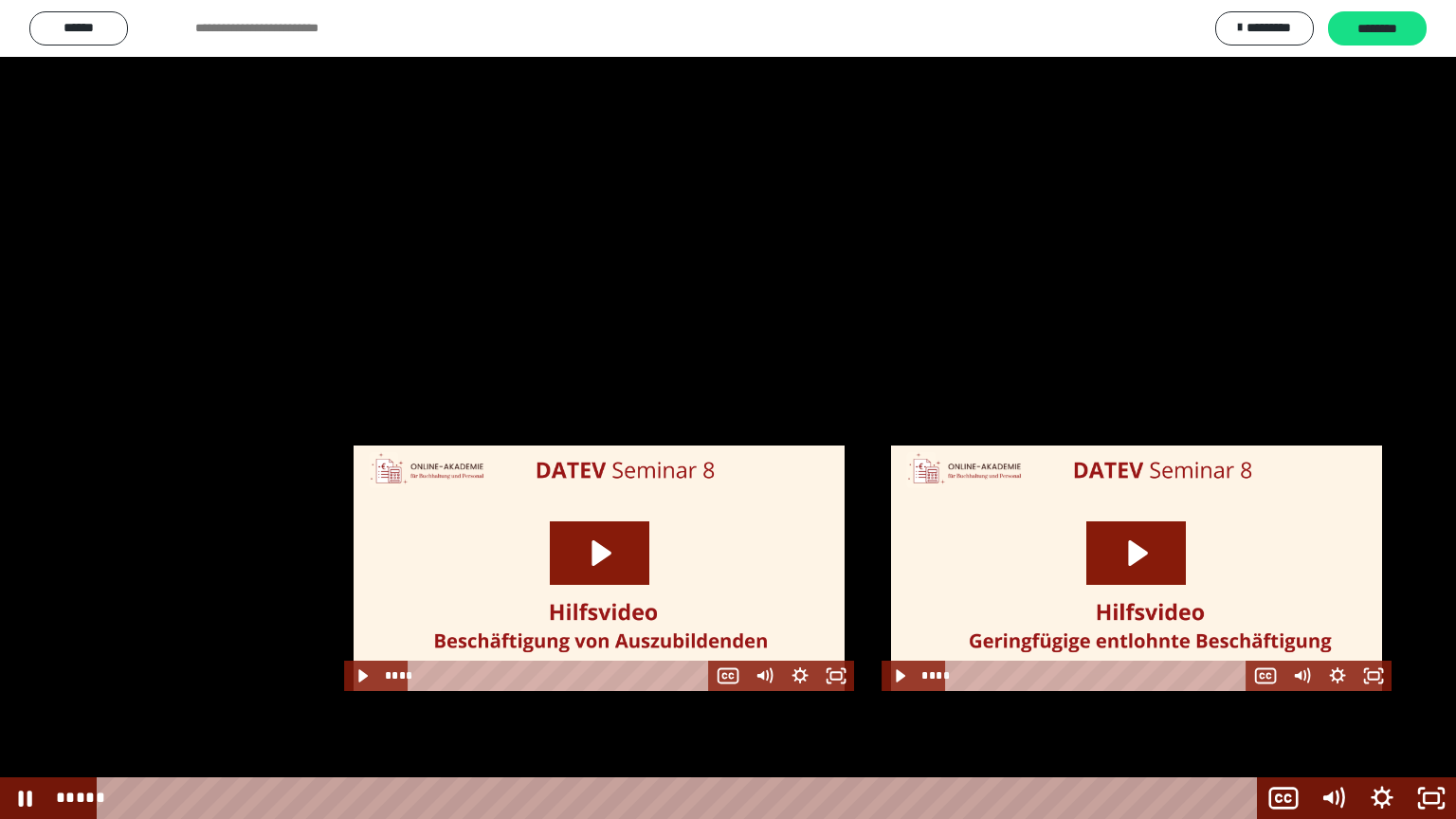 click at bounding box center [728, 410] 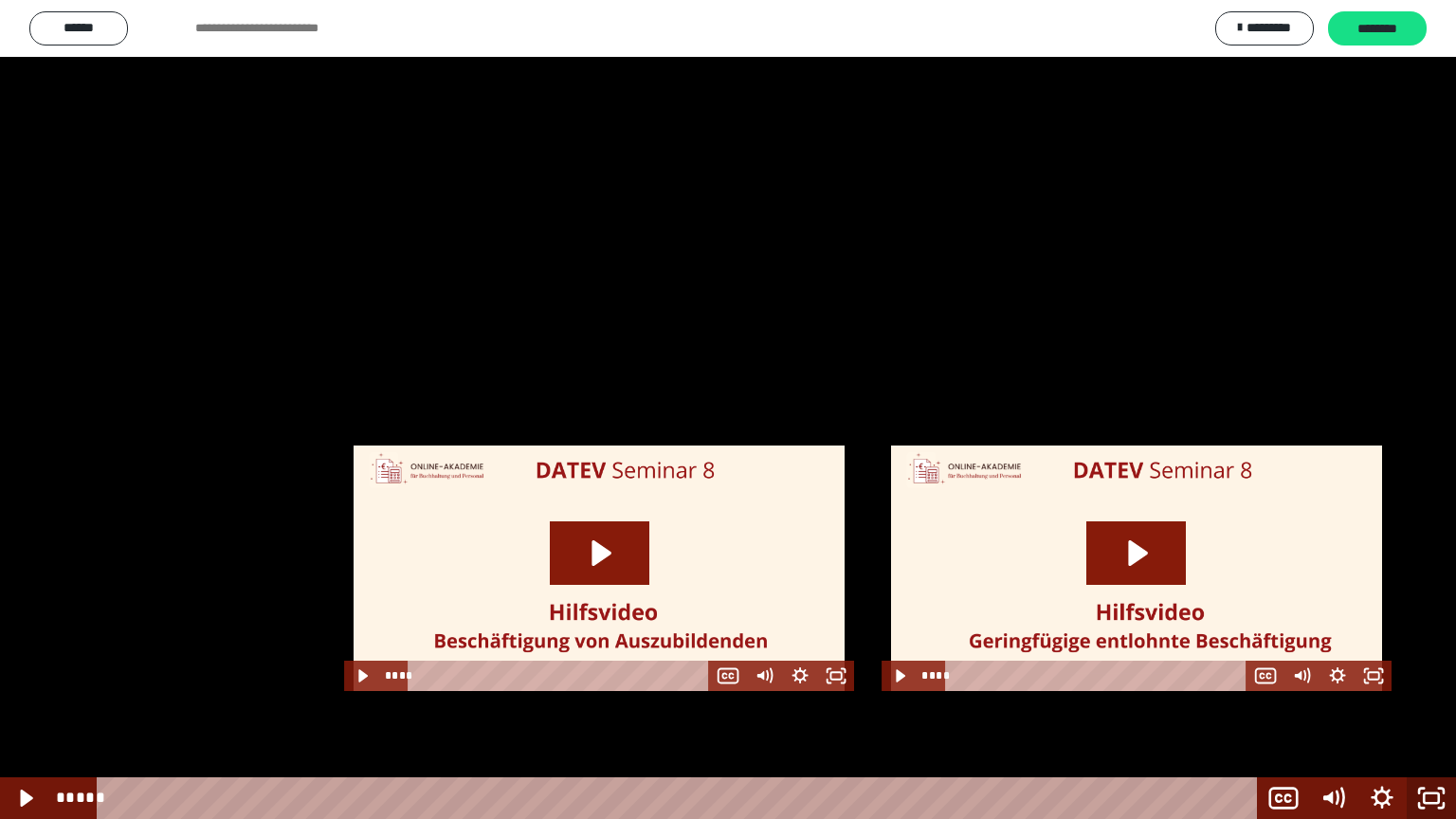 click 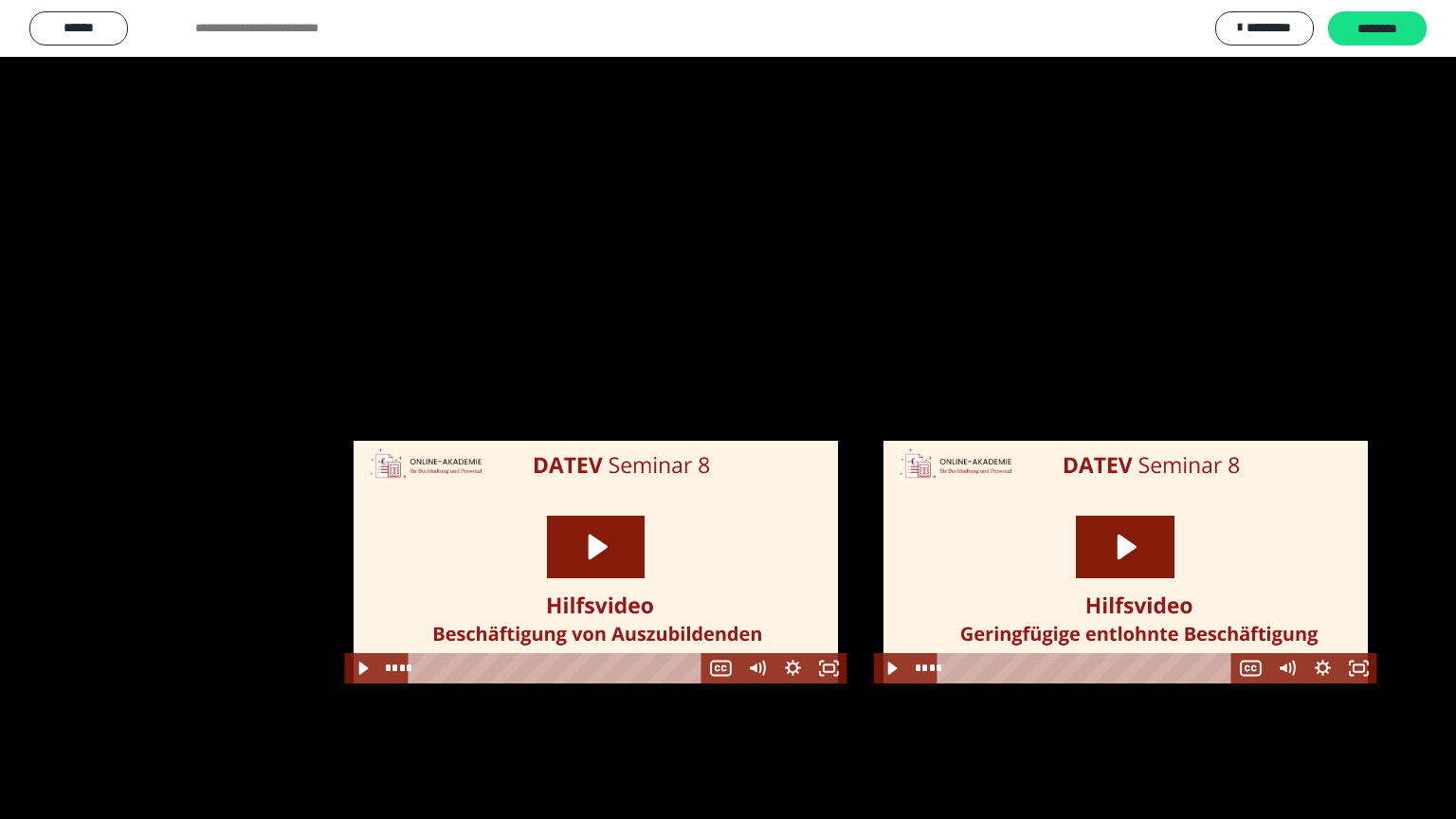 scroll, scrollTop: 1410, scrollLeft: 0, axis: vertical 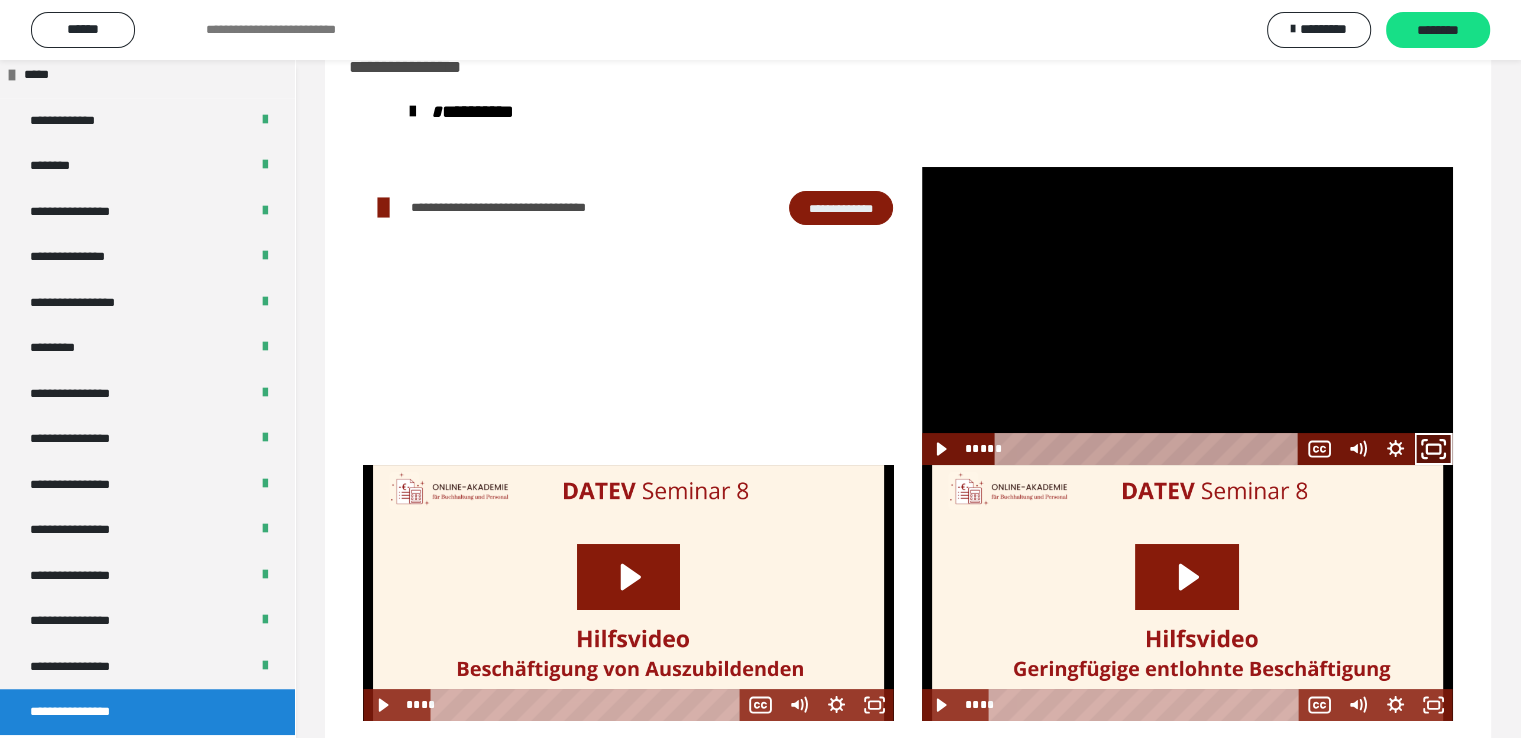 click 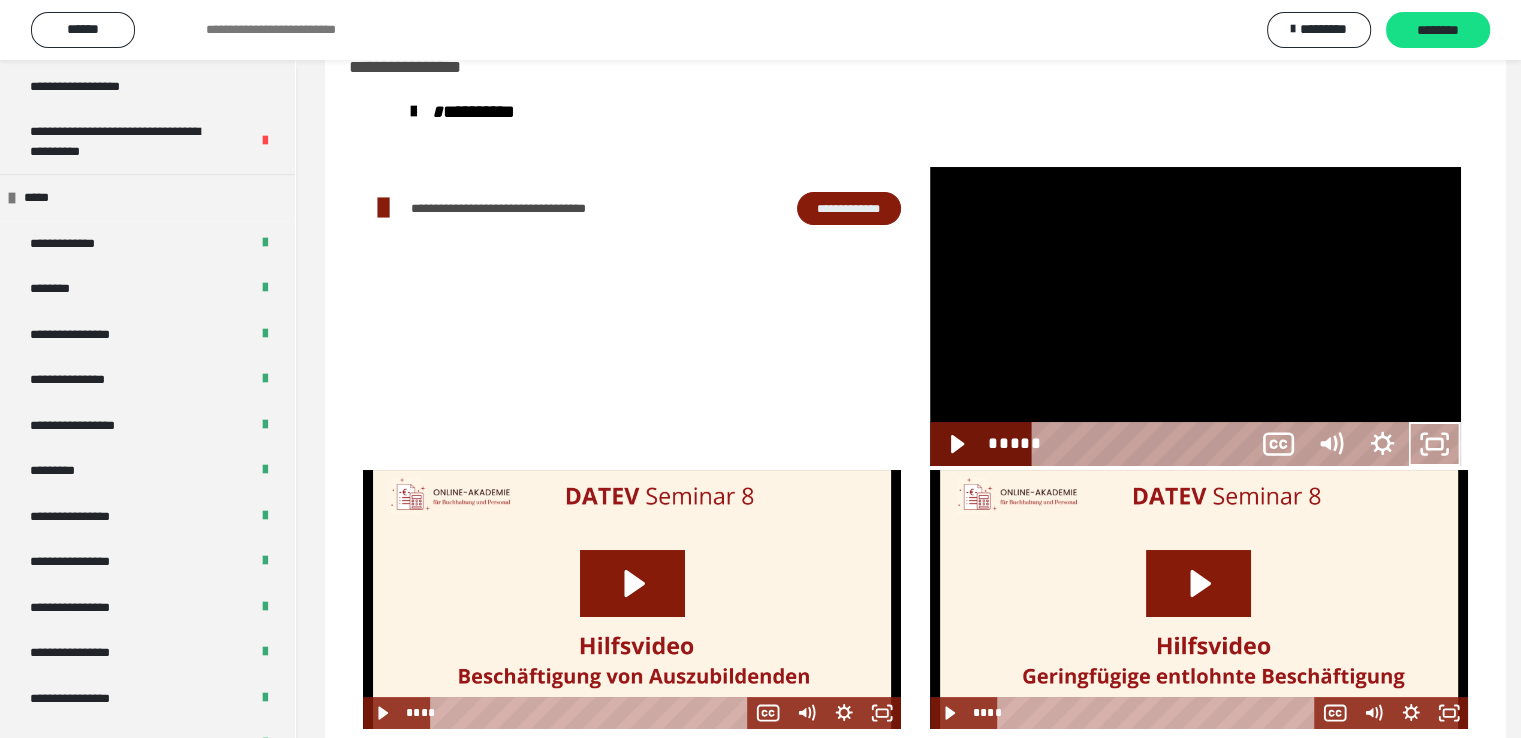 scroll, scrollTop: 1360, scrollLeft: 0, axis: vertical 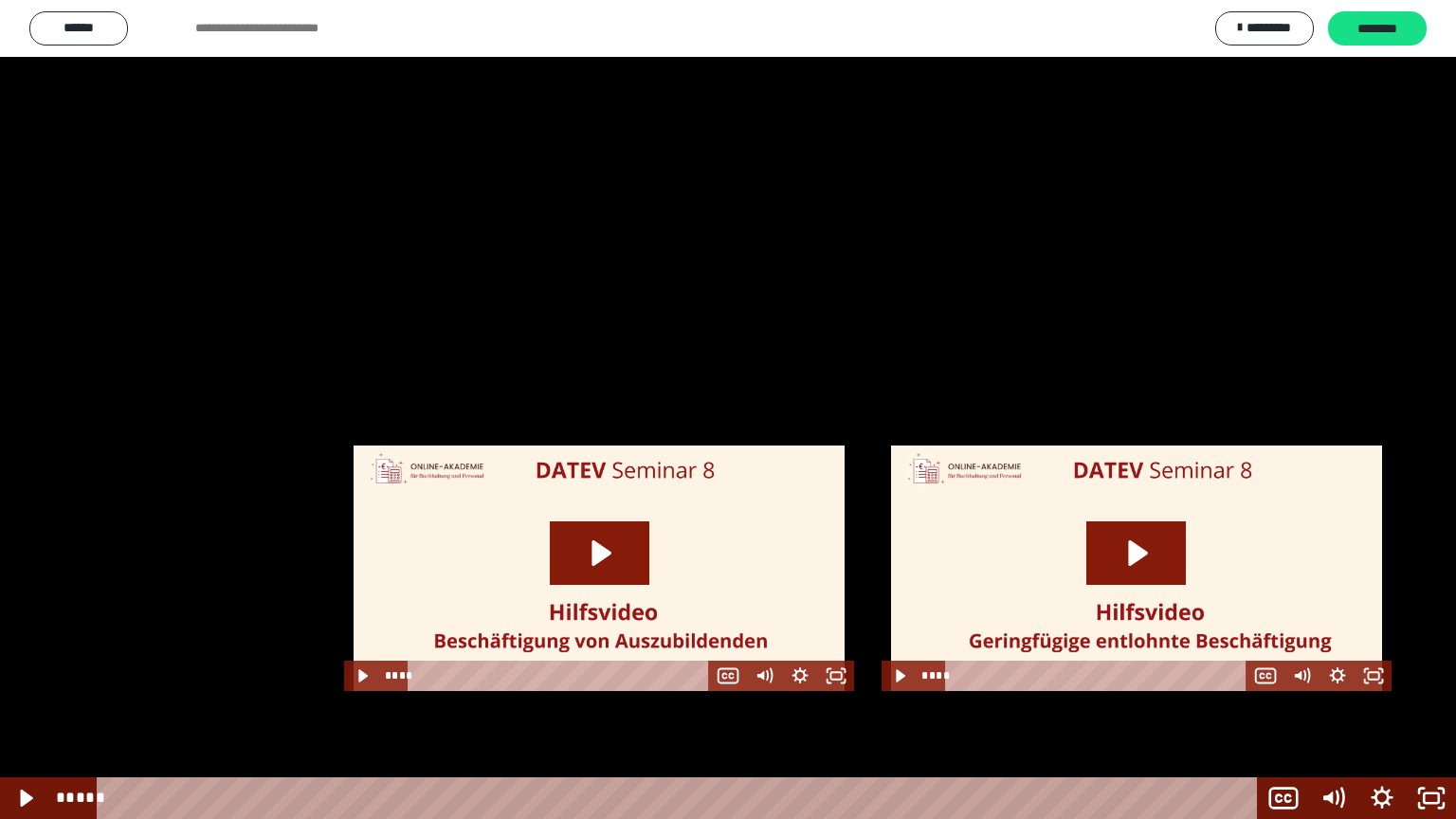 click at bounding box center [728, 410] 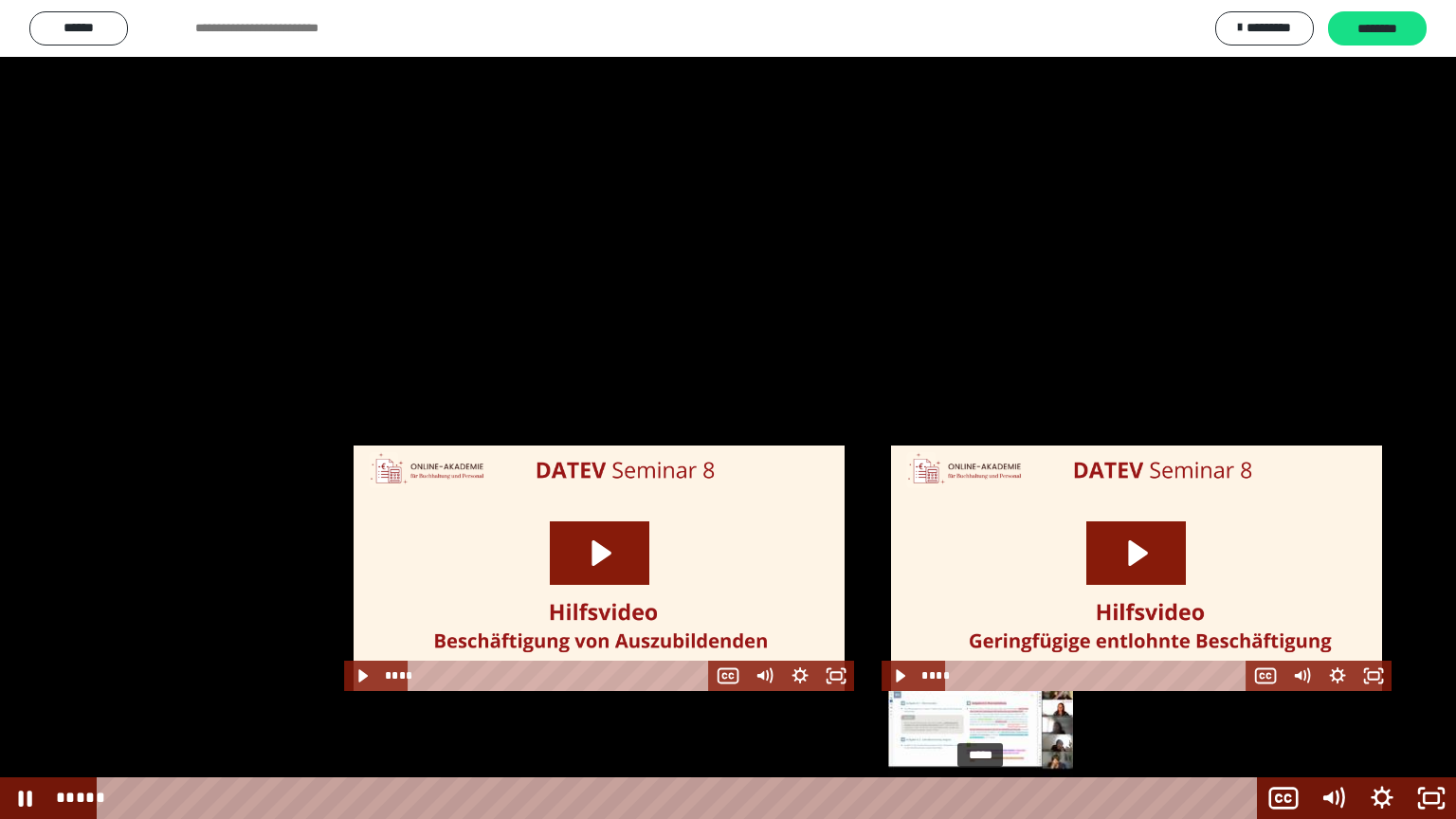 click on "*****" at bounding box center [681, 798] 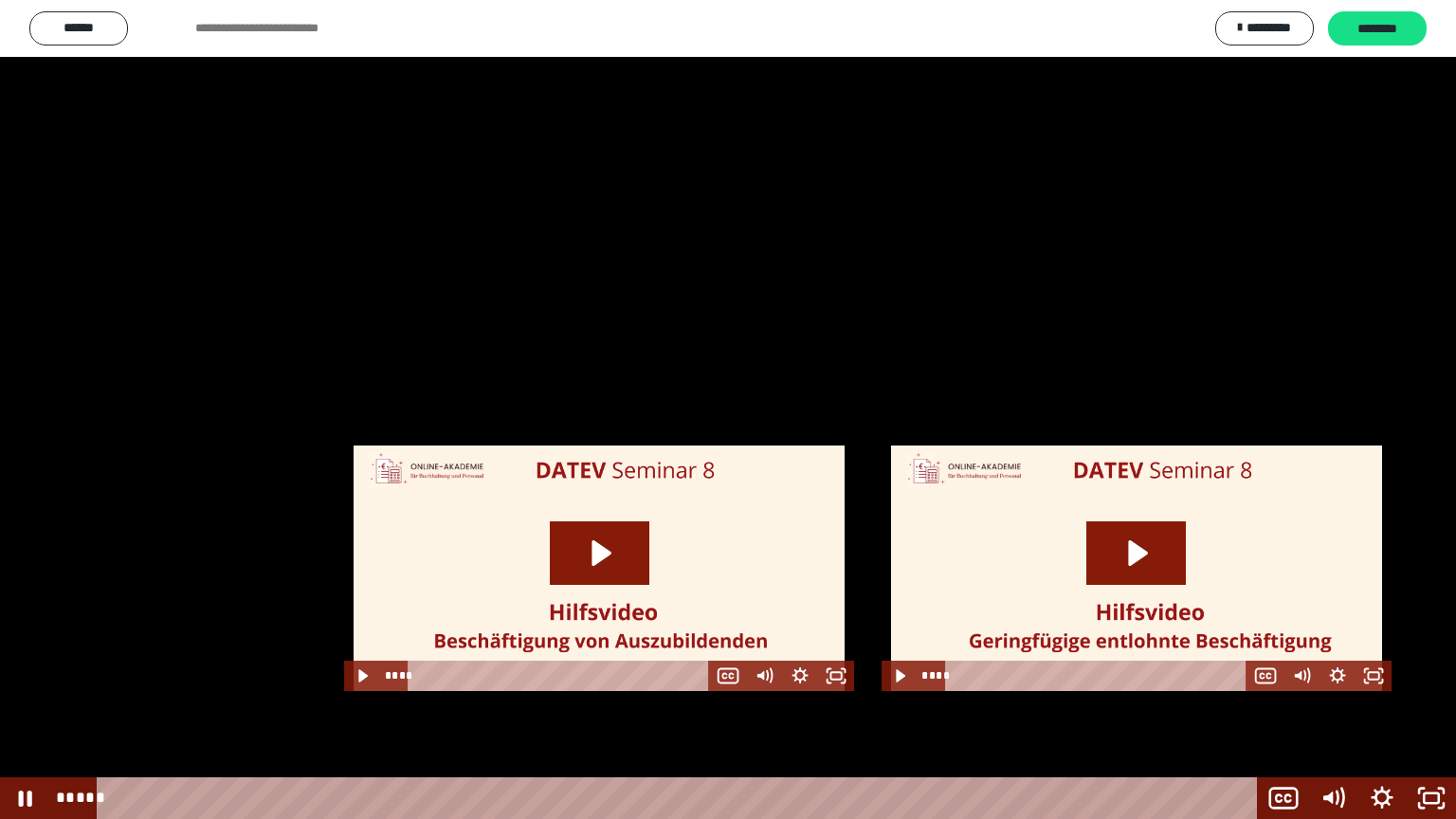 click at bounding box center [728, 410] 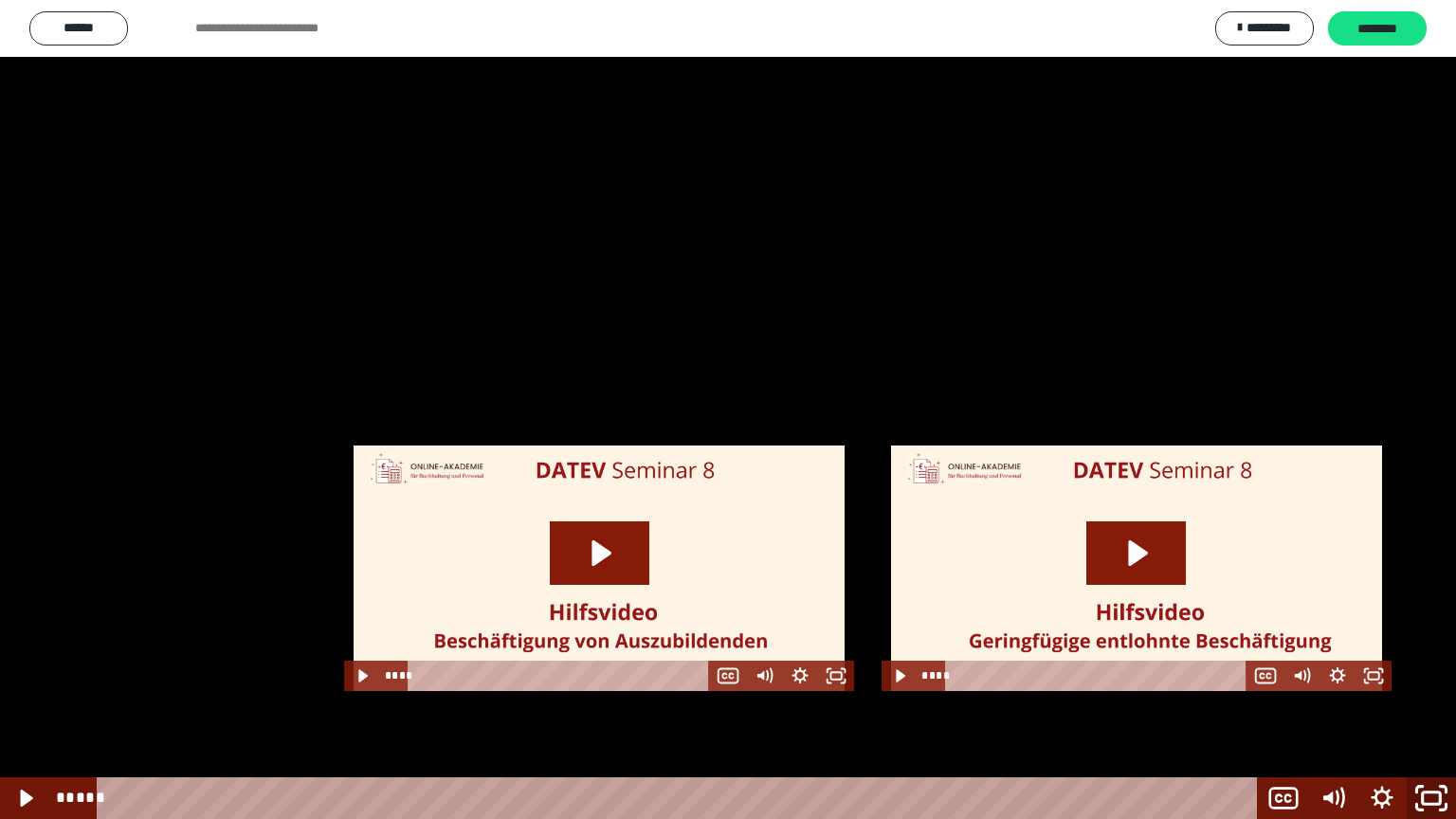 click 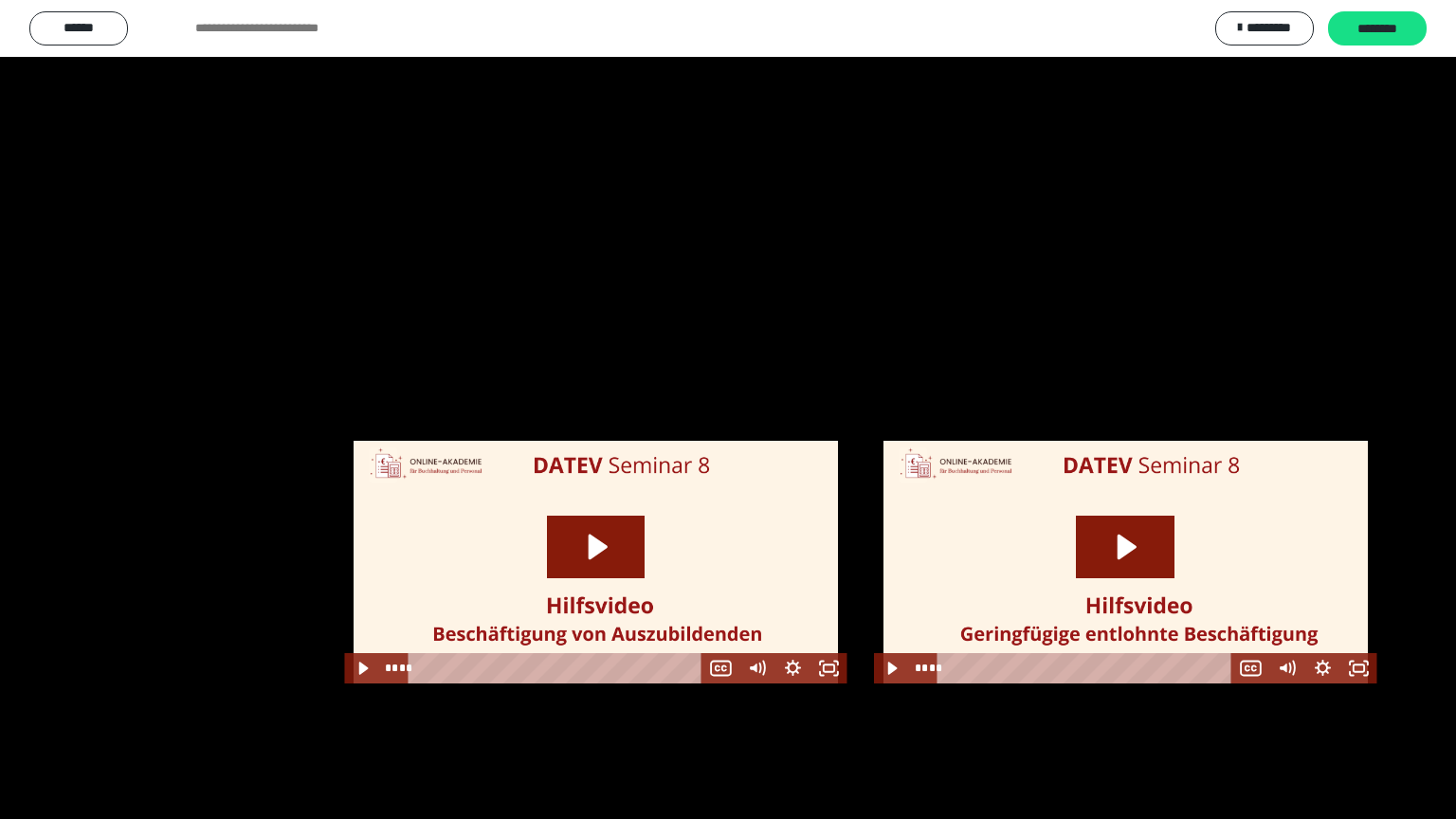 scroll, scrollTop: 1410, scrollLeft: 0, axis: vertical 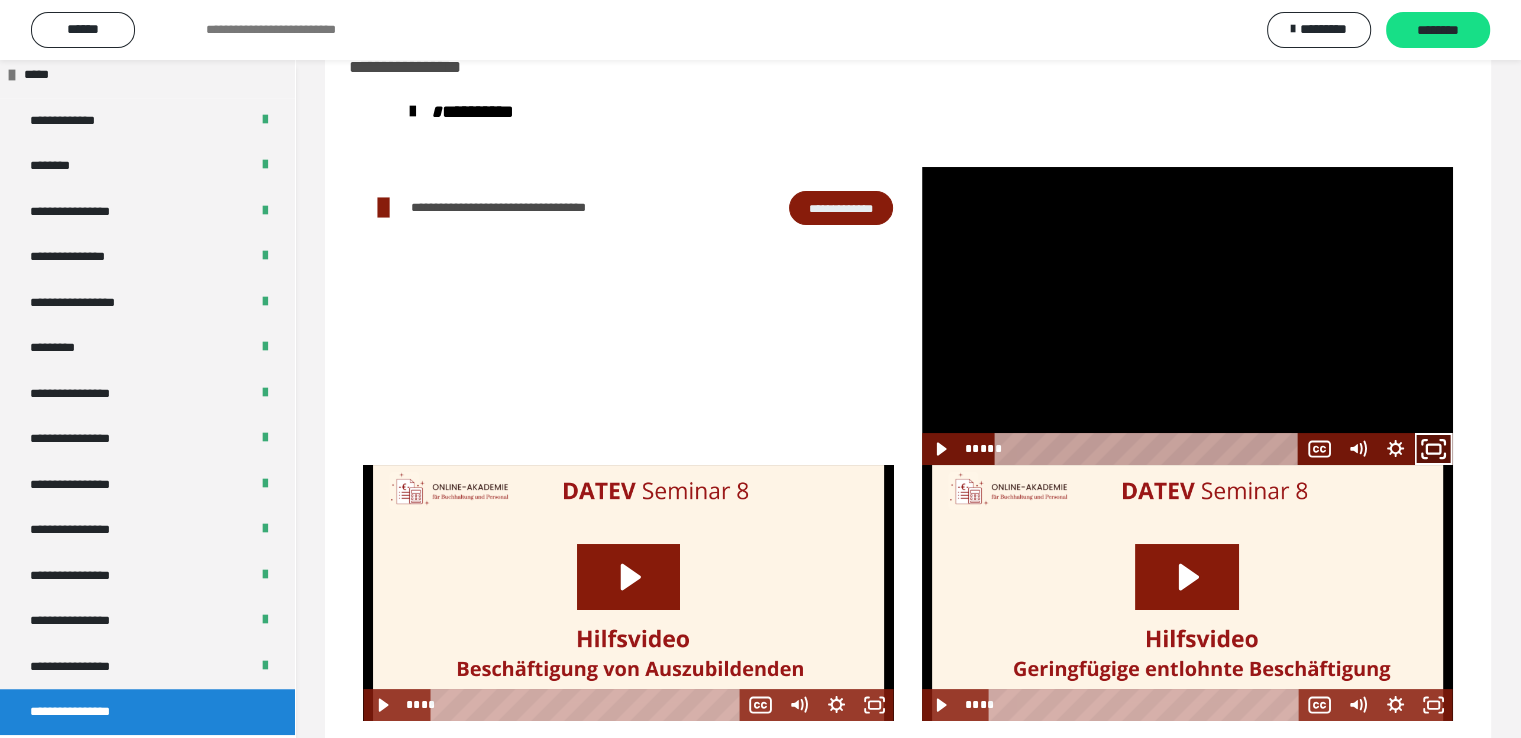 click 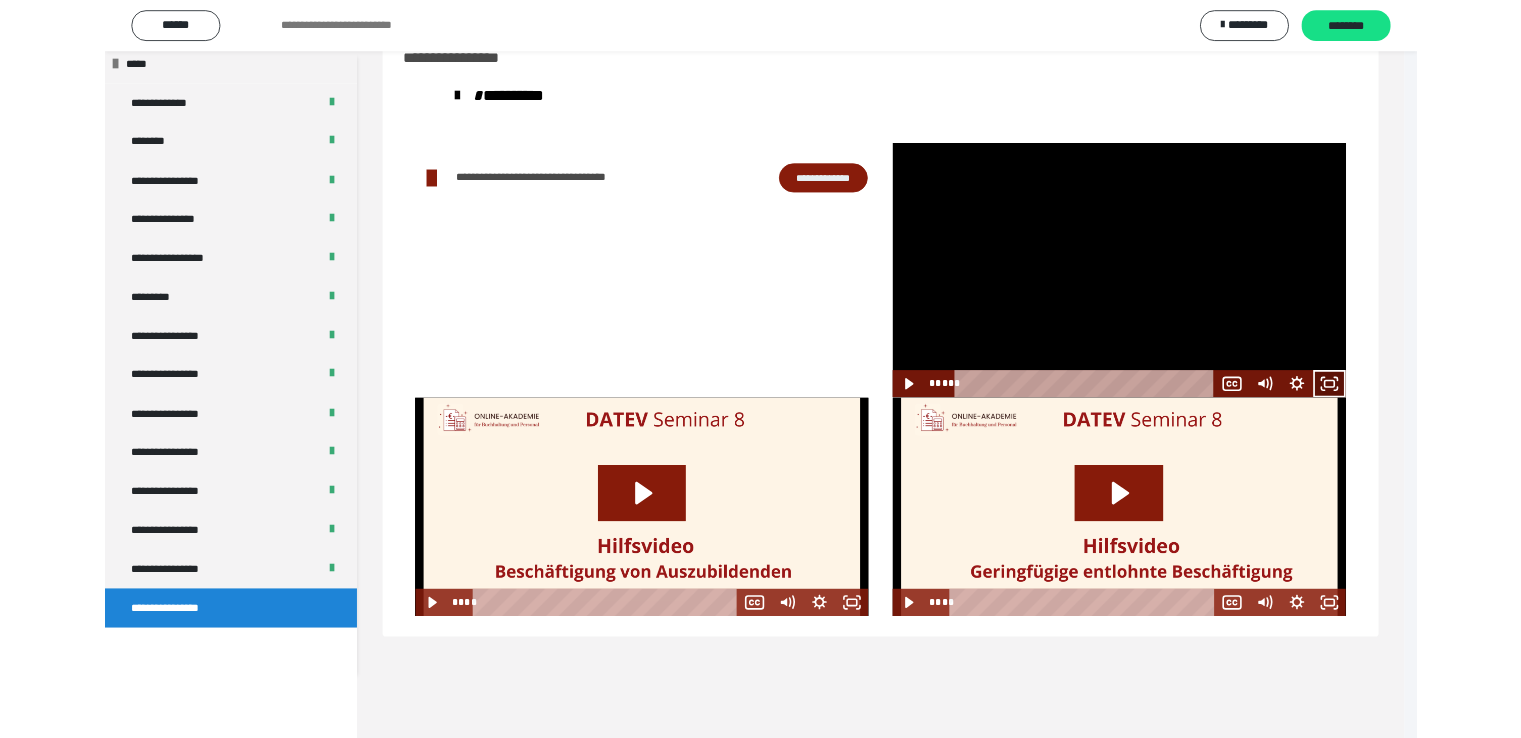scroll, scrollTop: 1360, scrollLeft: 0, axis: vertical 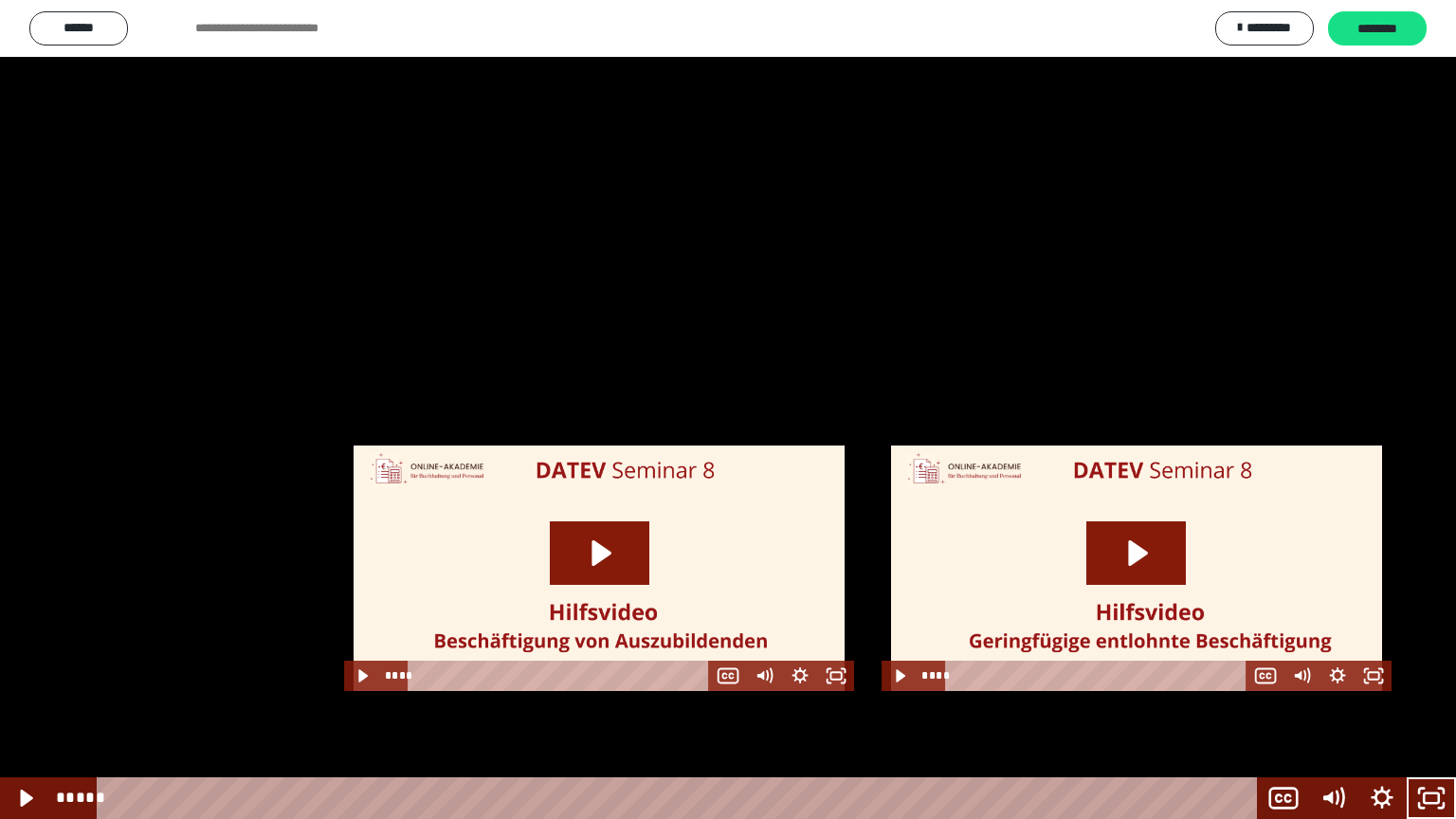 click at bounding box center [728, 410] 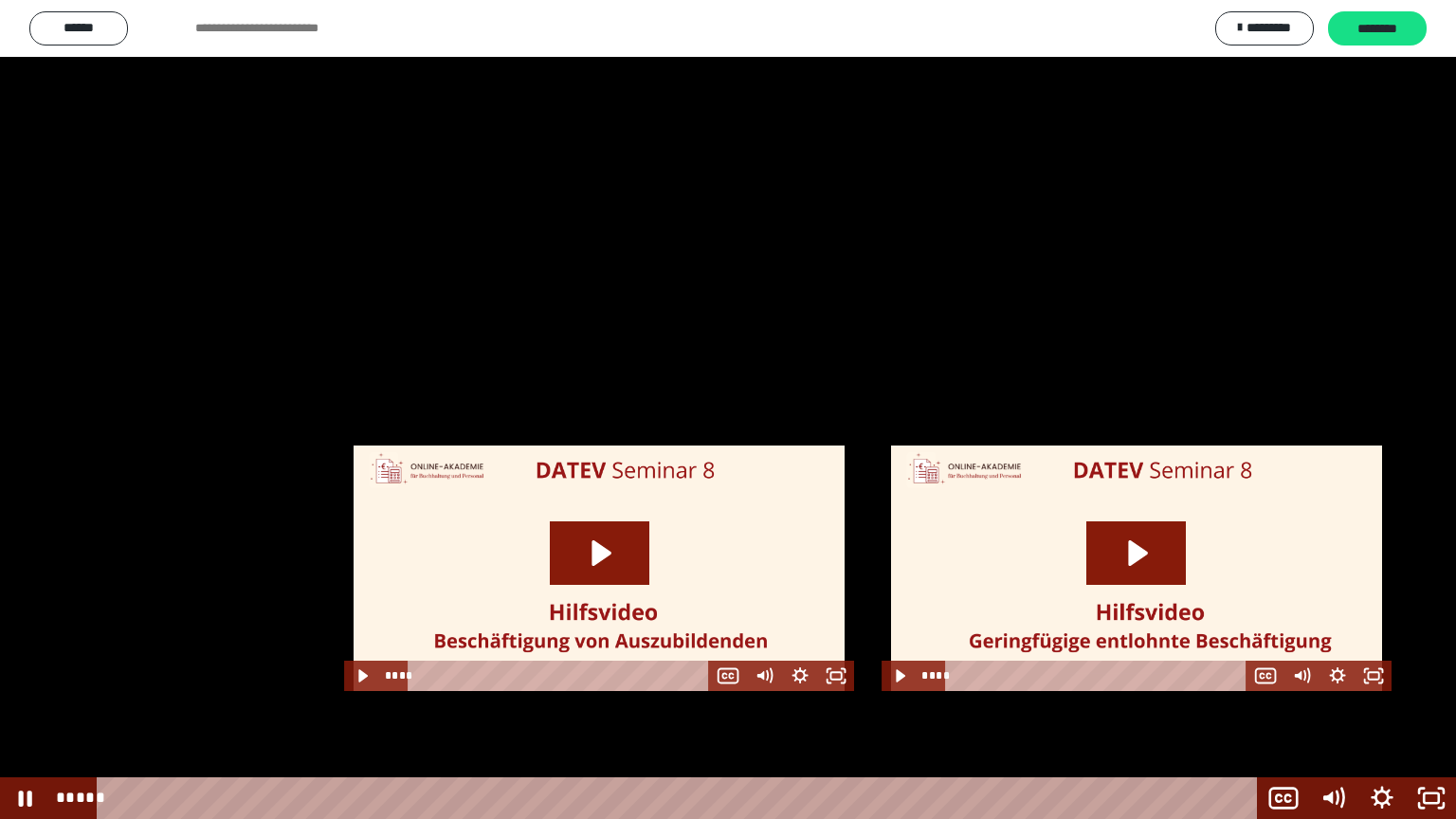 click at bounding box center [728, 410] 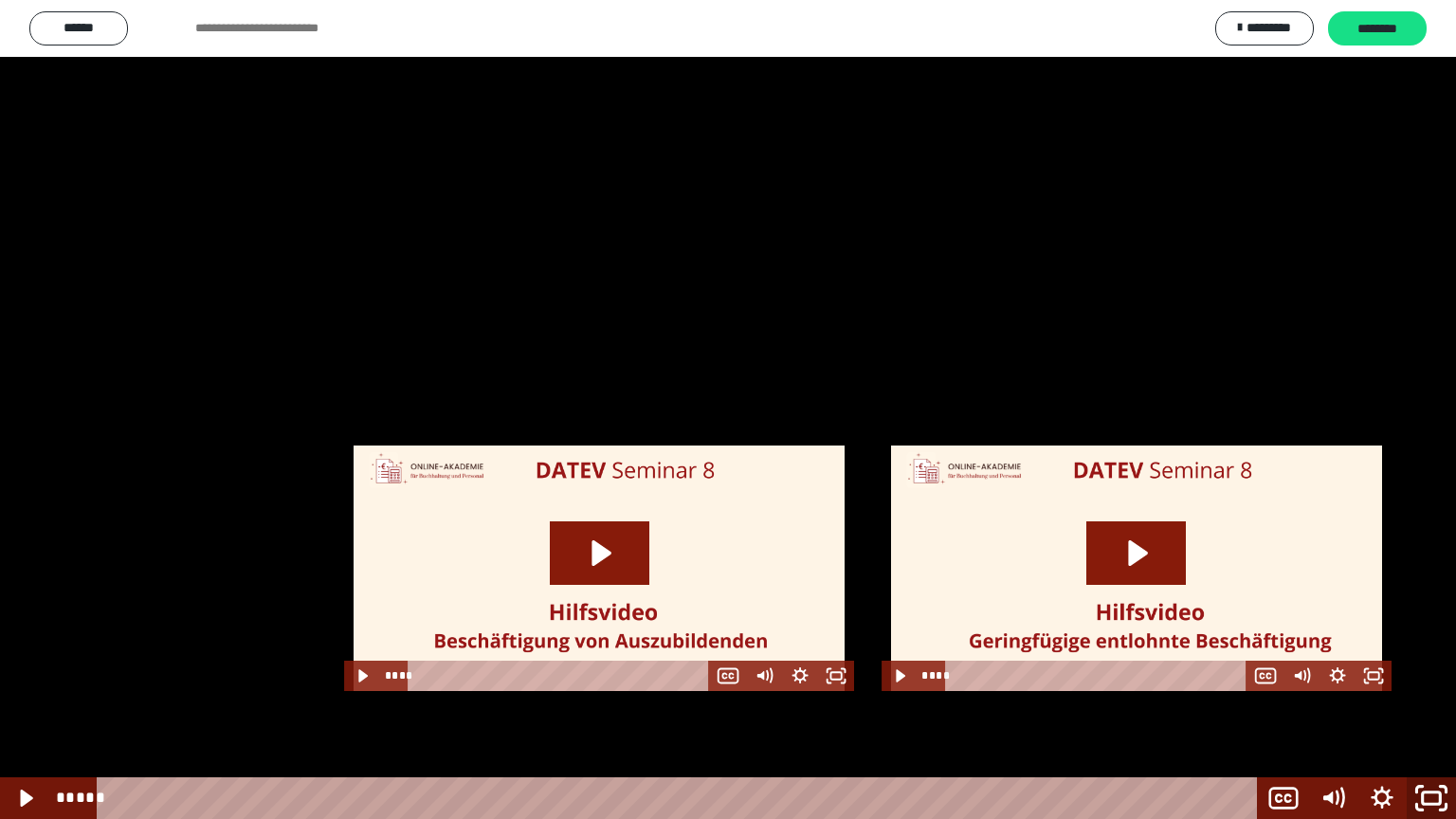 click 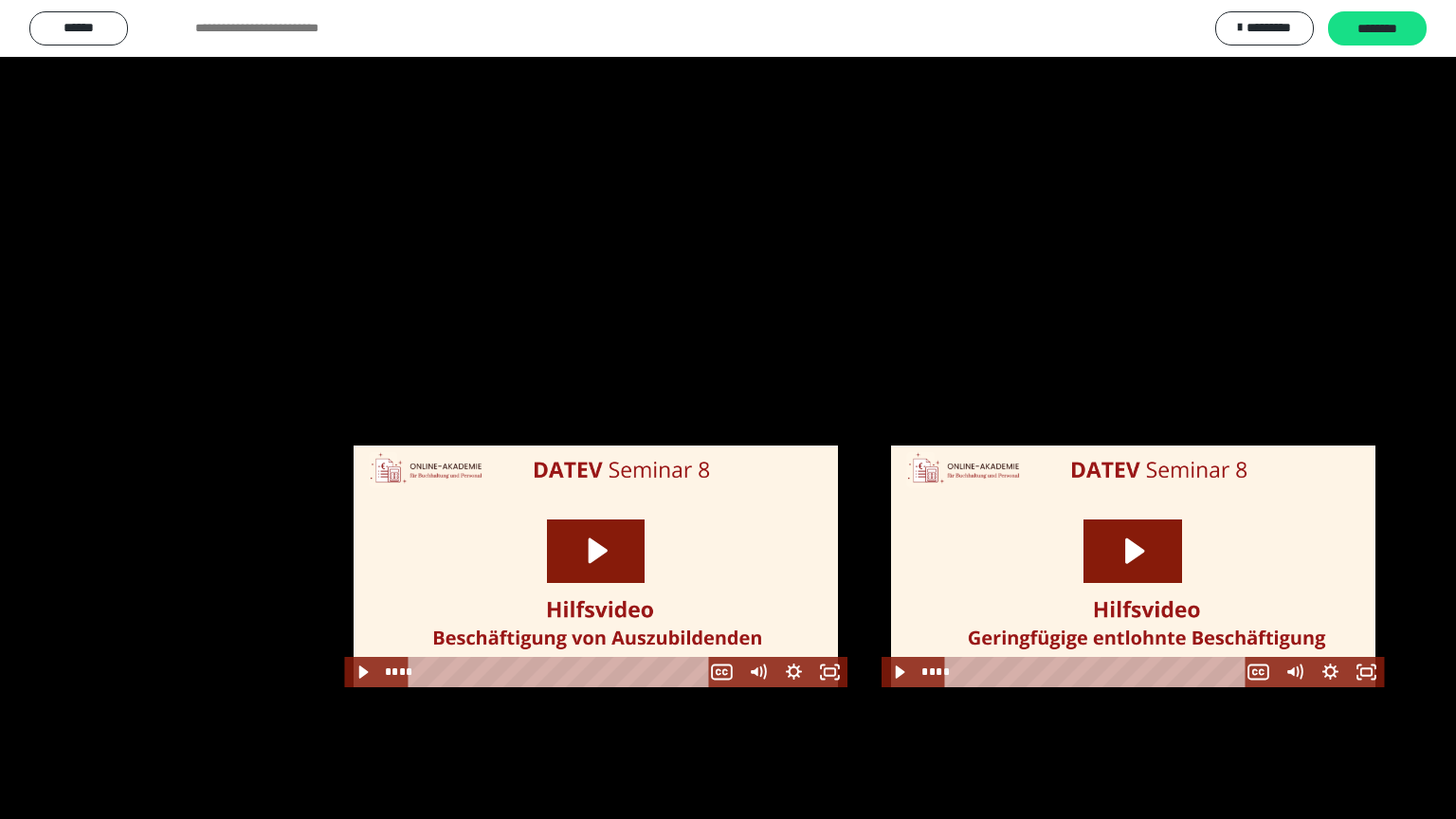scroll, scrollTop: 1410, scrollLeft: 0, axis: vertical 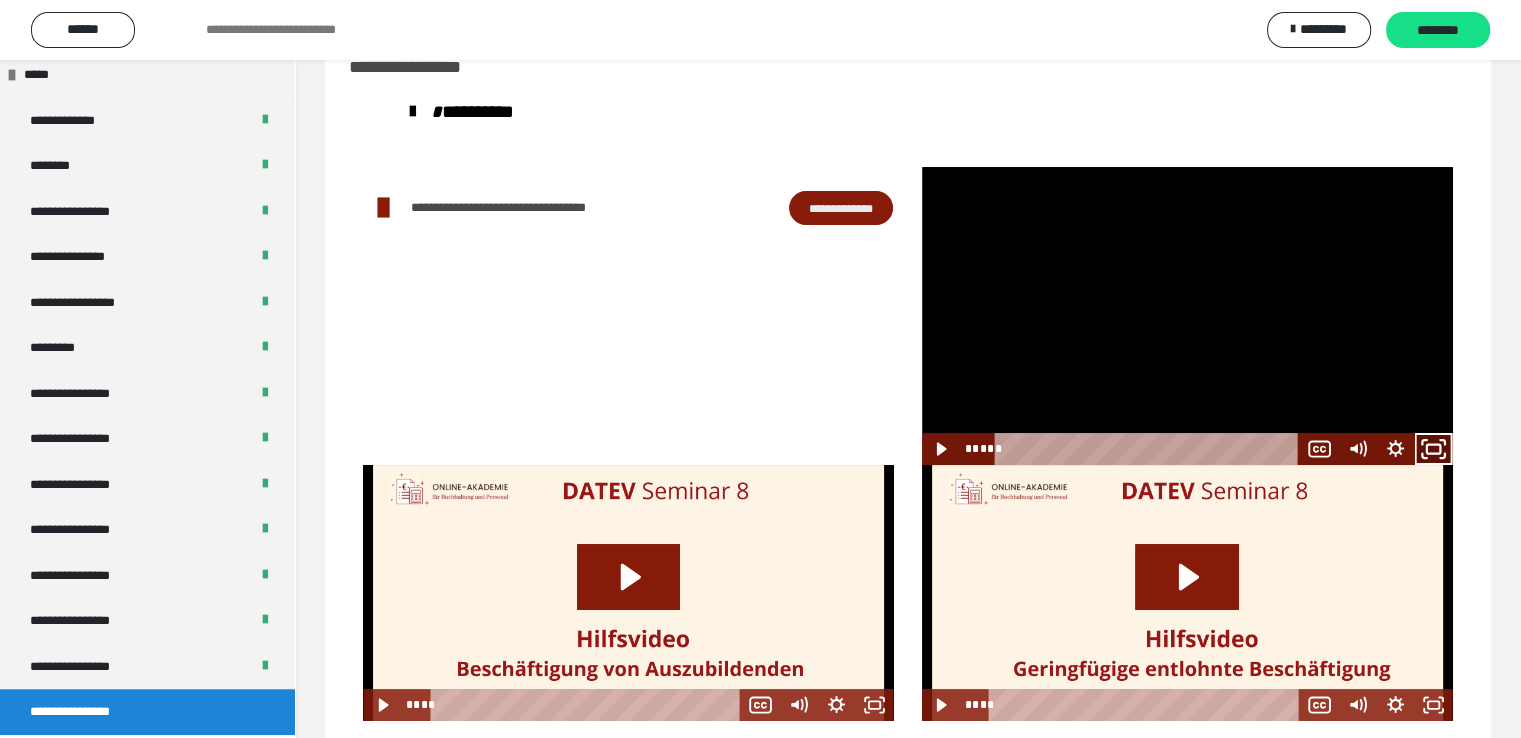 click 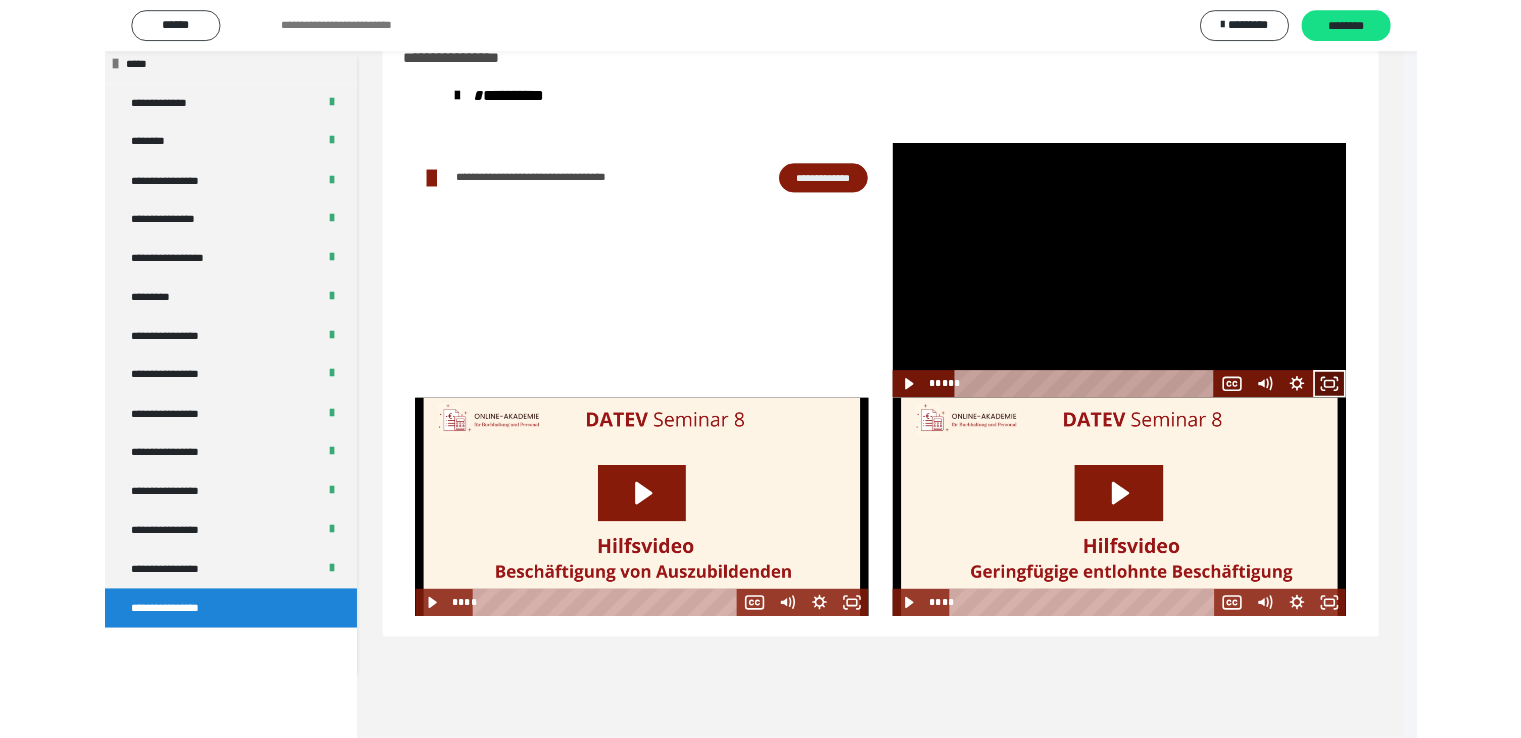 scroll, scrollTop: 1360, scrollLeft: 0, axis: vertical 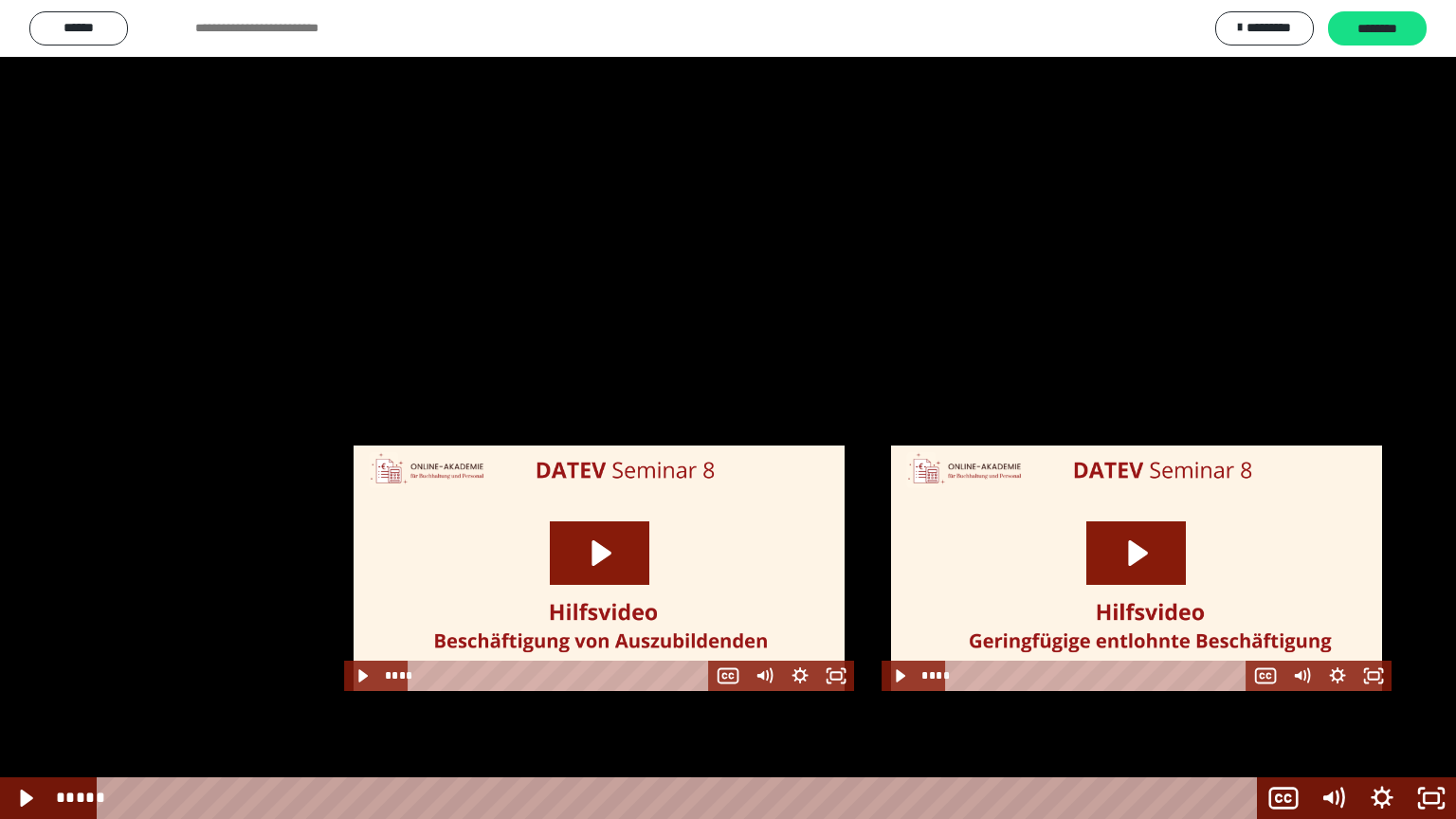 click at bounding box center [728, 410] 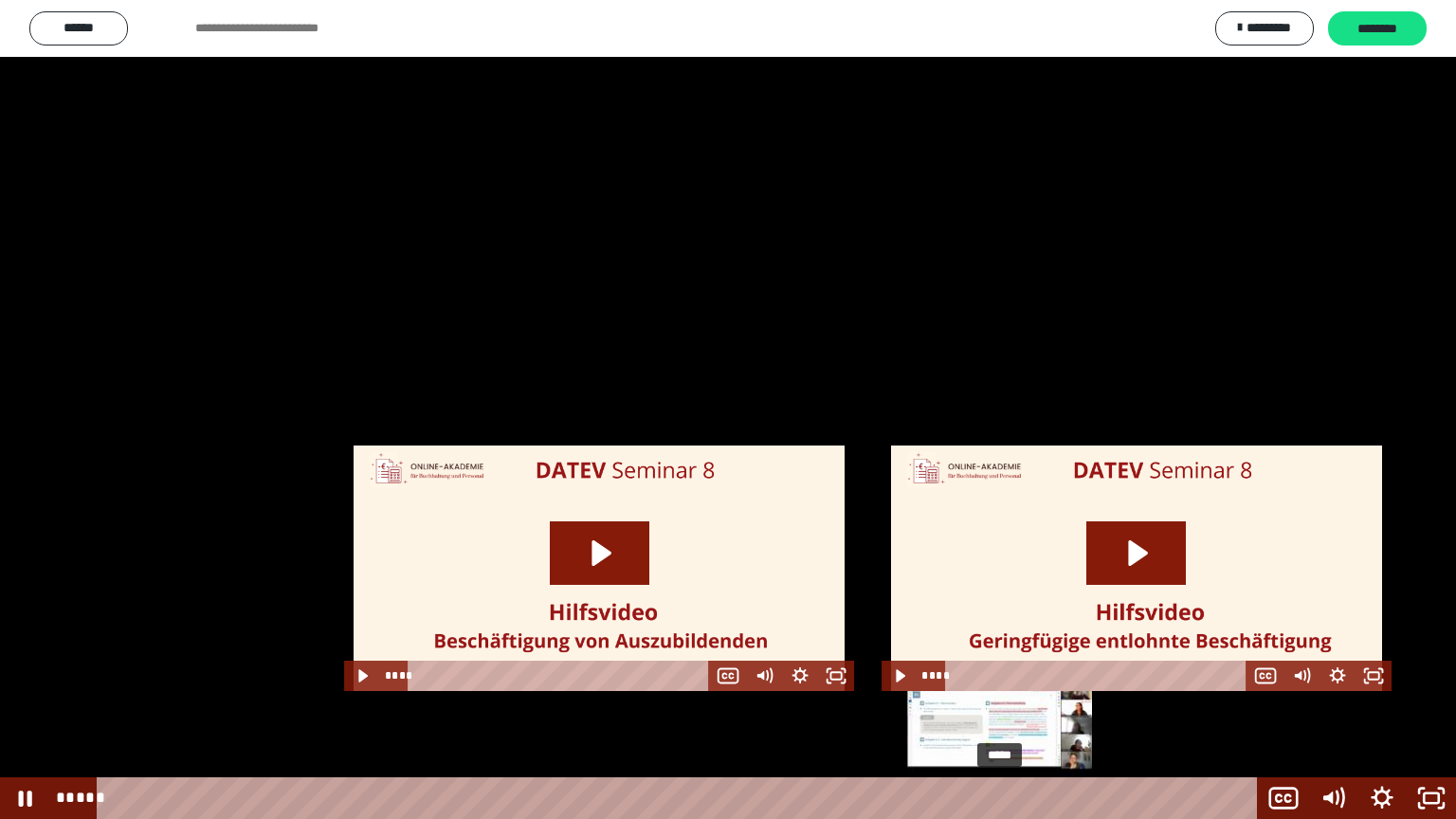 click at bounding box center [999, 798] 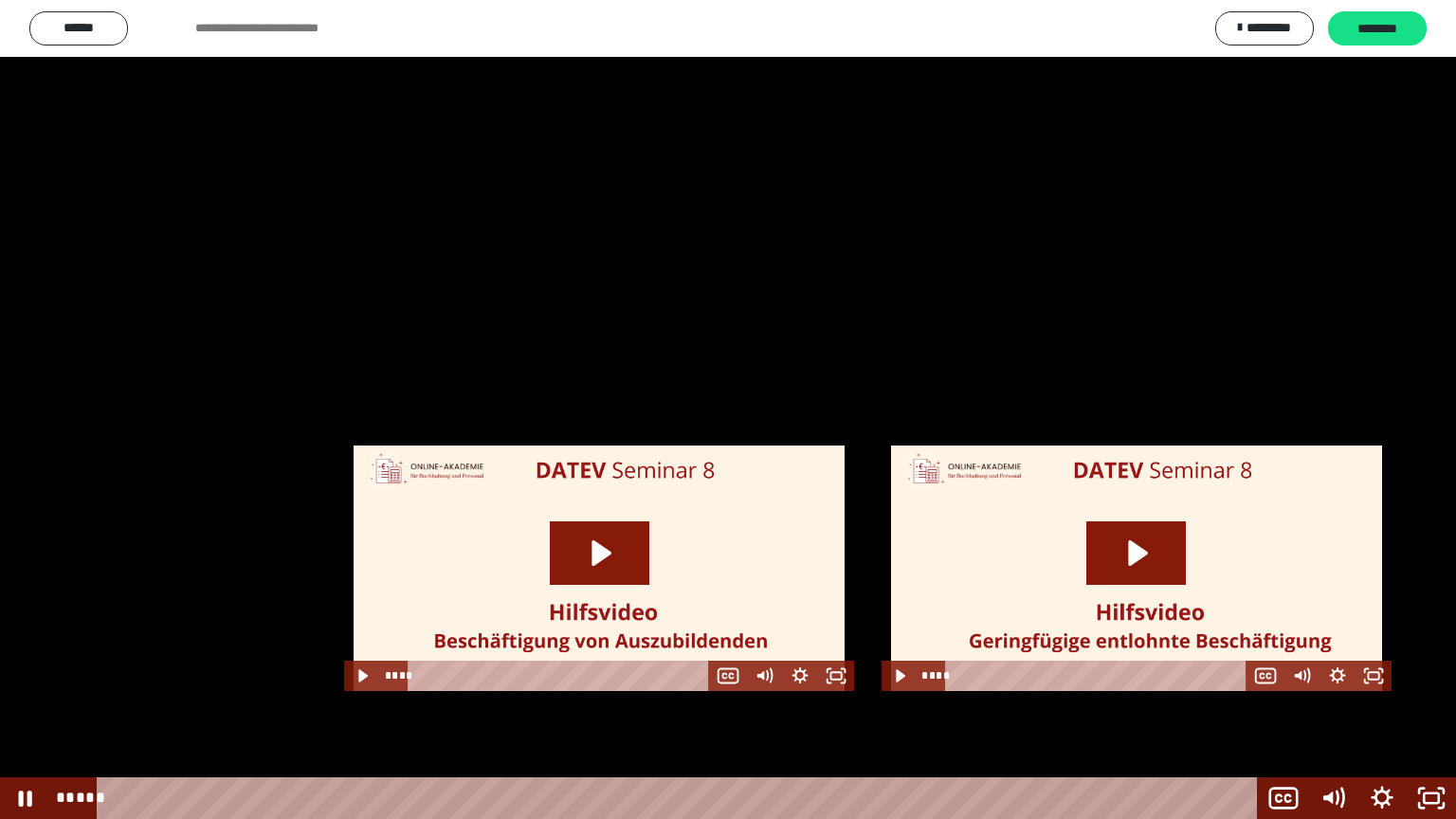 click at bounding box center (728, 410) 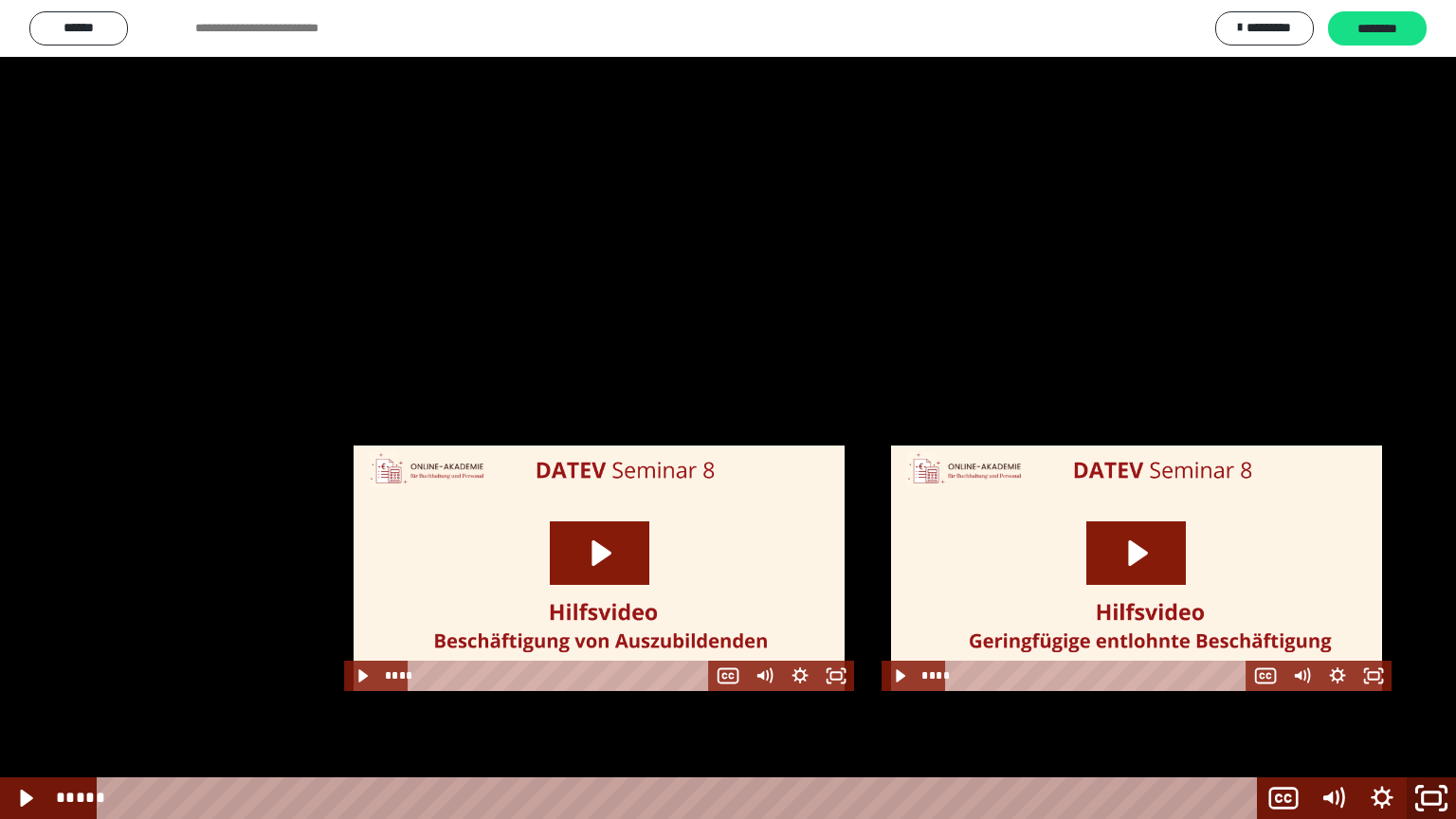 click 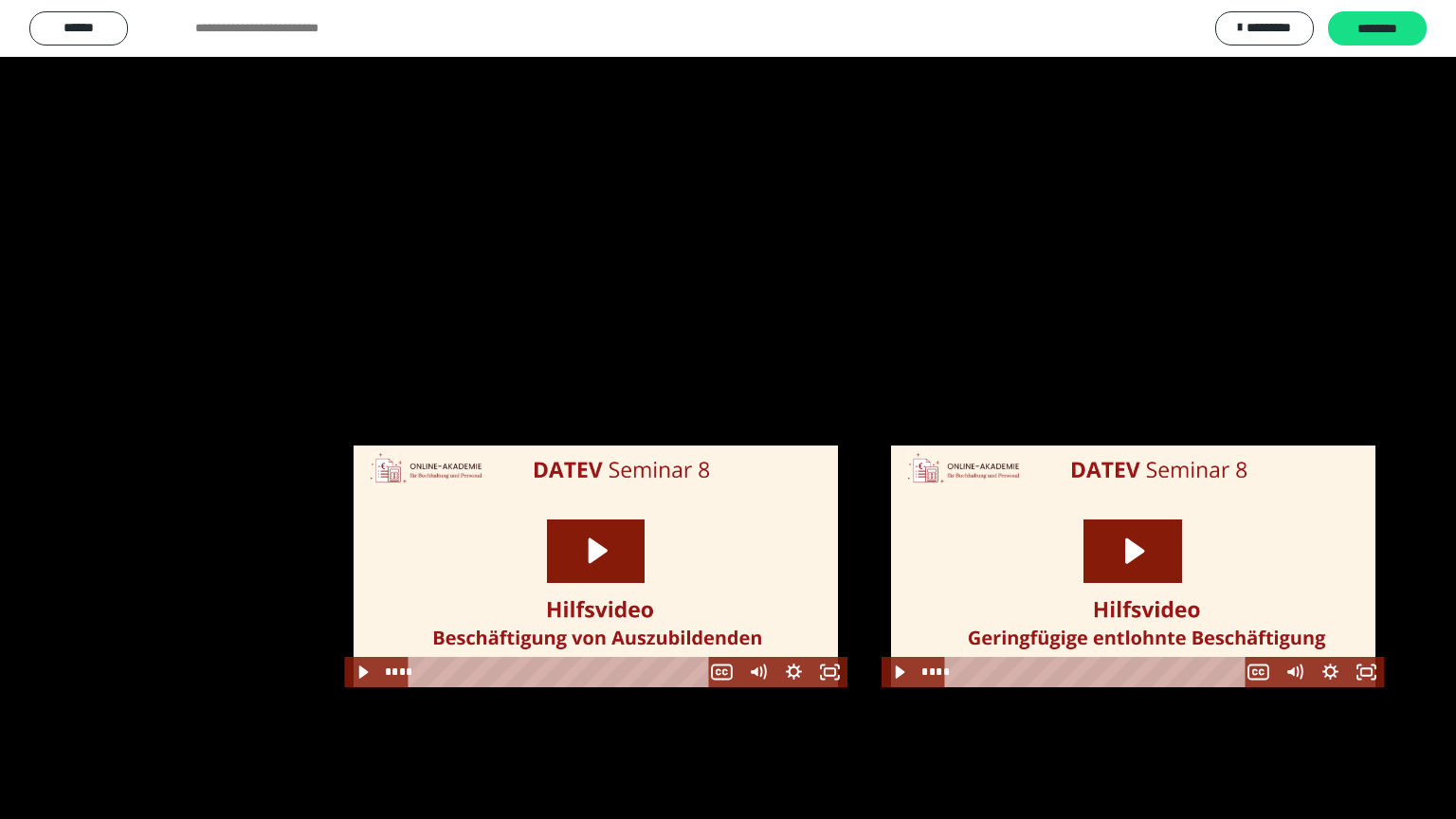 scroll, scrollTop: 1410, scrollLeft: 0, axis: vertical 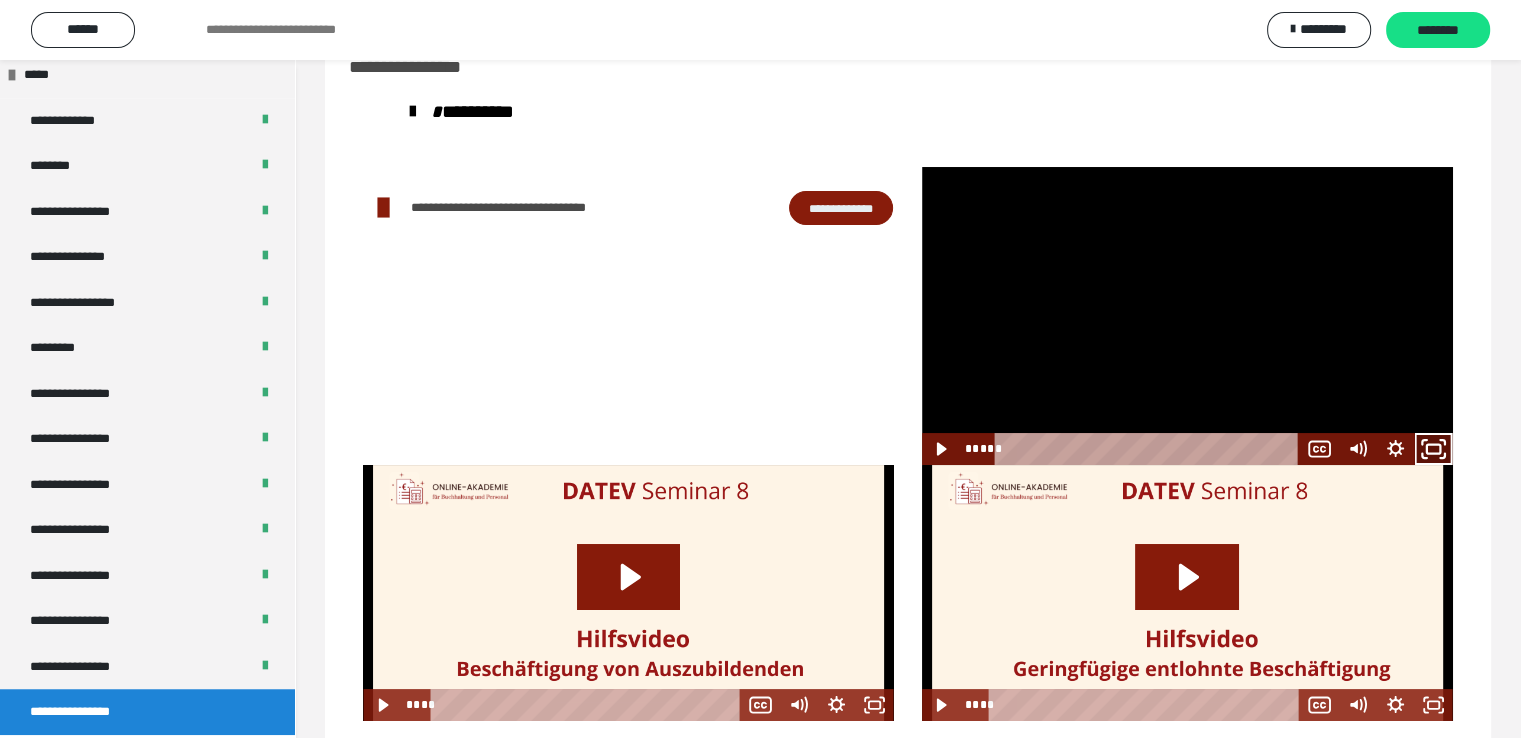 click 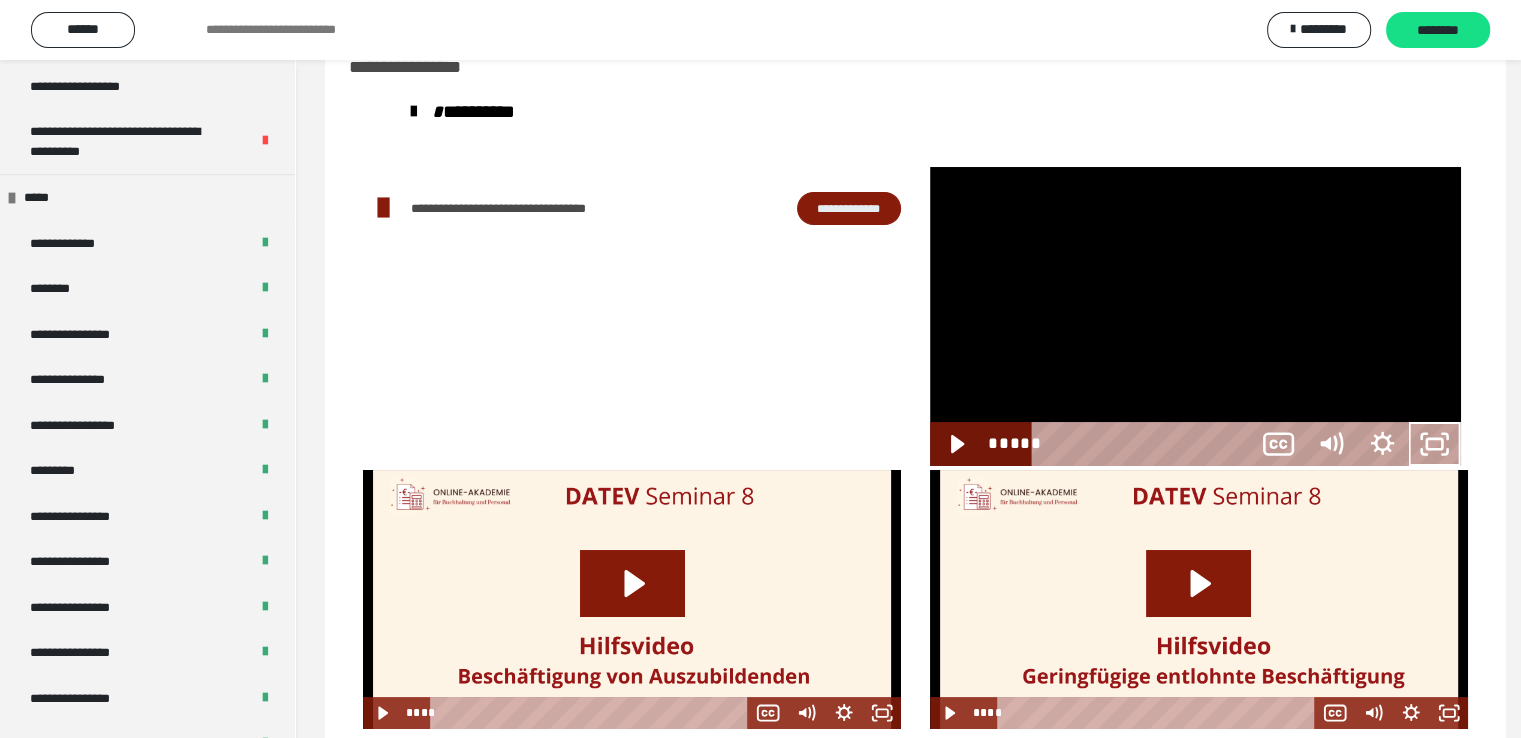 scroll, scrollTop: 1360, scrollLeft: 0, axis: vertical 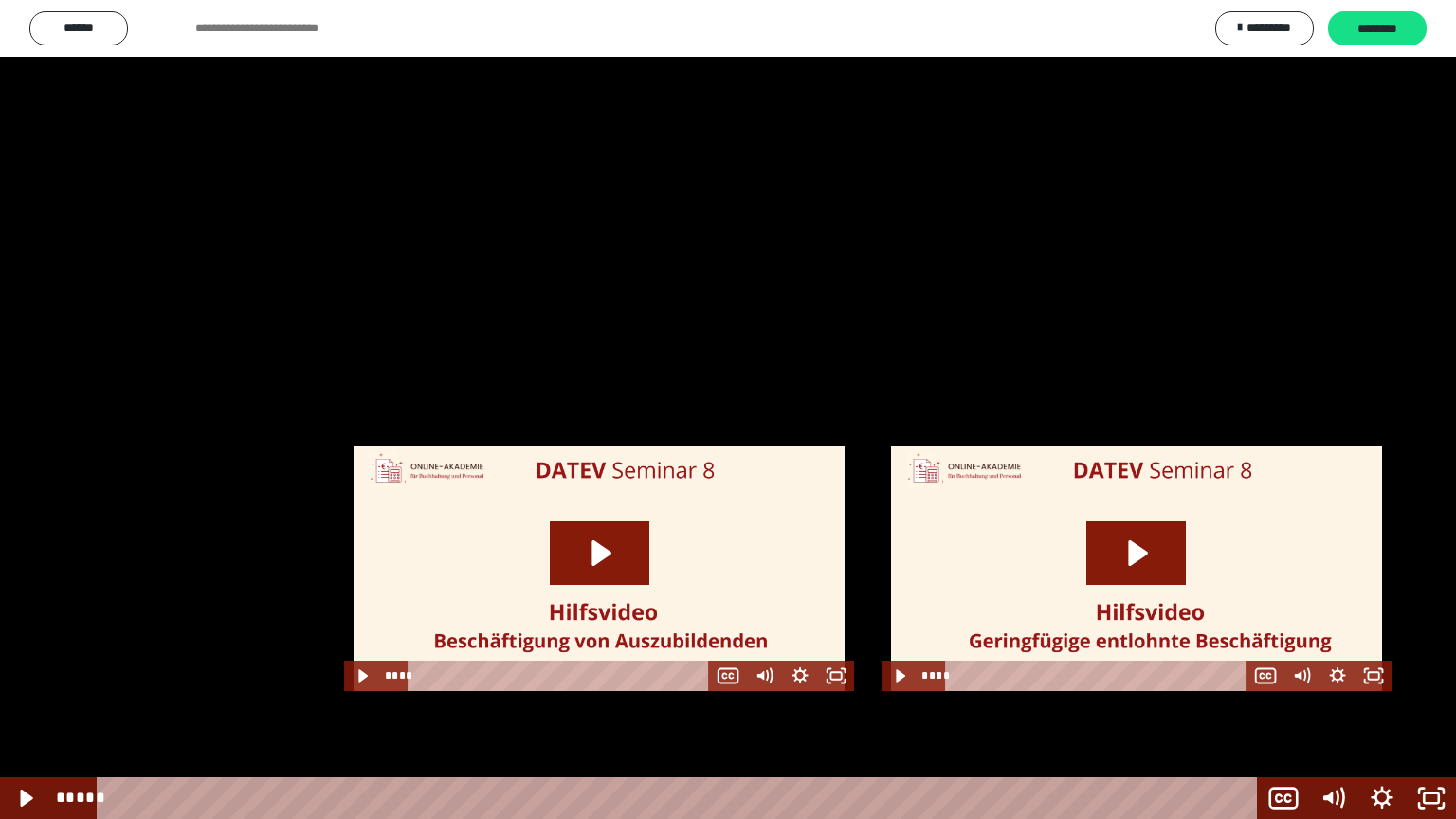 click at bounding box center (728, 410) 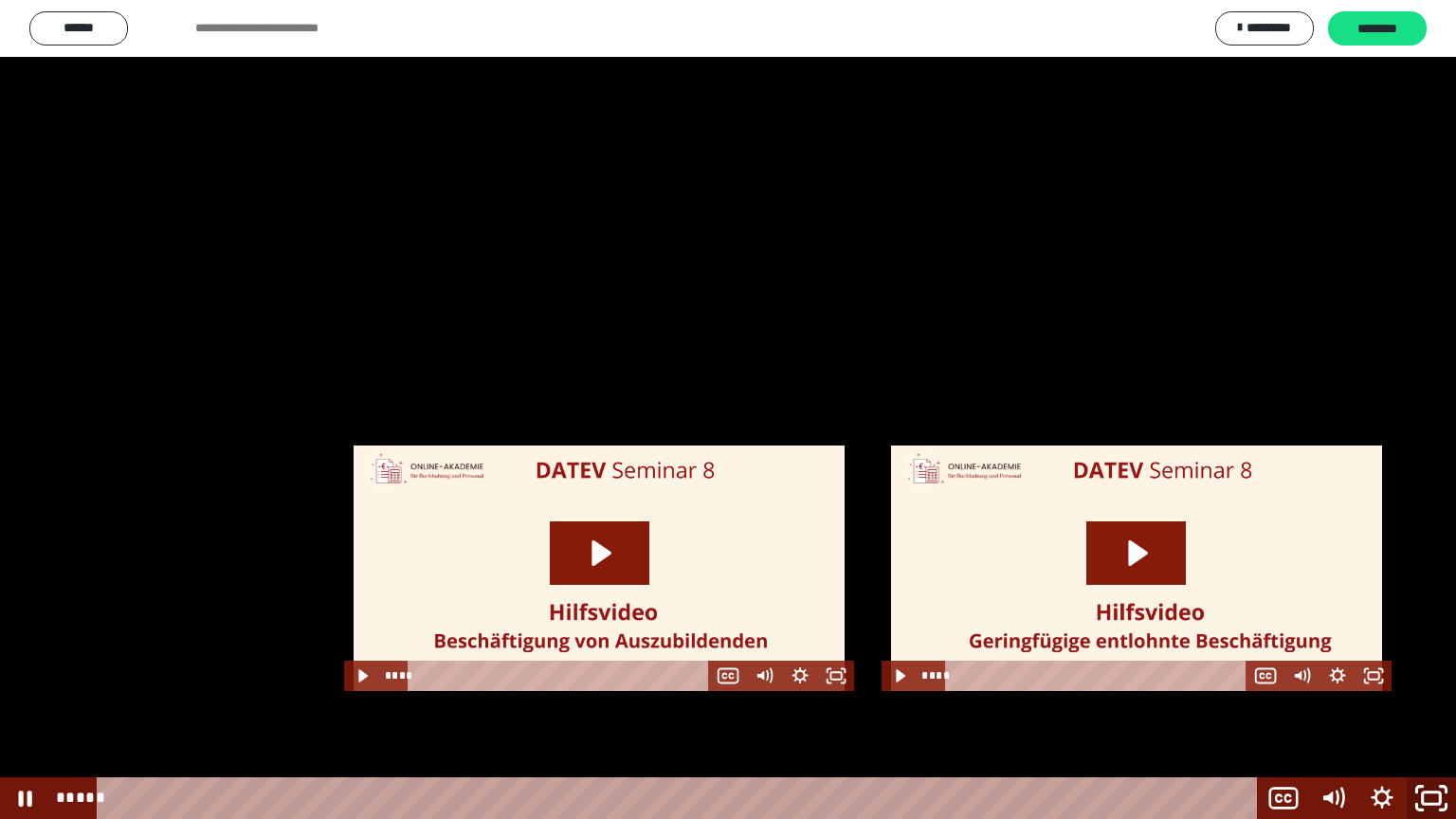 click 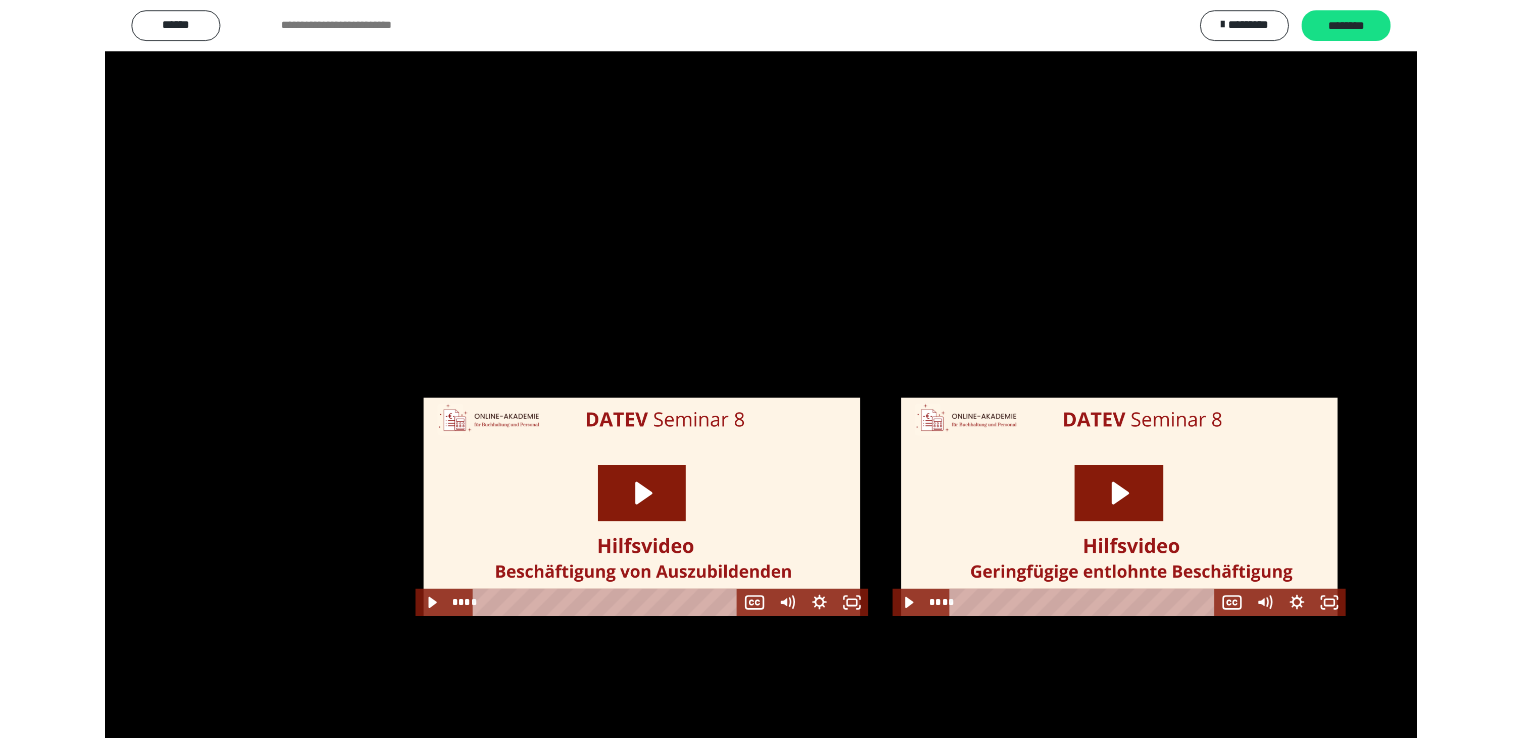 scroll, scrollTop: 1487, scrollLeft: 0, axis: vertical 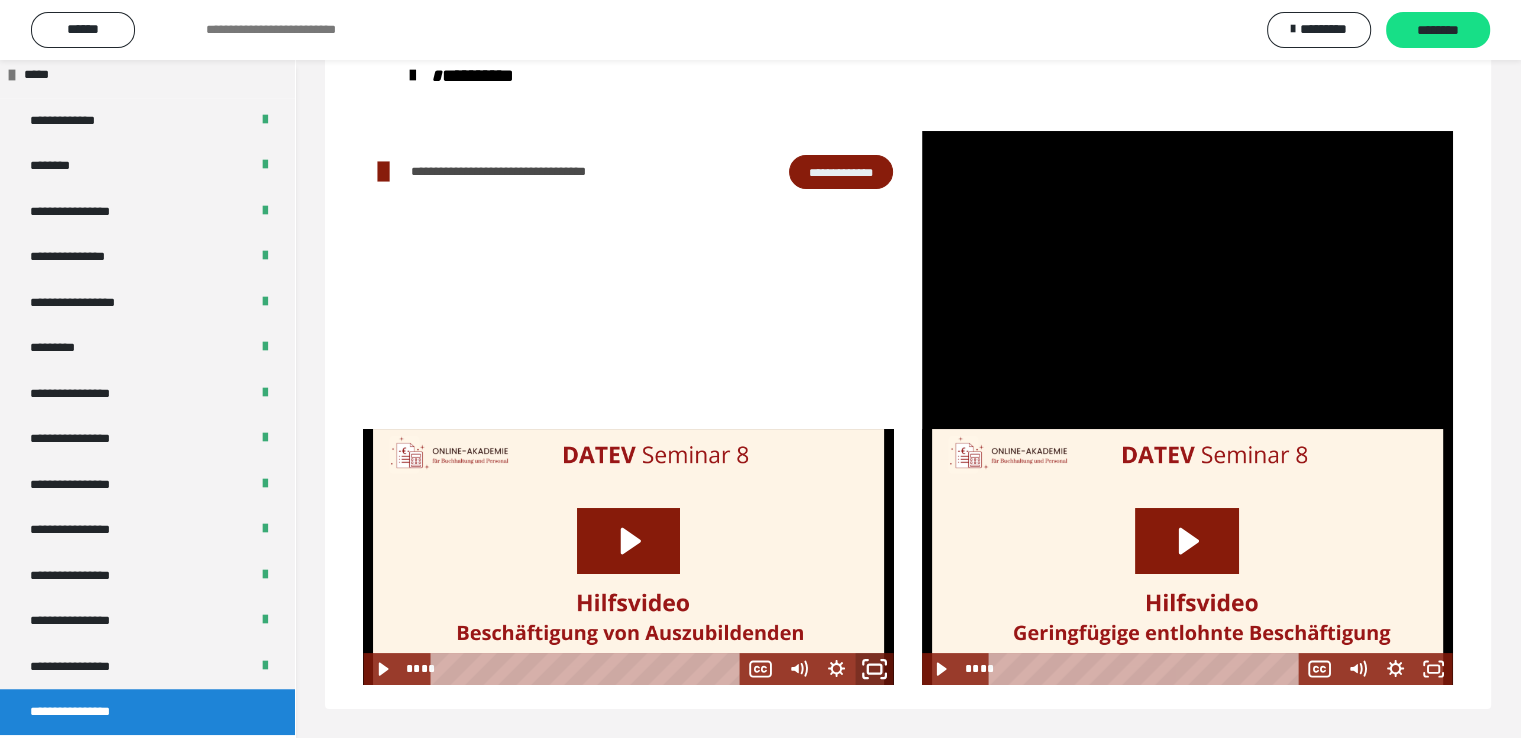 click 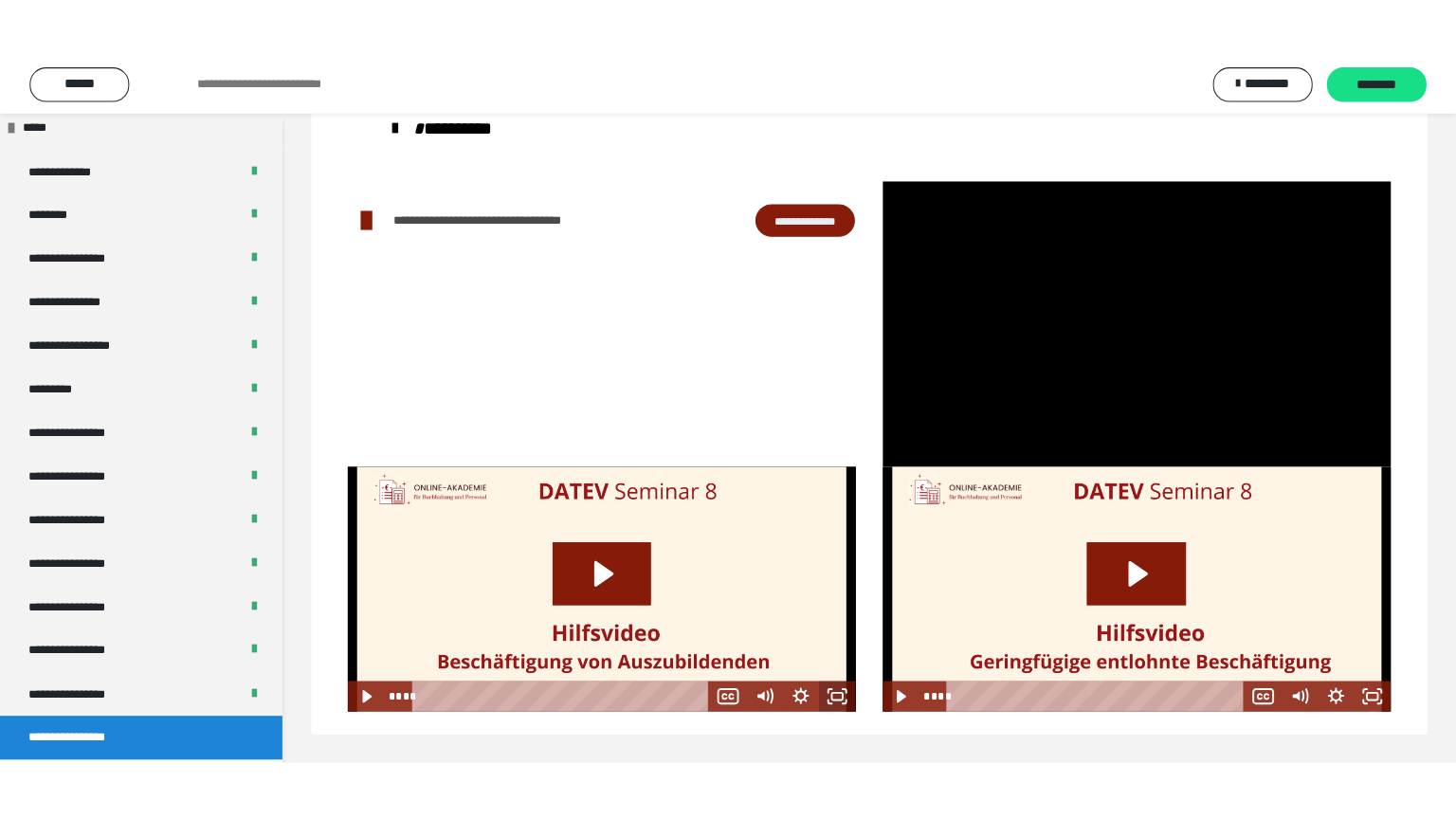 scroll, scrollTop: 57, scrollLeft: 0, axis: vertical 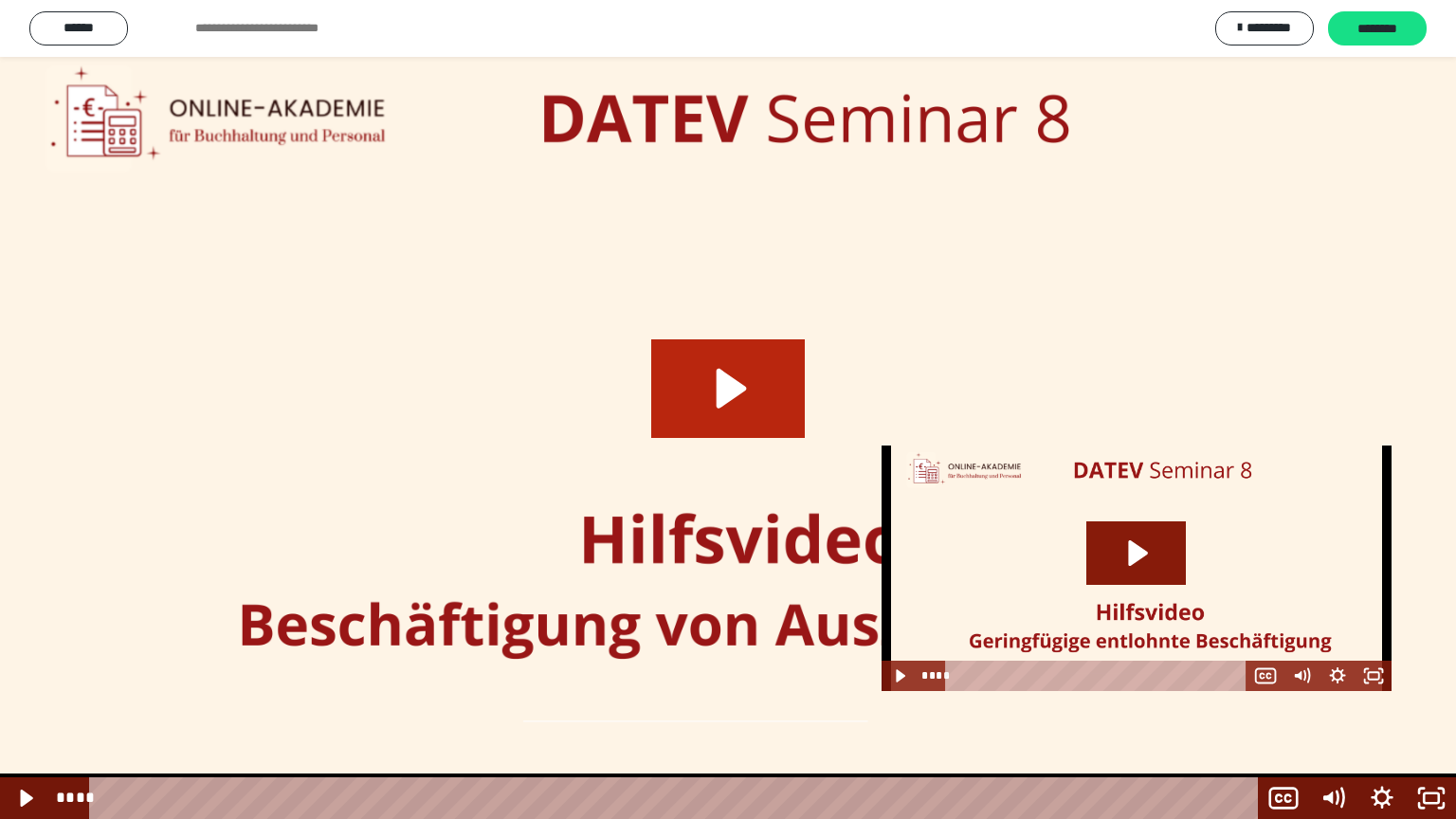 click 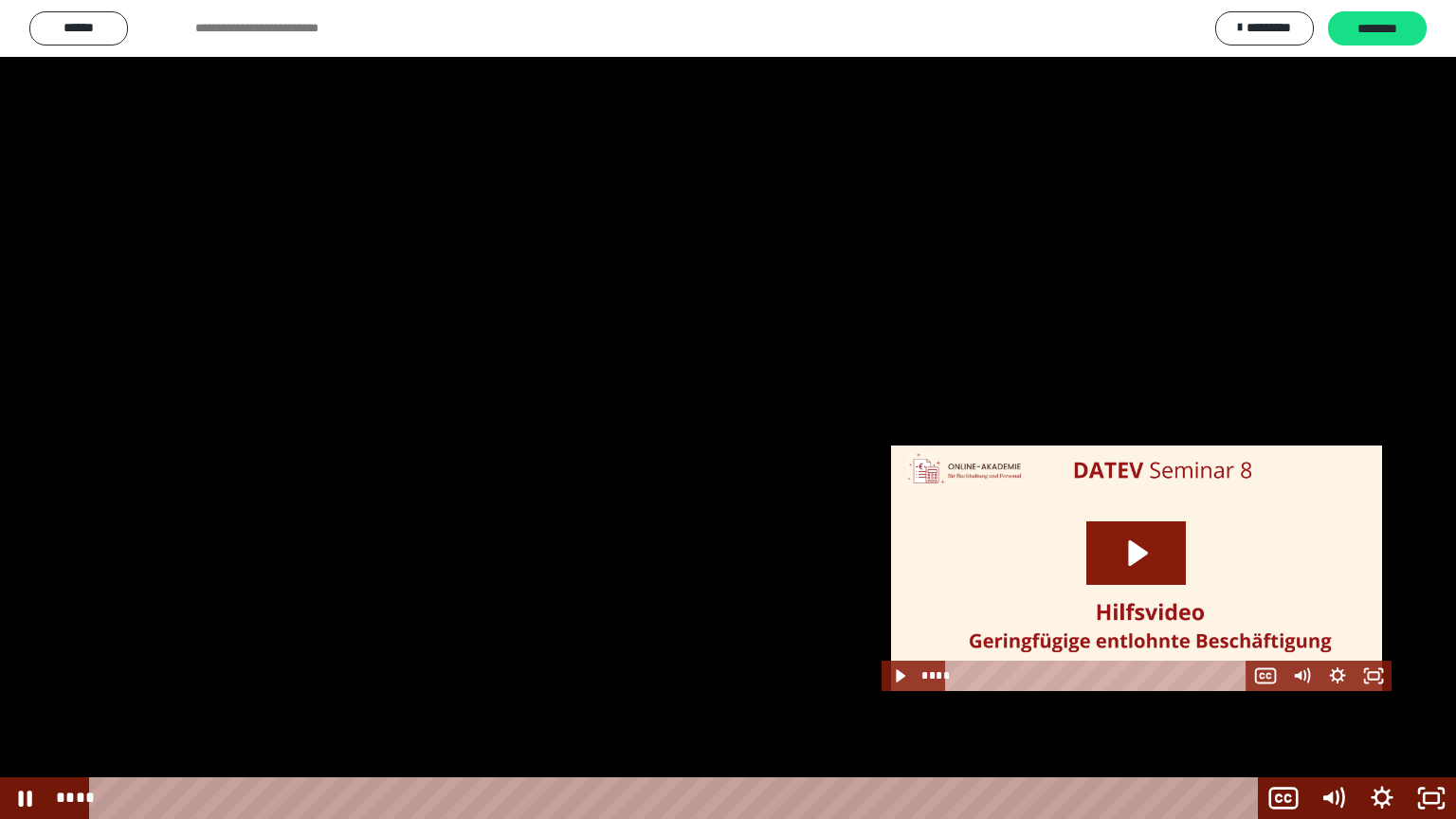 click at bounding box center [728, 410] 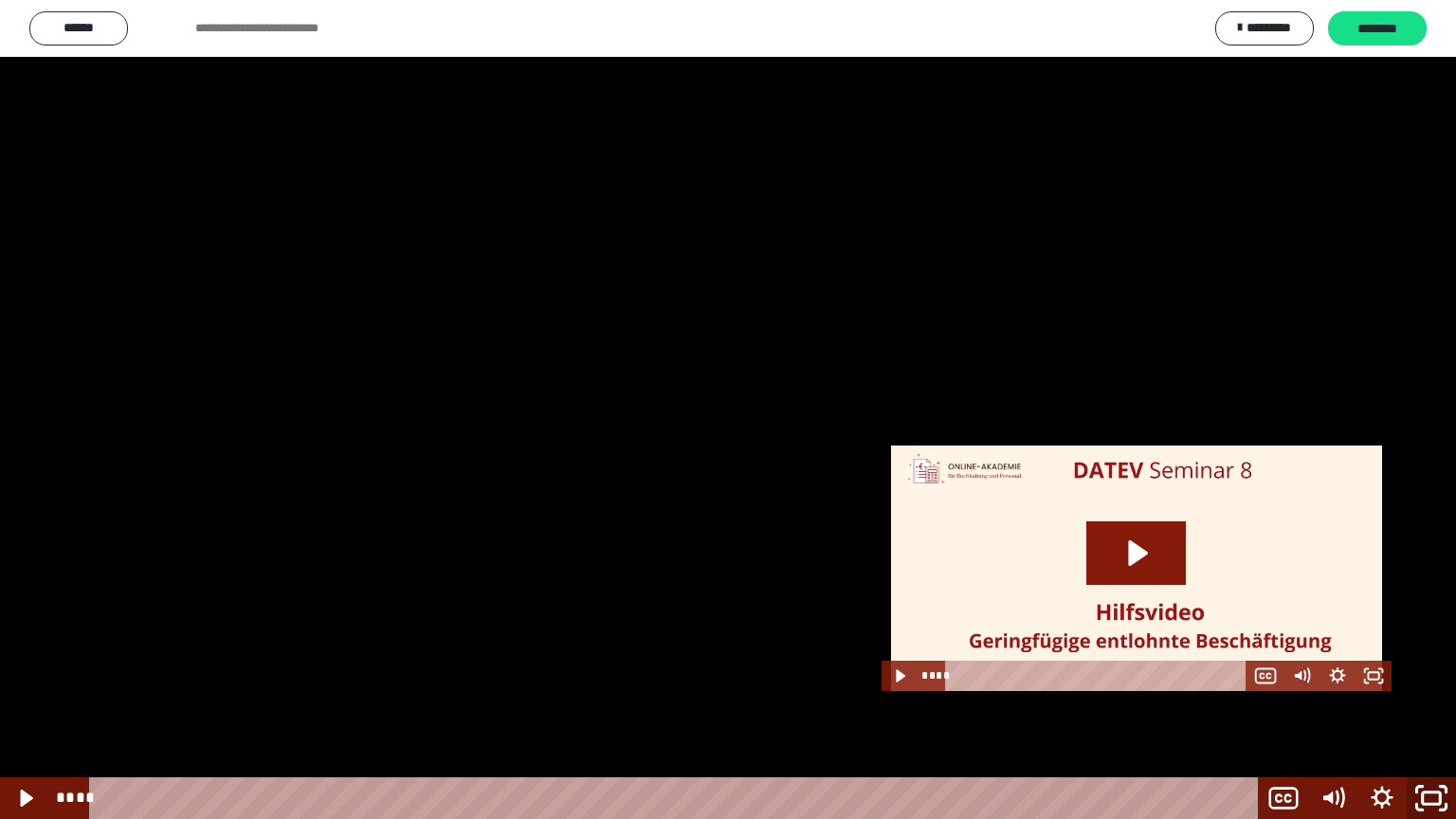 click 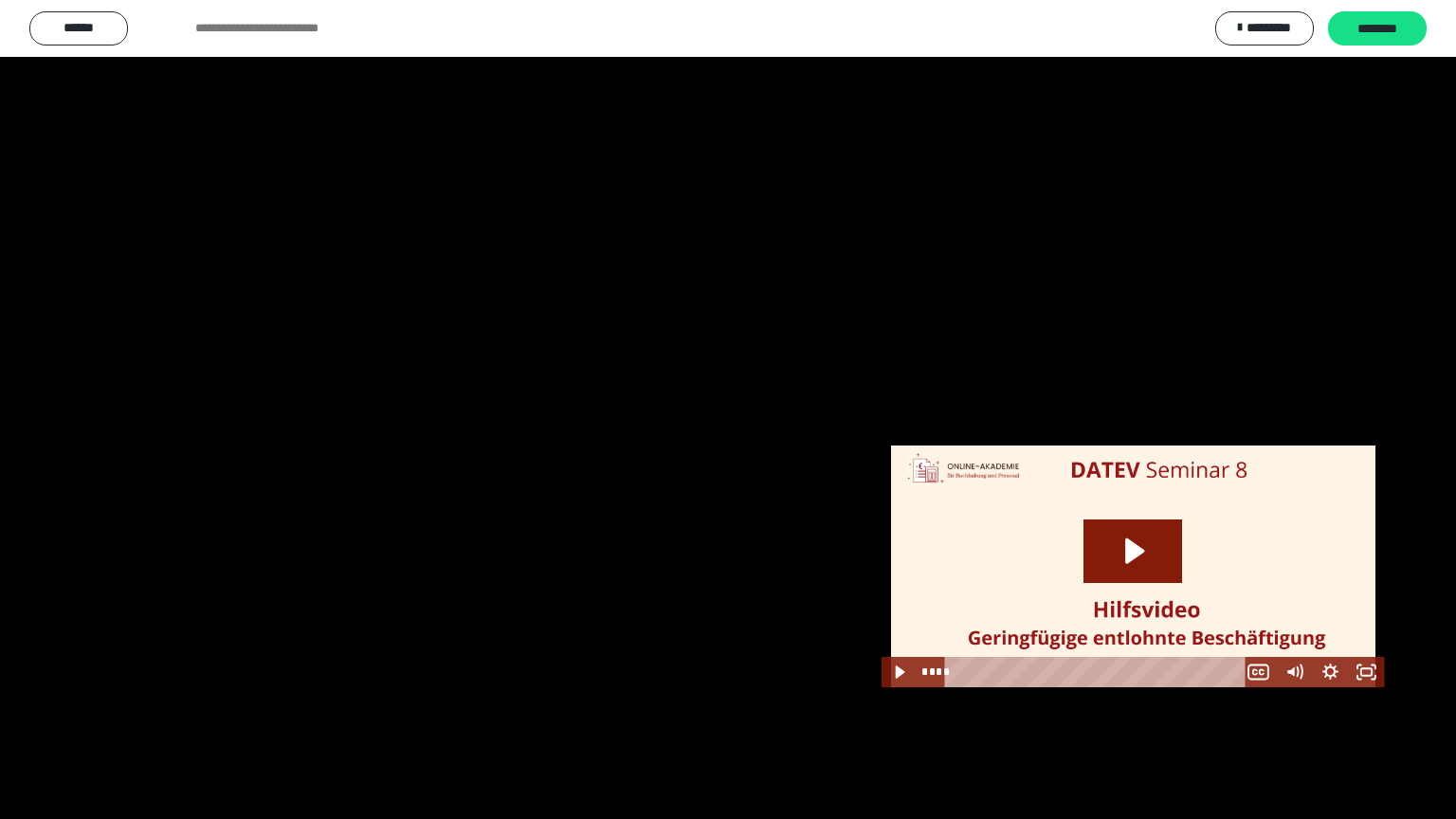 scroll, scrollTop: 1410, scrollLeft: 0, axis: vertical 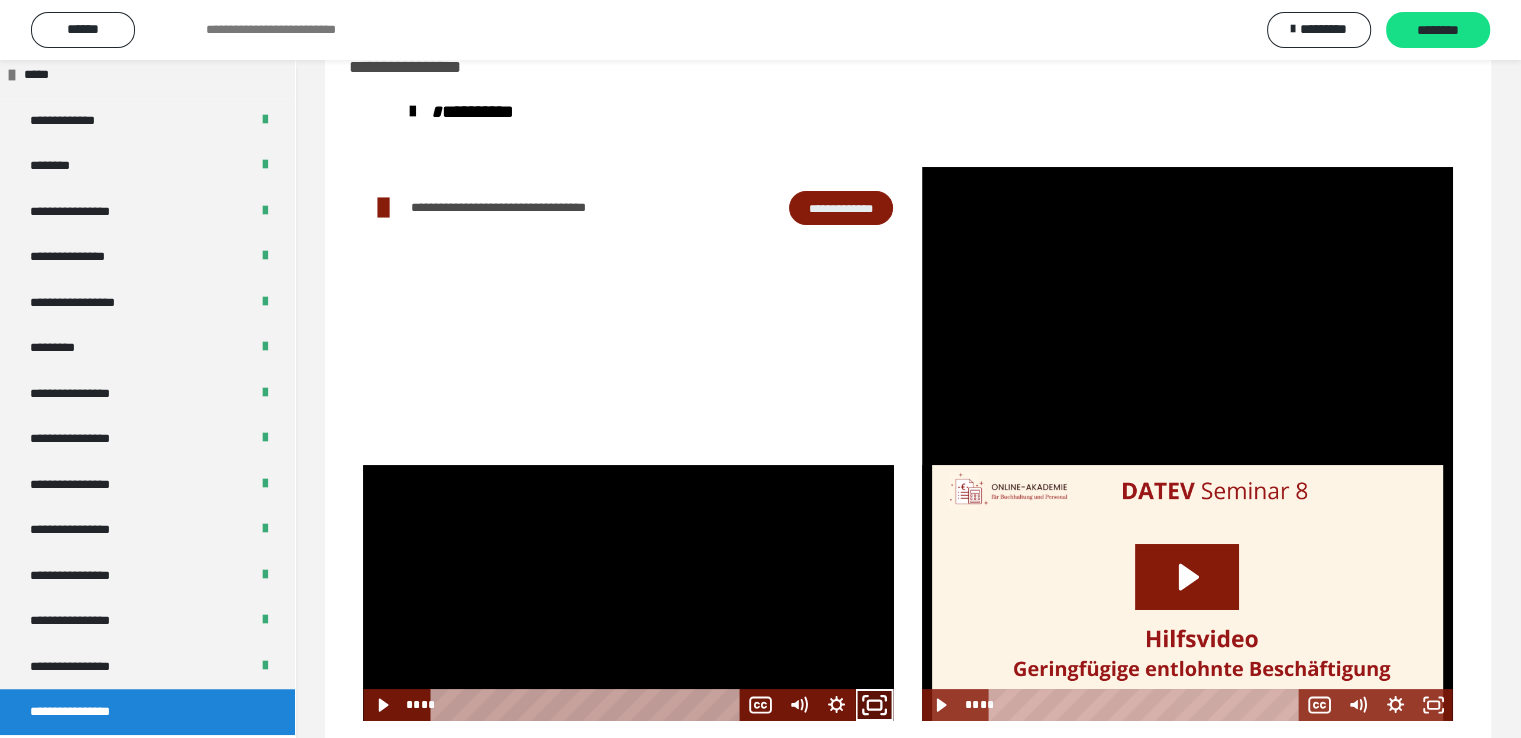 click 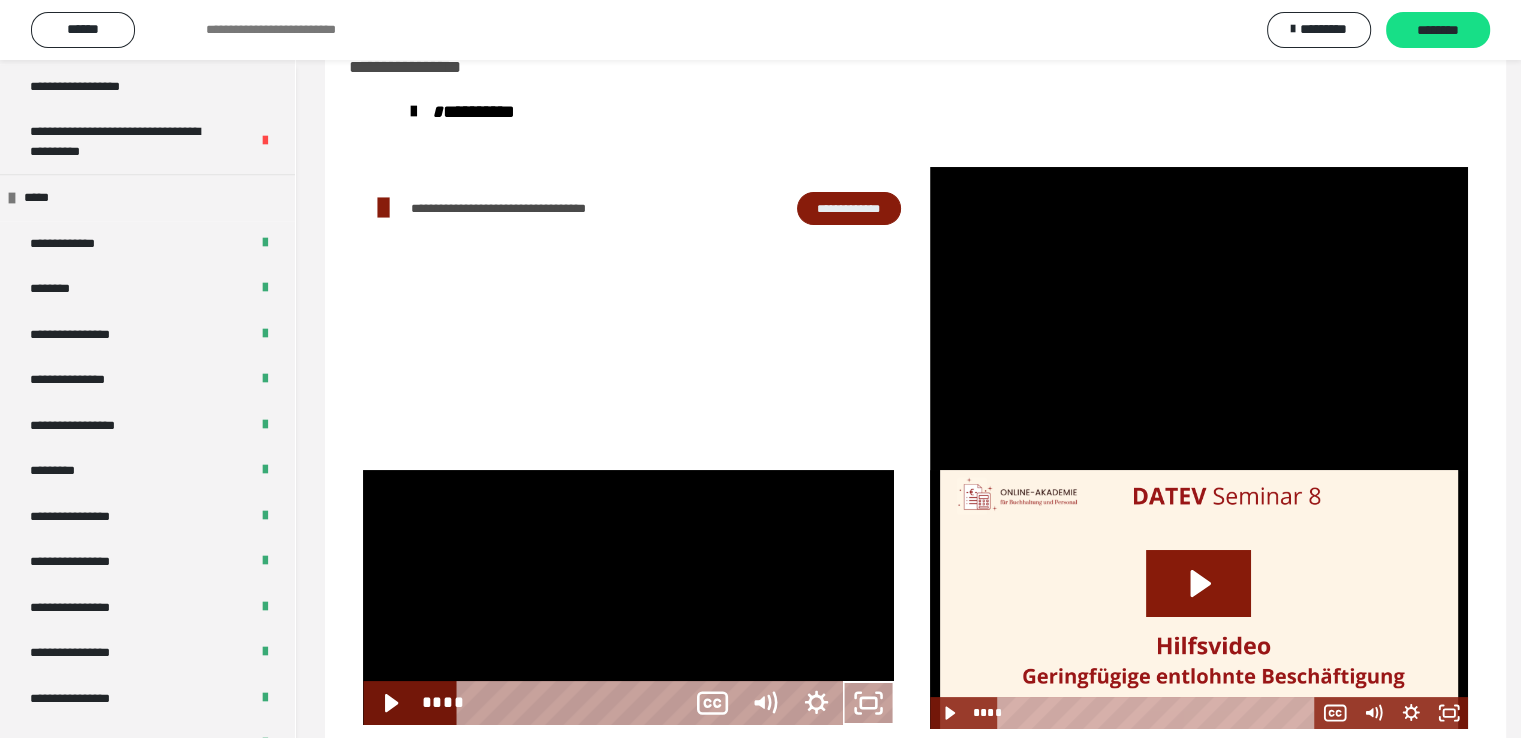 scroll, scrollTop: 1360, scrollLeft: 0, axis: vertical 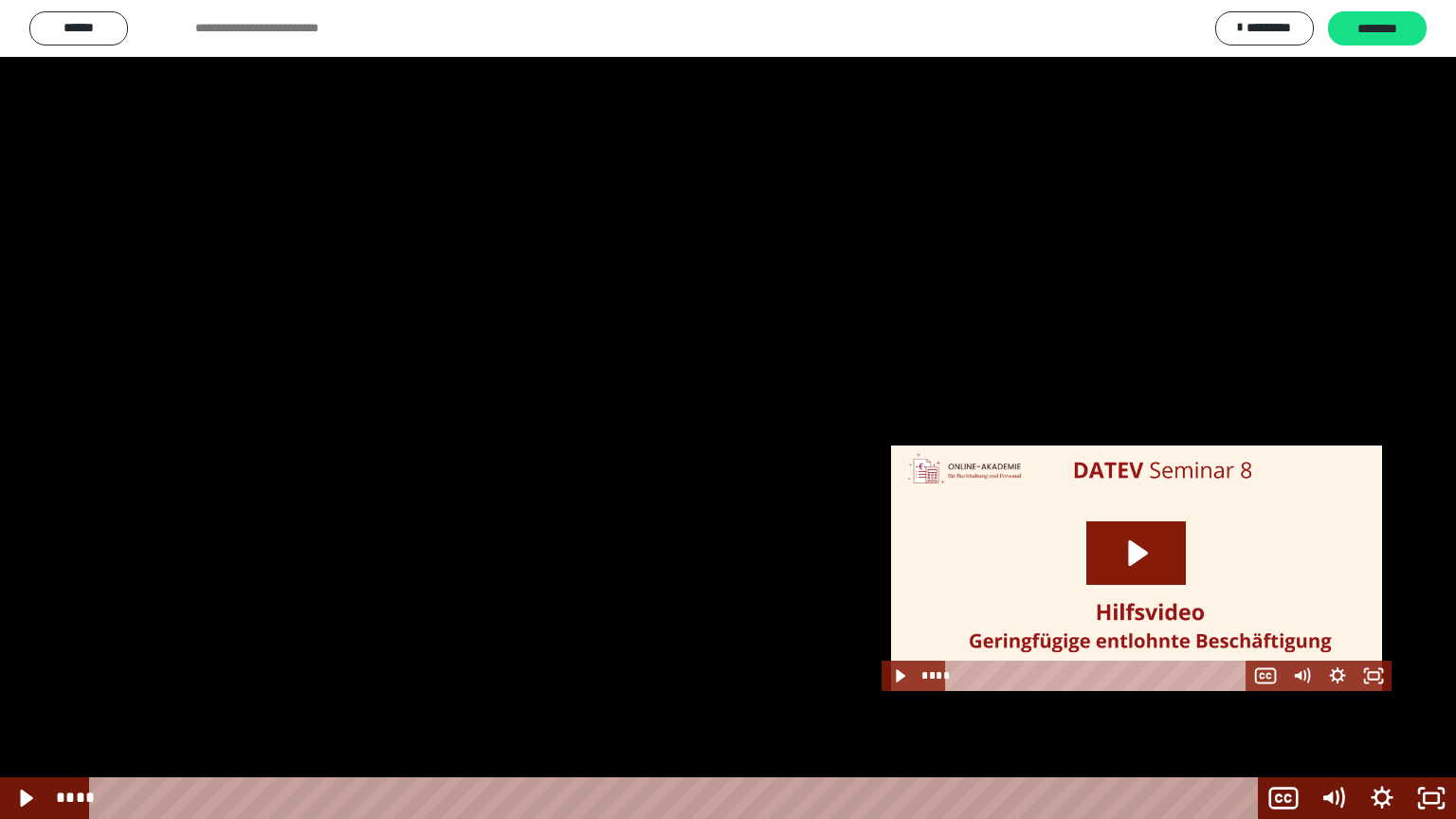 click at bounding box center [728, 410] 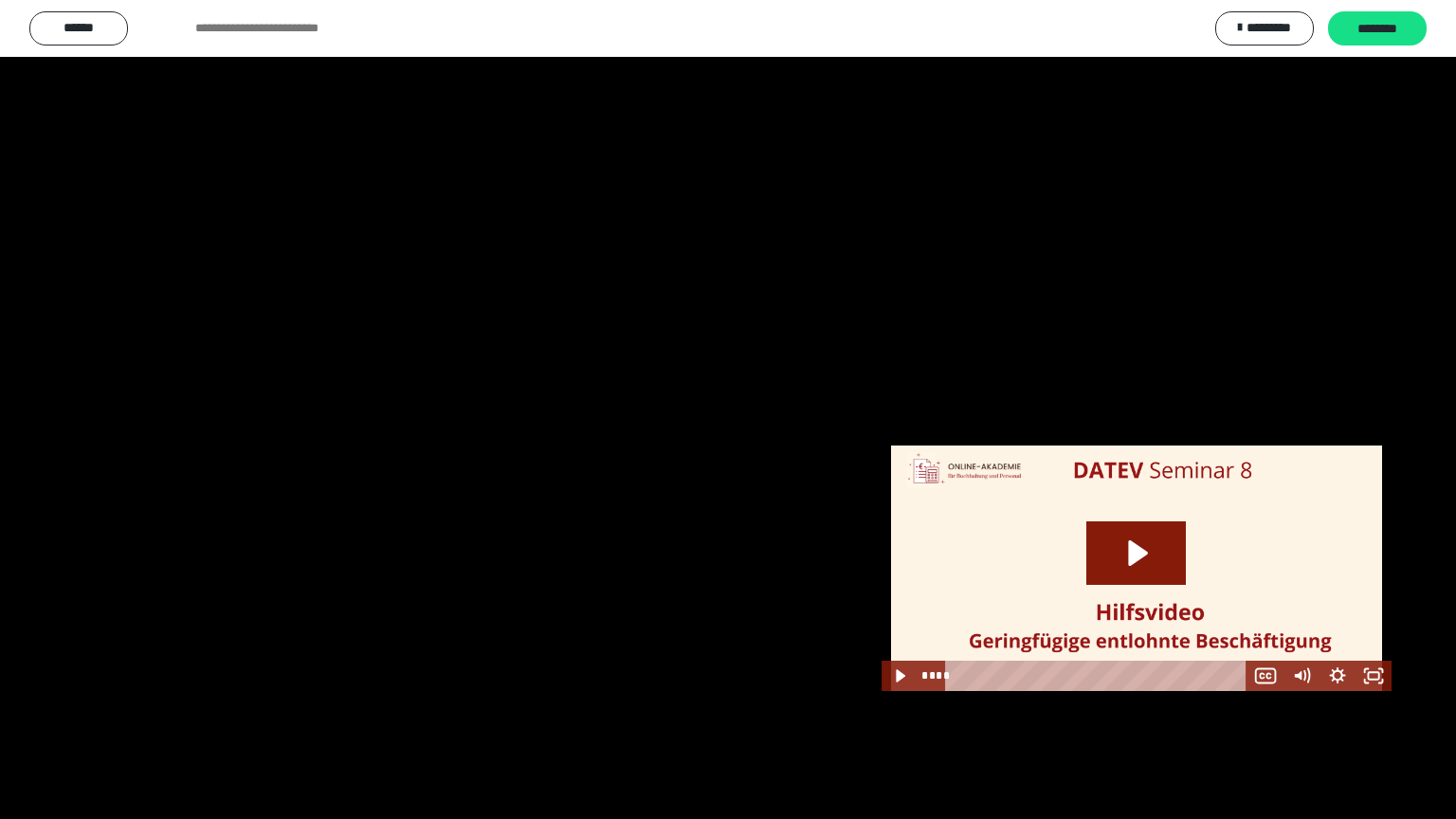 click at bounding box center [728, 410] 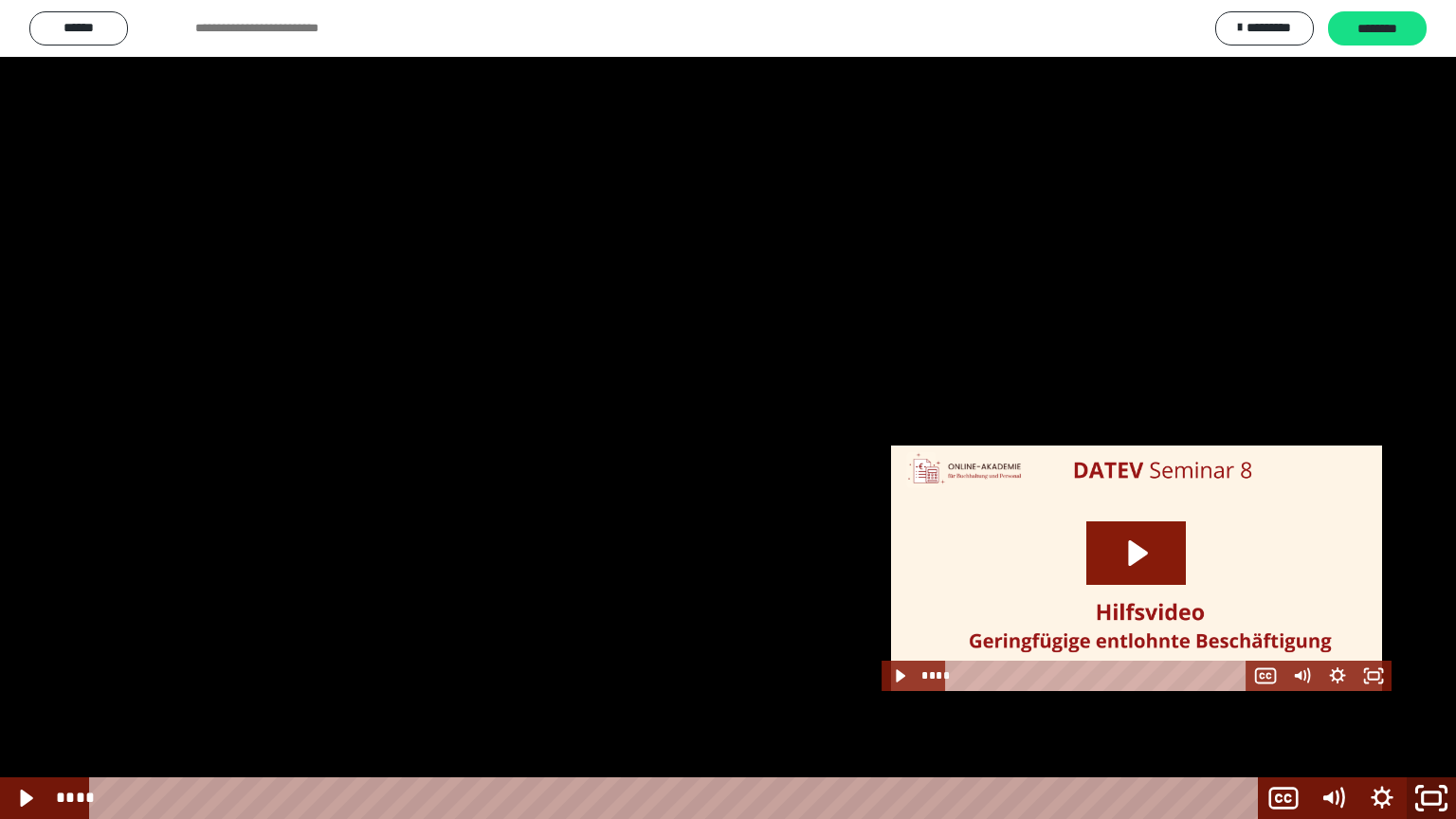 click 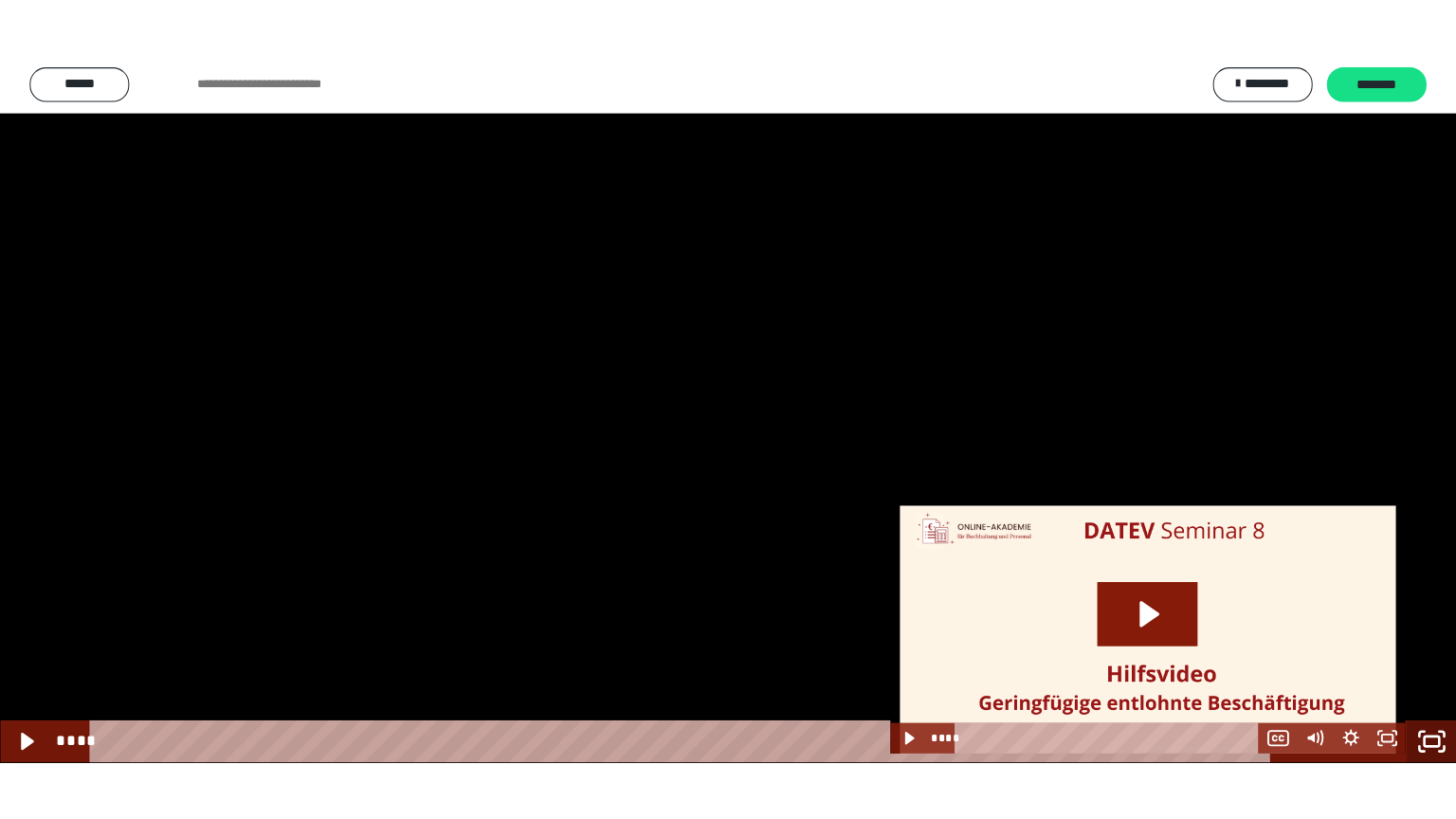 scroll, scrollTop: 1410, scrollLeft: 0, axis: vertical 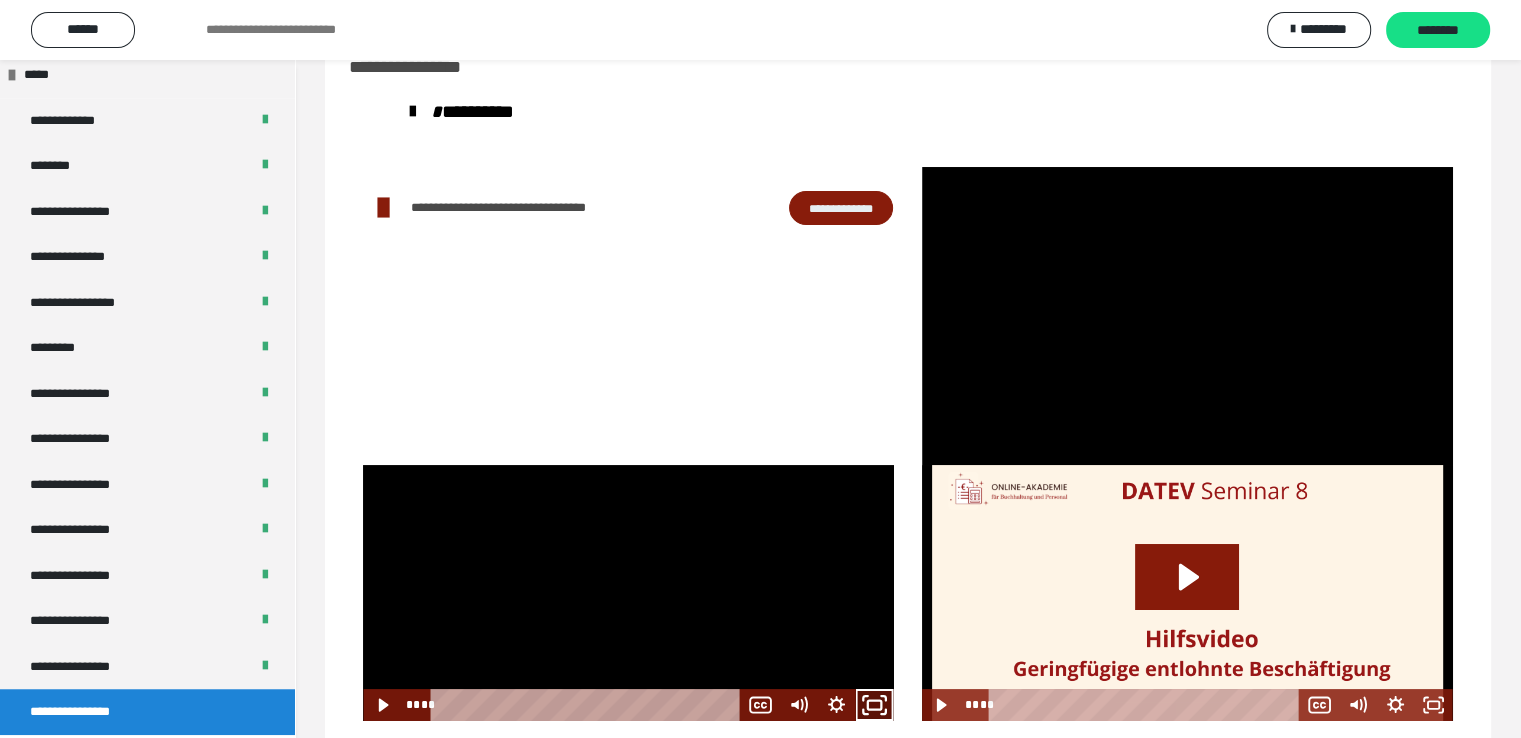 click 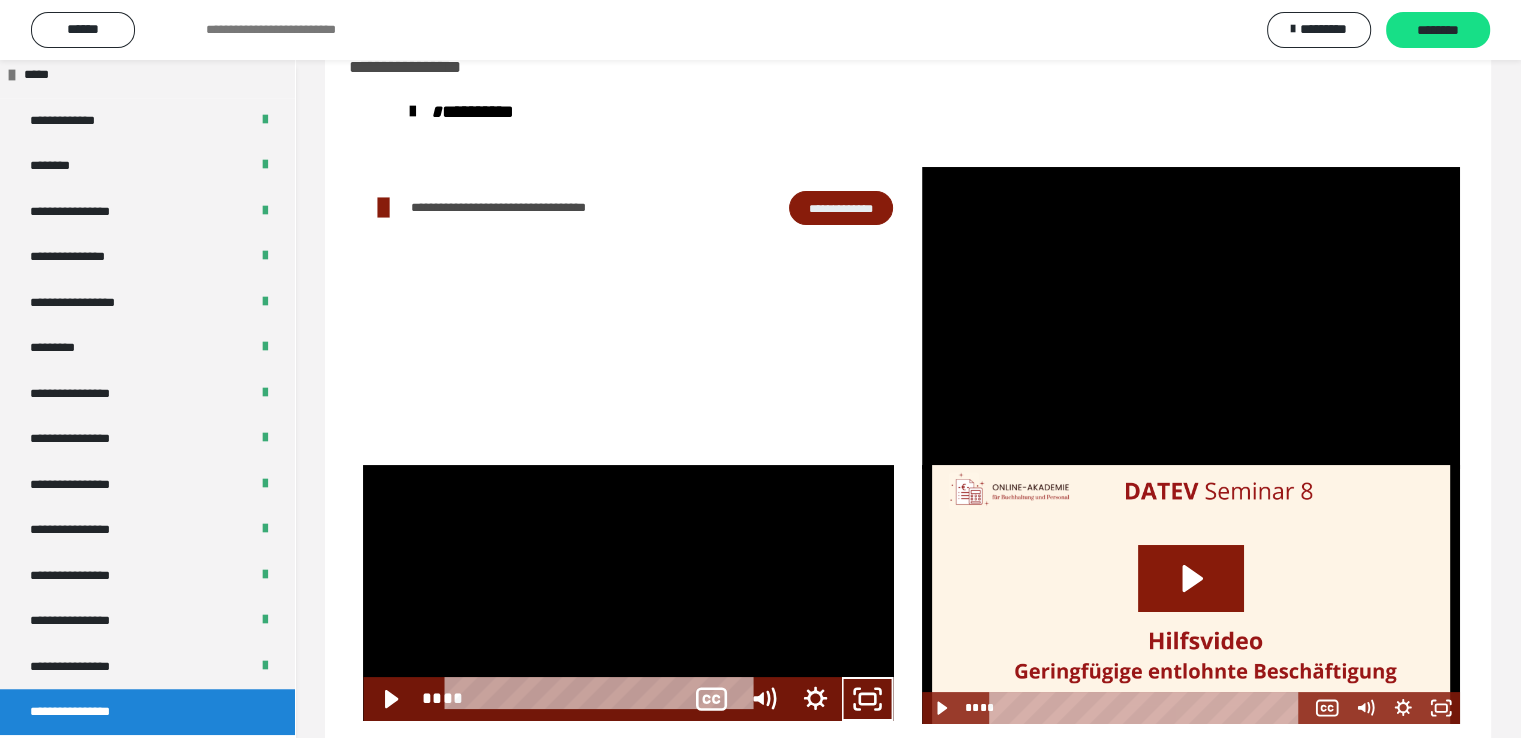 scroll, scrollTop: 1360, scrollLeft: 0, axis: vertical 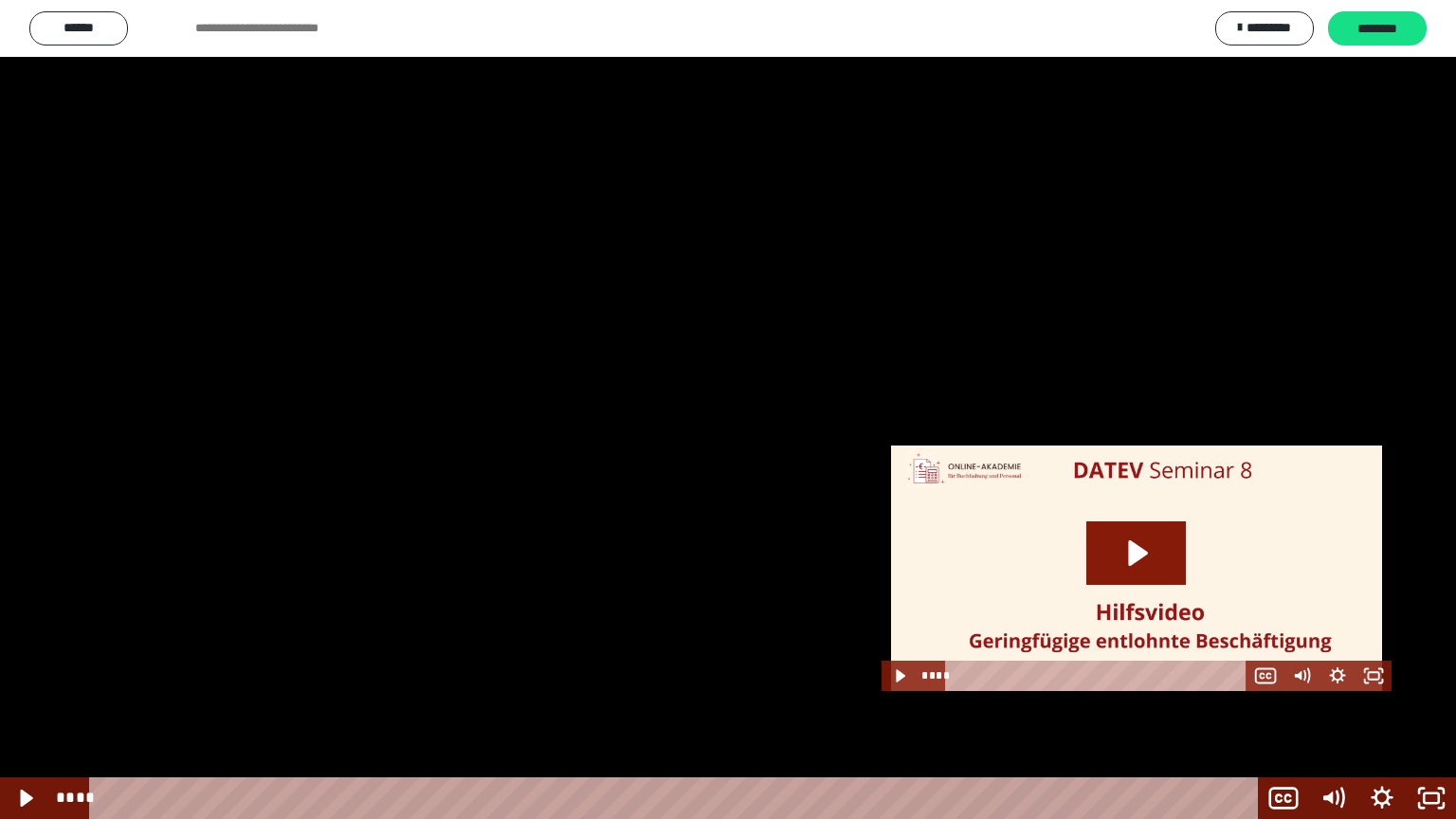 click at bounding box center (728, 410) 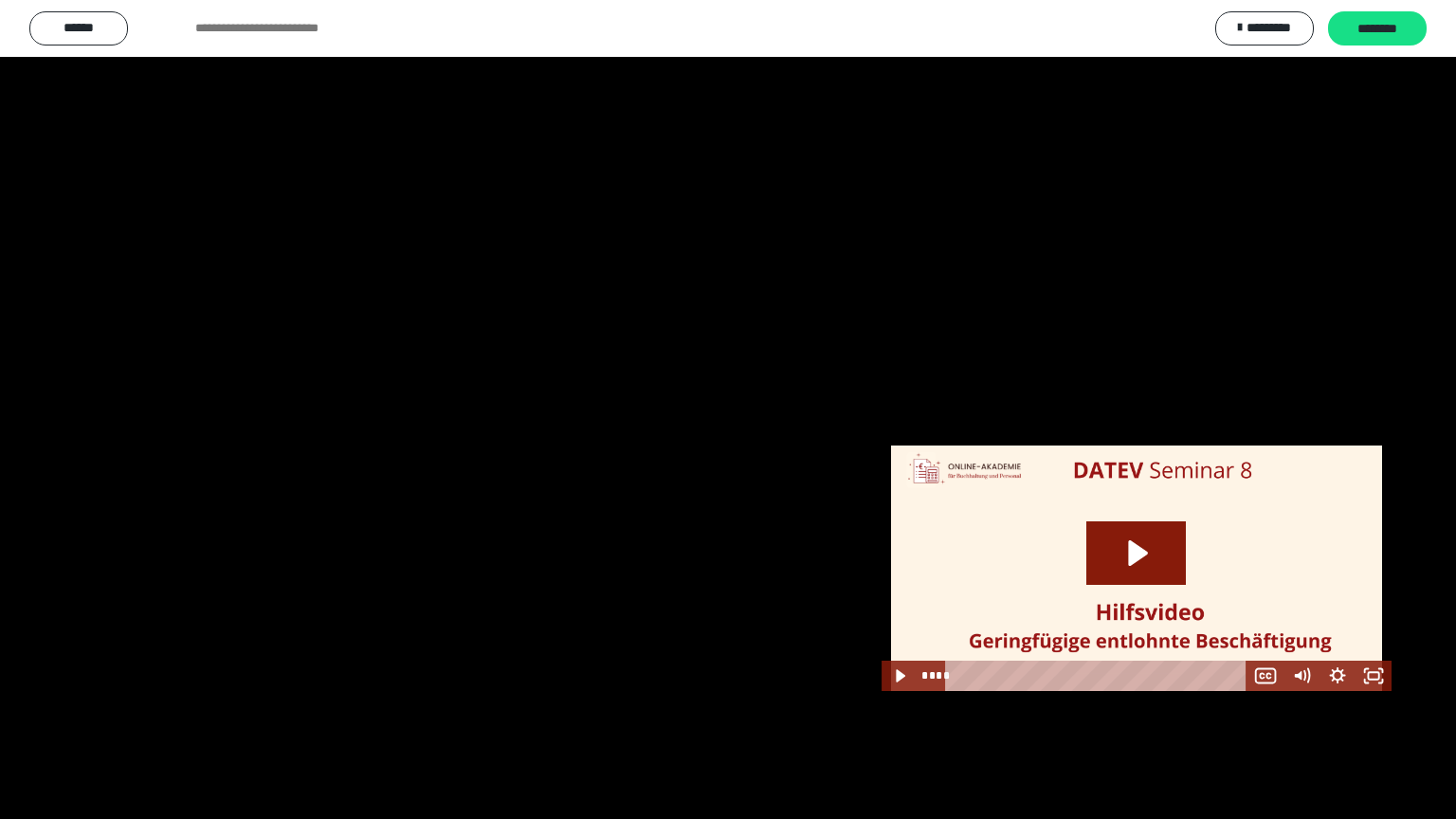 click at bounding box center (728, 410) 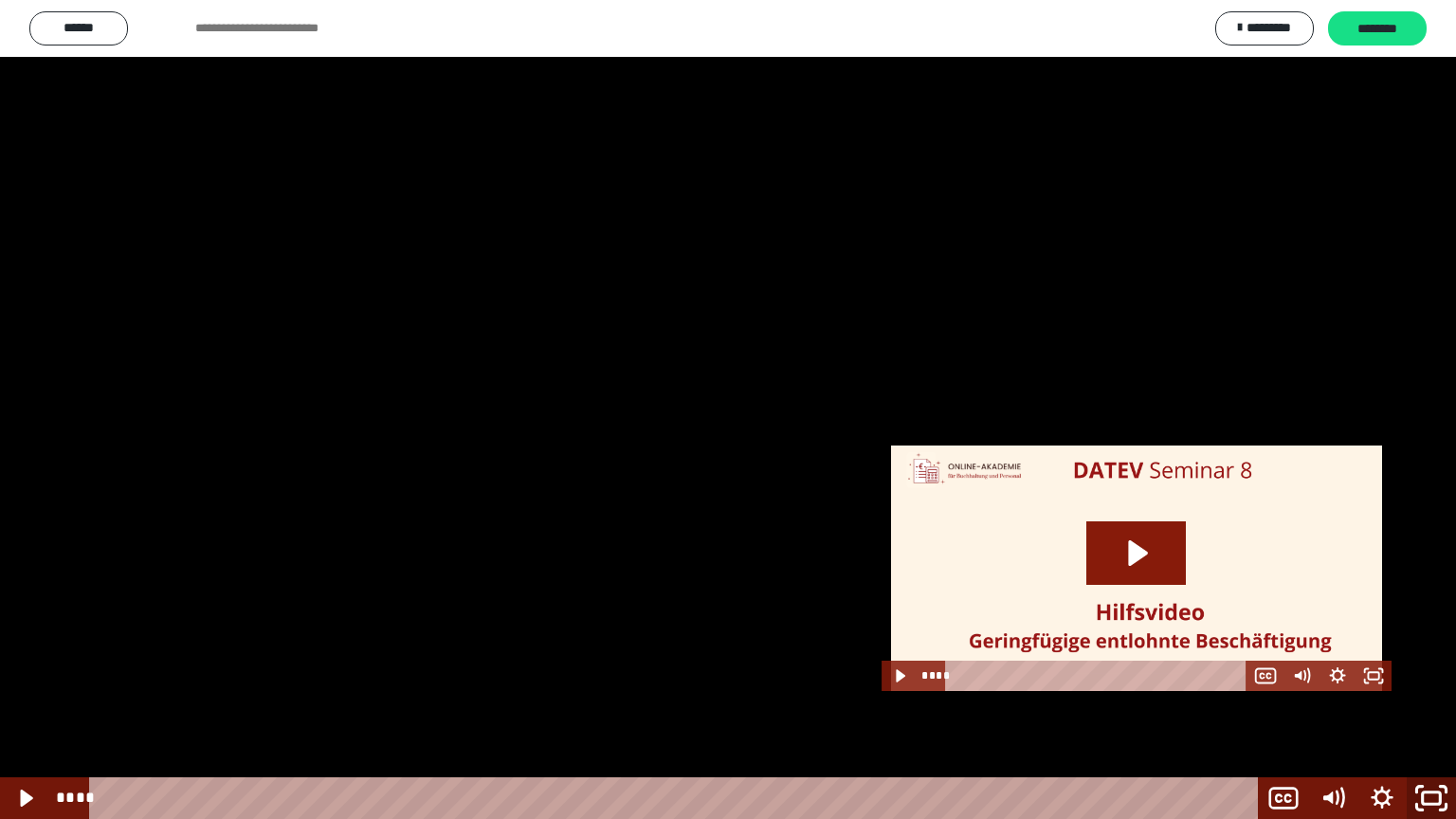 click 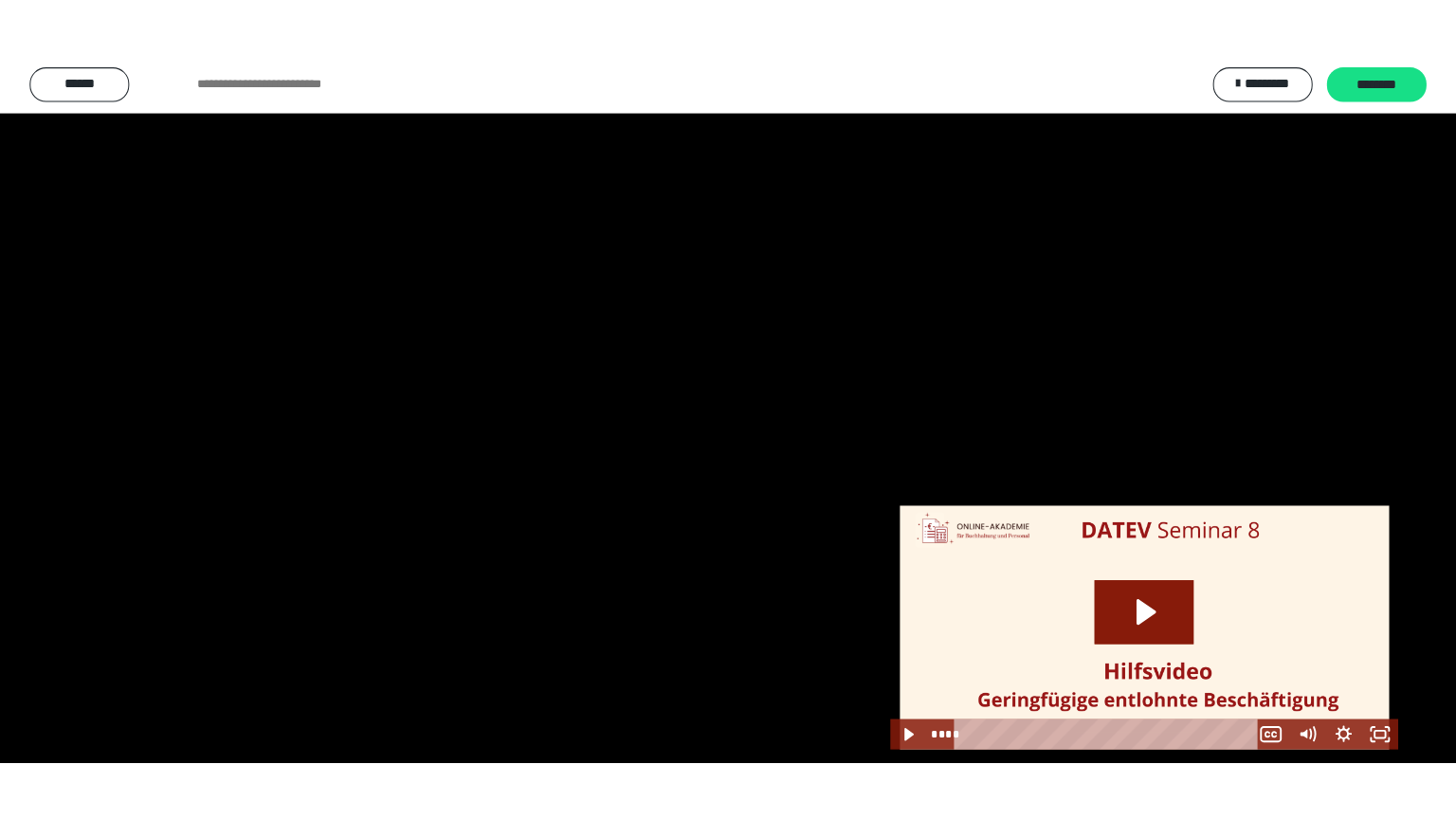 scroll, scrollTop: 1410, scrollLeft: 0, axis: vertical 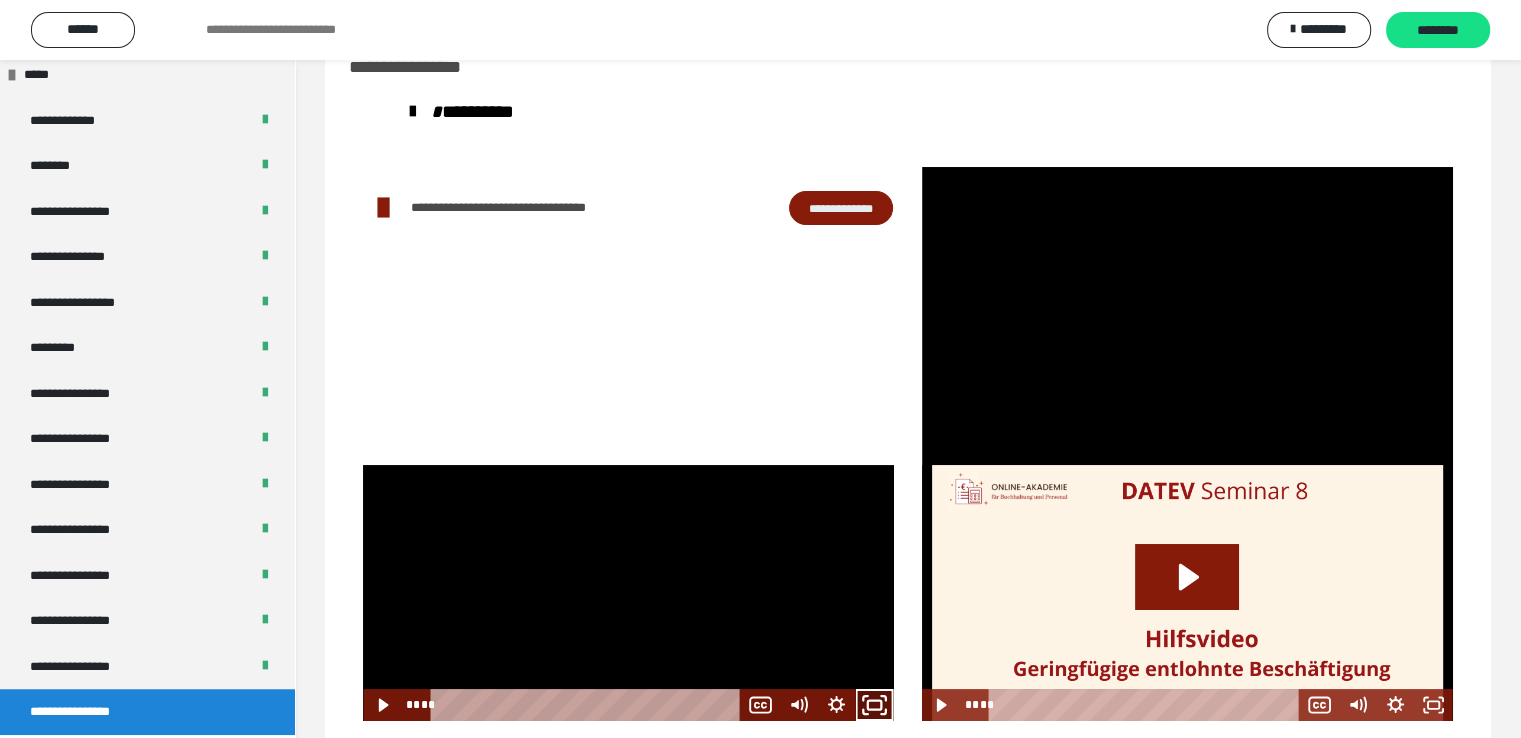 click 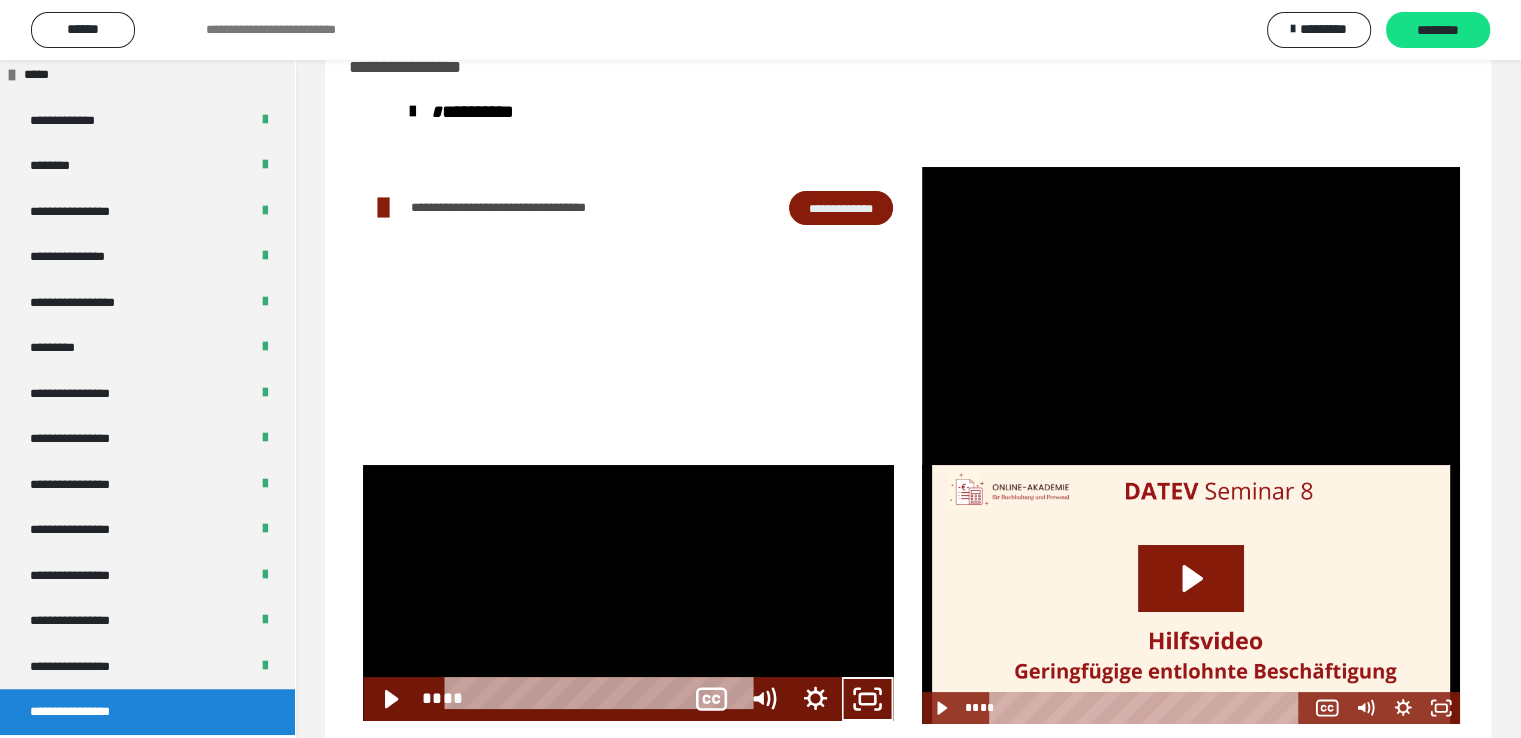 scroll, scrollTop: 1360, scrollLeft: 0, axis: vertical 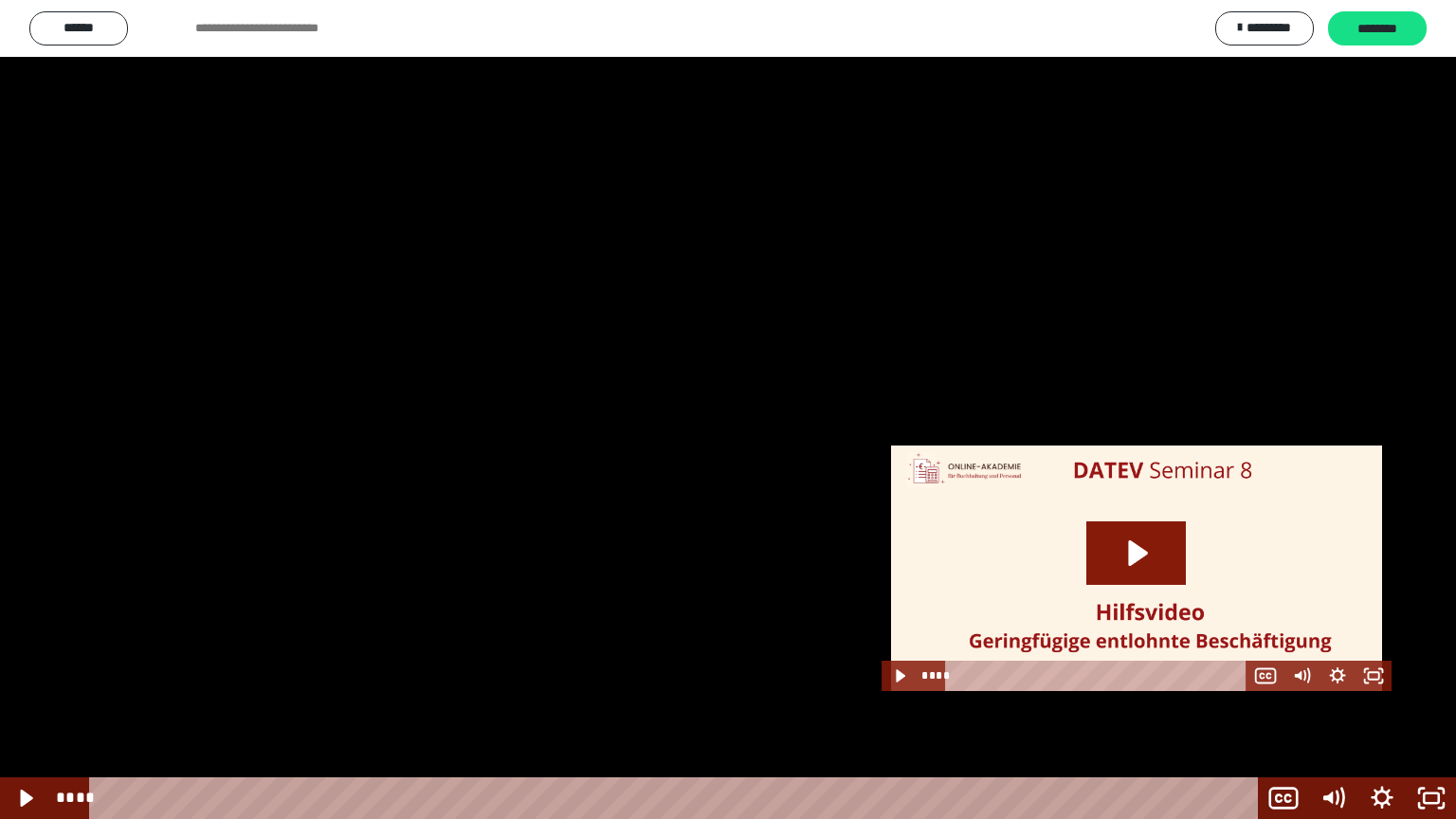 click at bounding box center (728, 410) 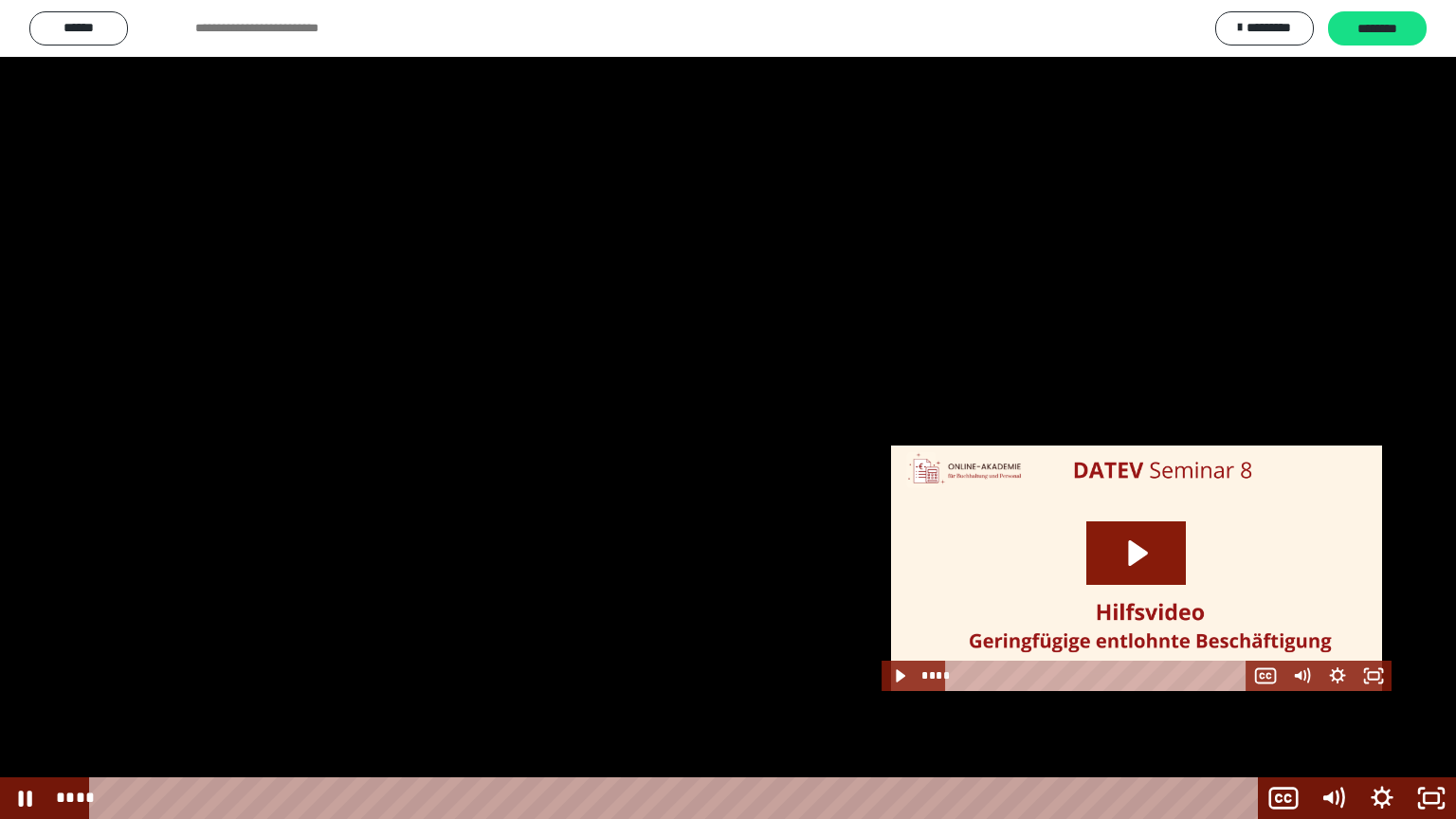 click at bounding box center (728, 410) 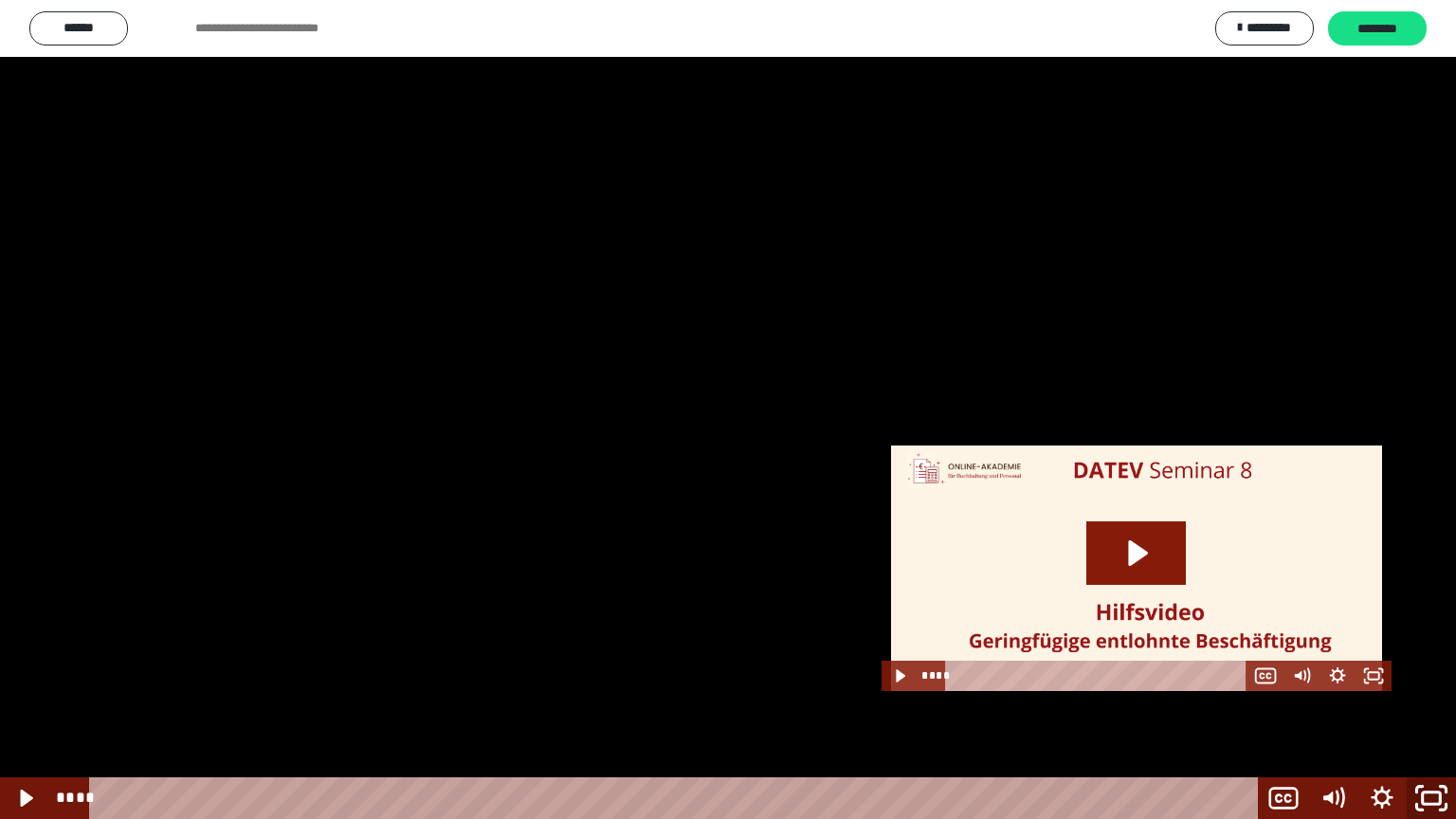 click 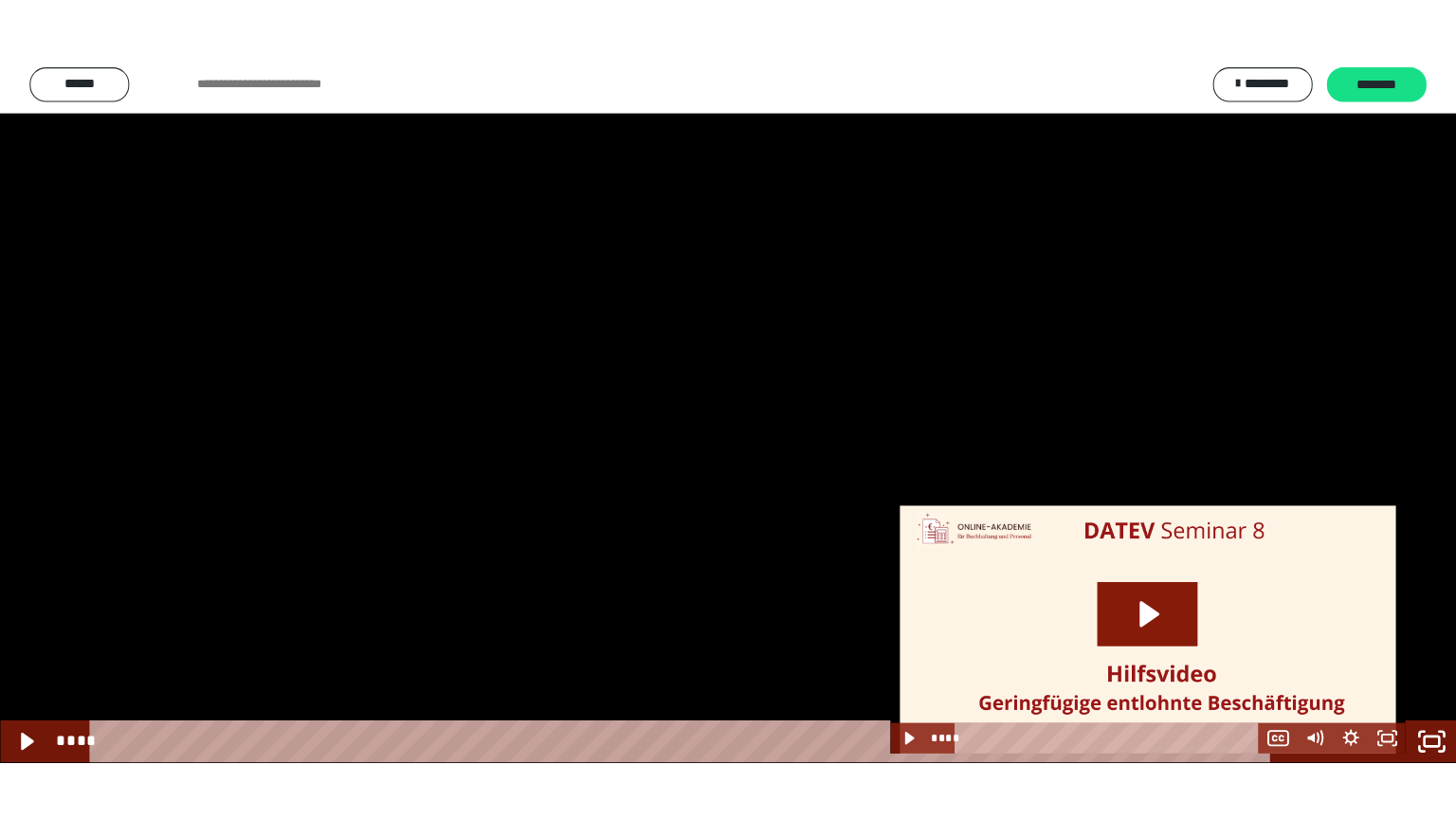 scroll, scrollTop: 1410, scrollLeft: 0, axis: vertical 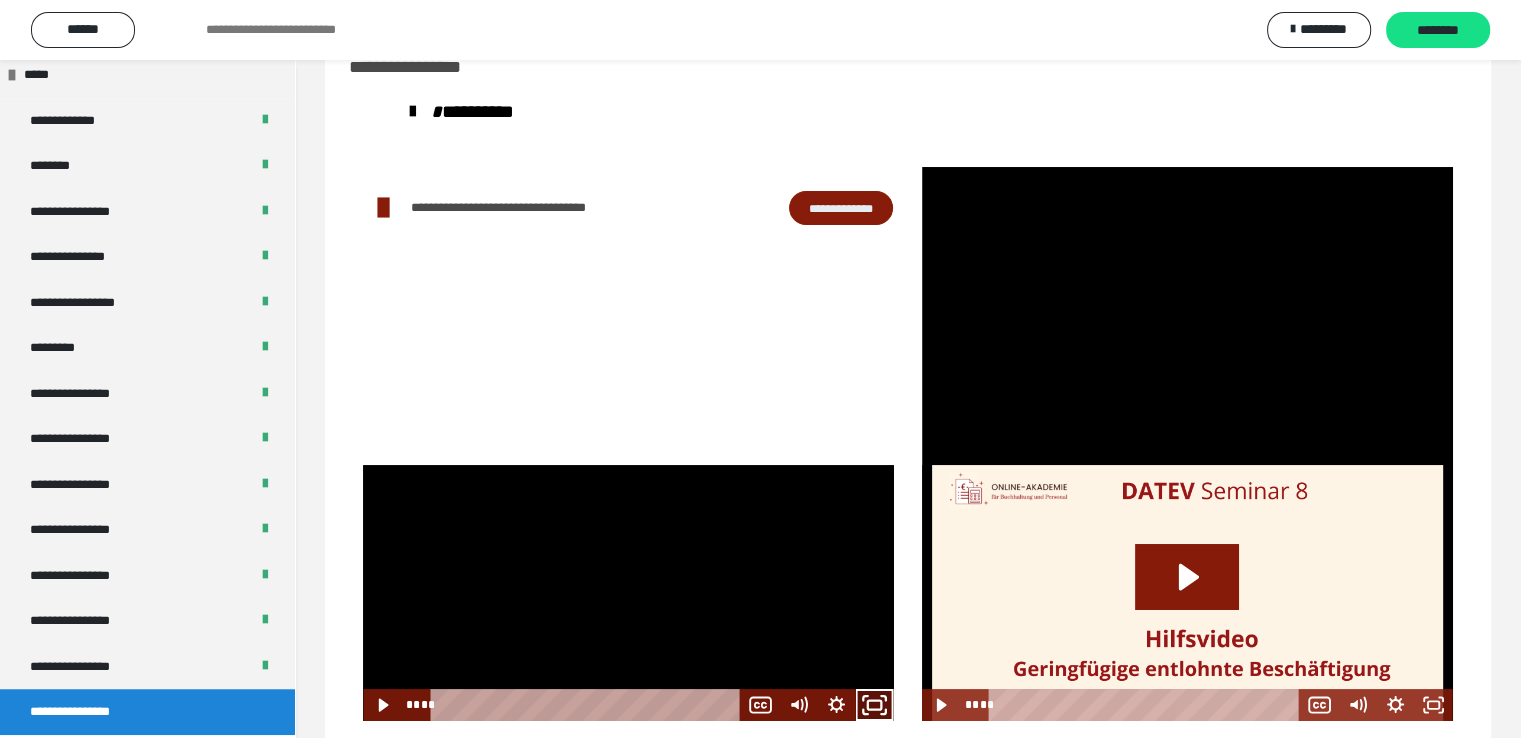 click 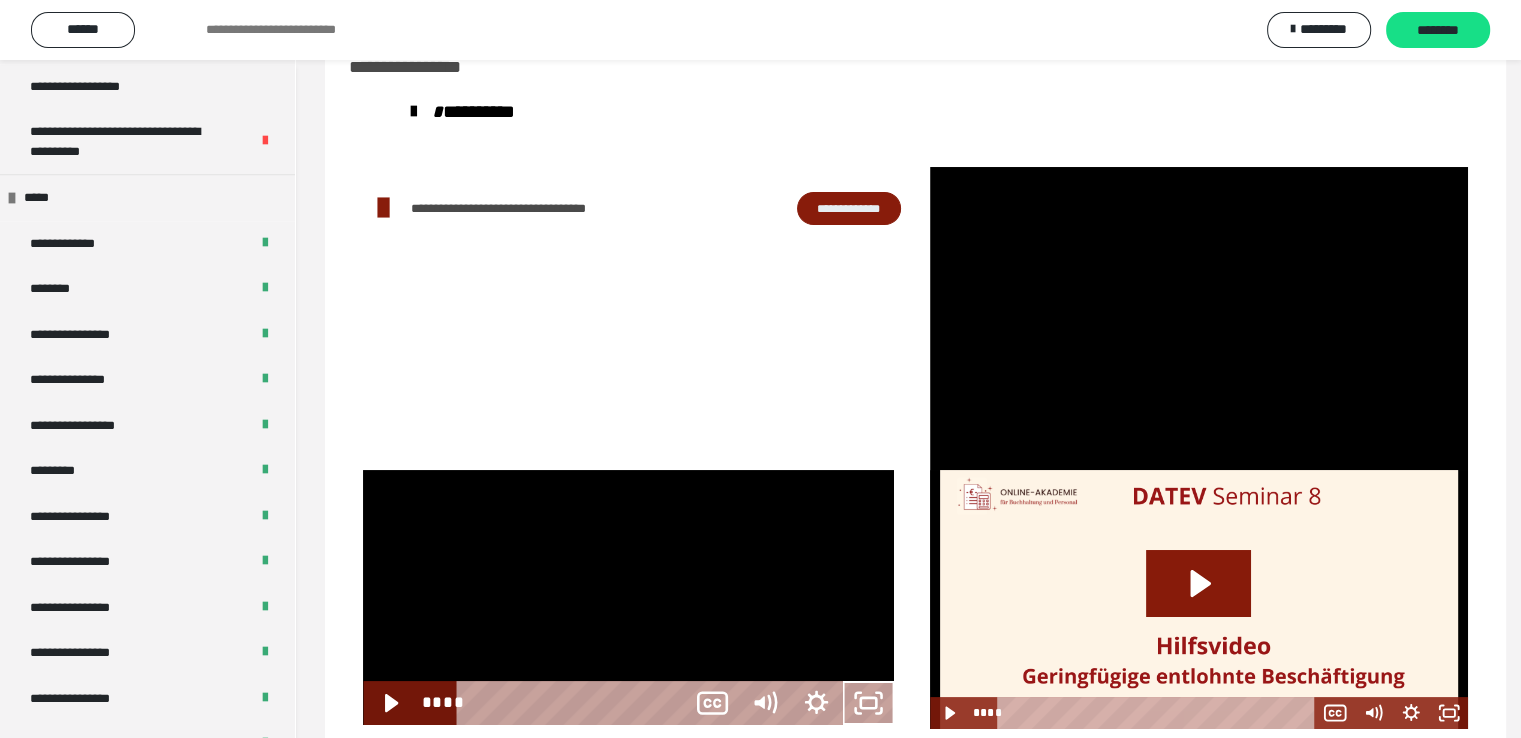 scroll, scrollTop: 1360, scrollLeft: 0, axis: vertical 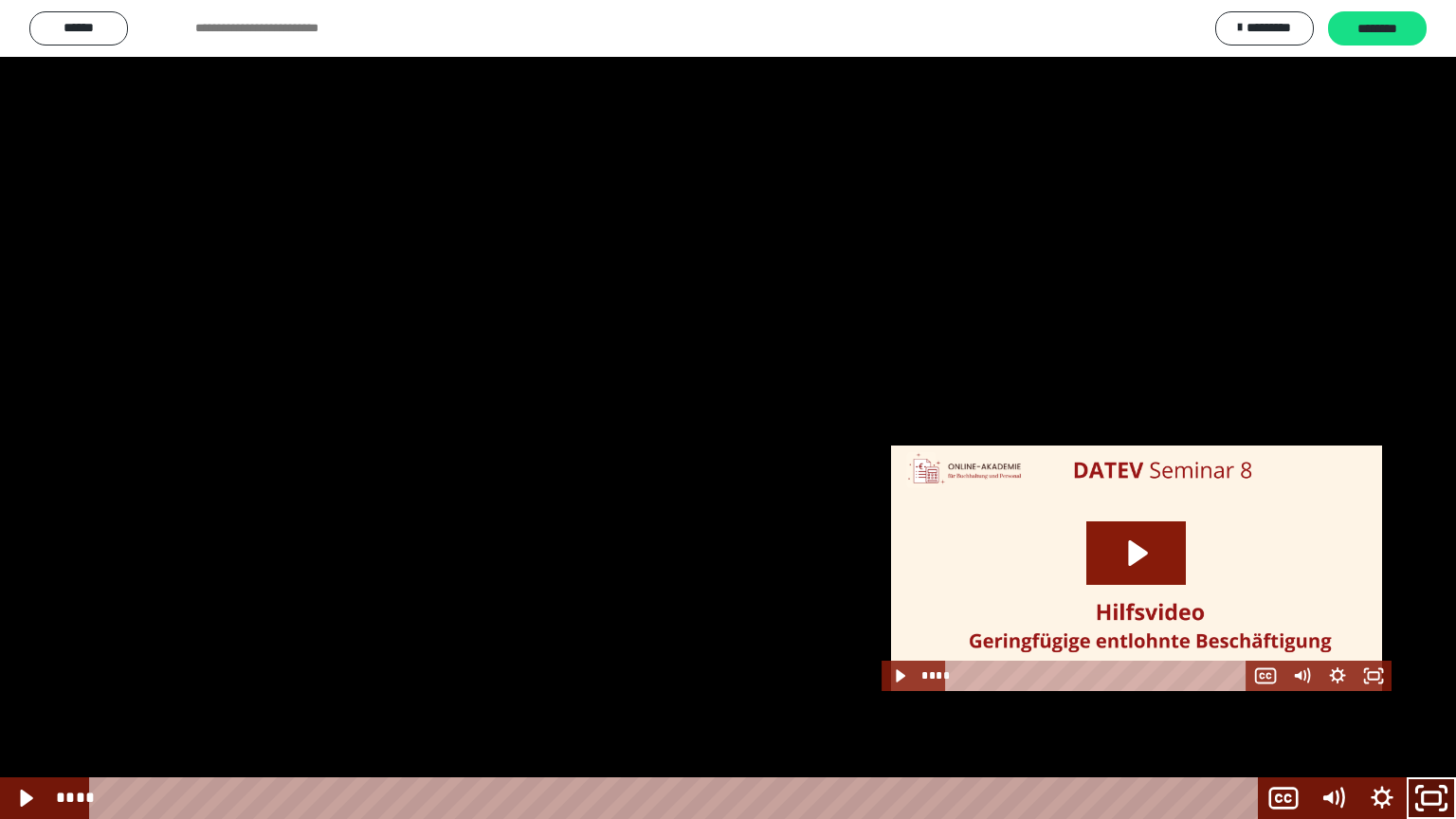 click 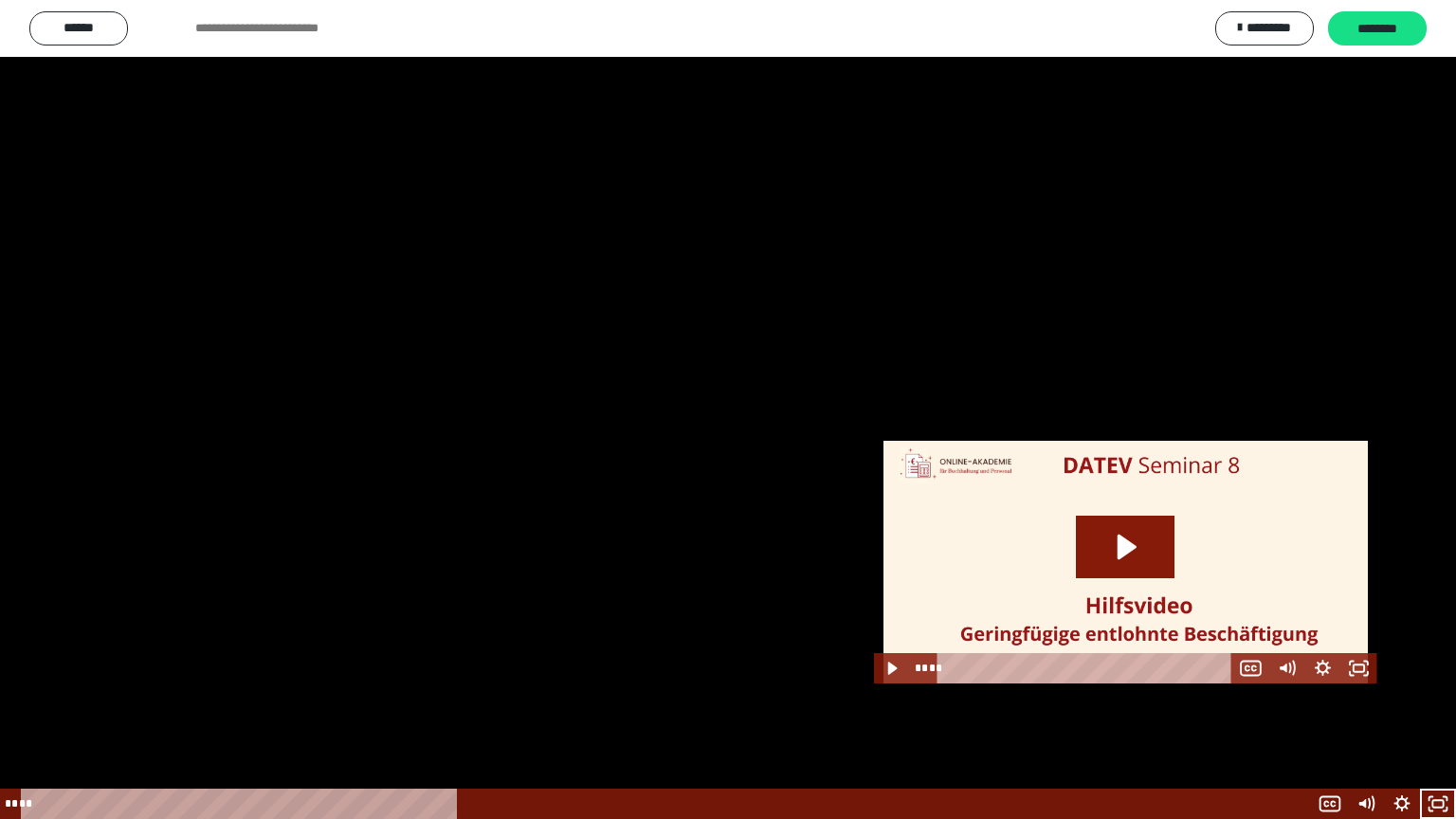 scroll, scrollTop: 1410, scrollLeft: 0, axis: vertical 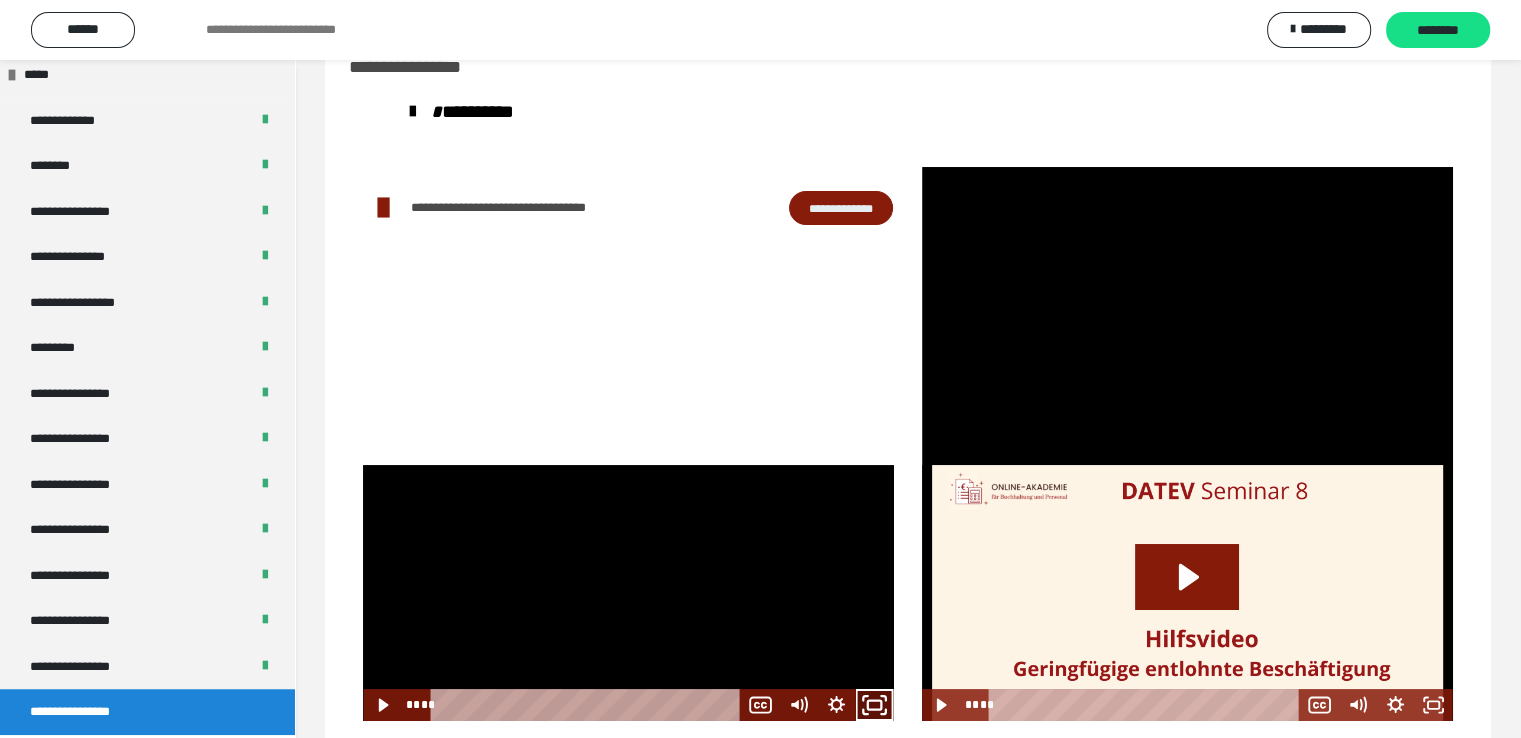click 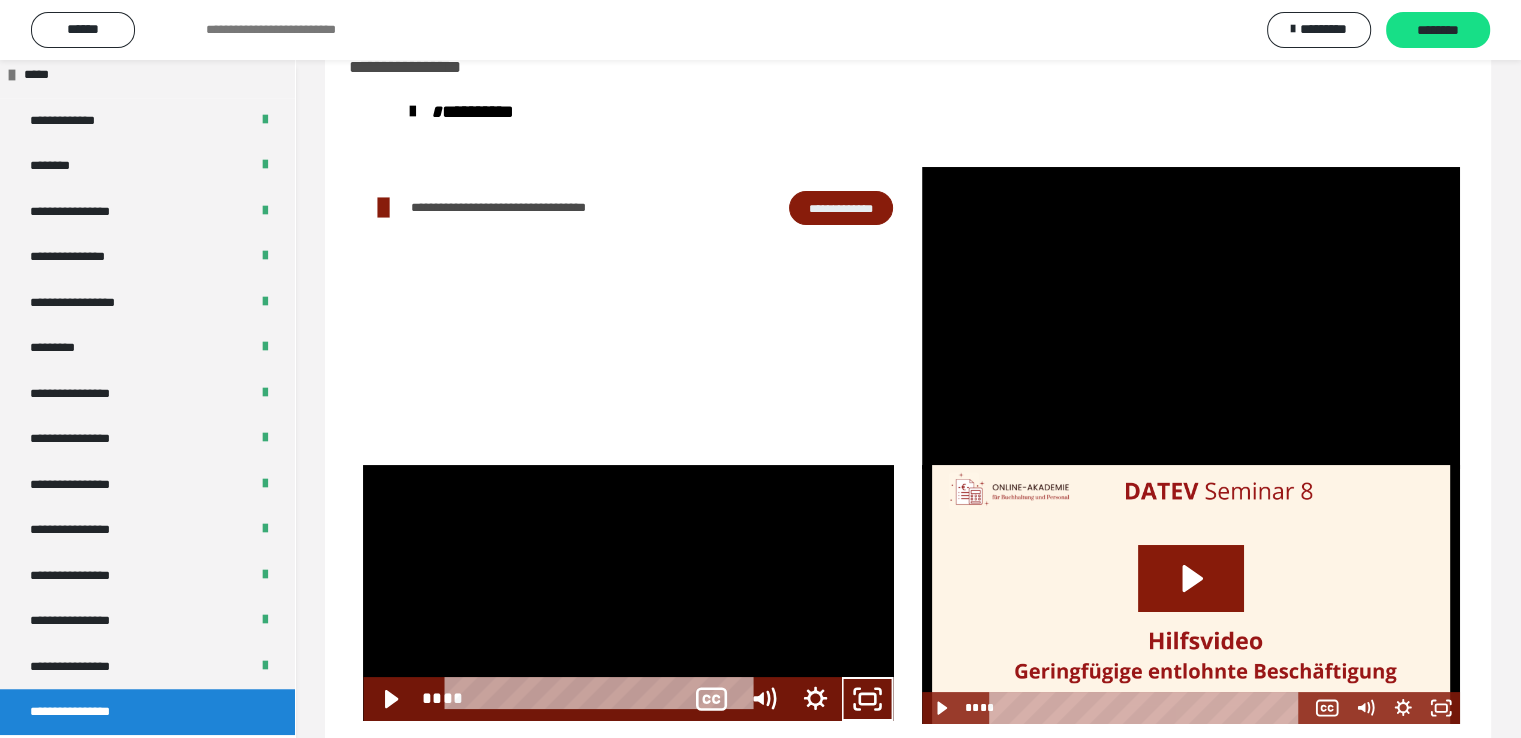 scroll, scrollTop: 1360, scrollLeft: 0, axis: vertical 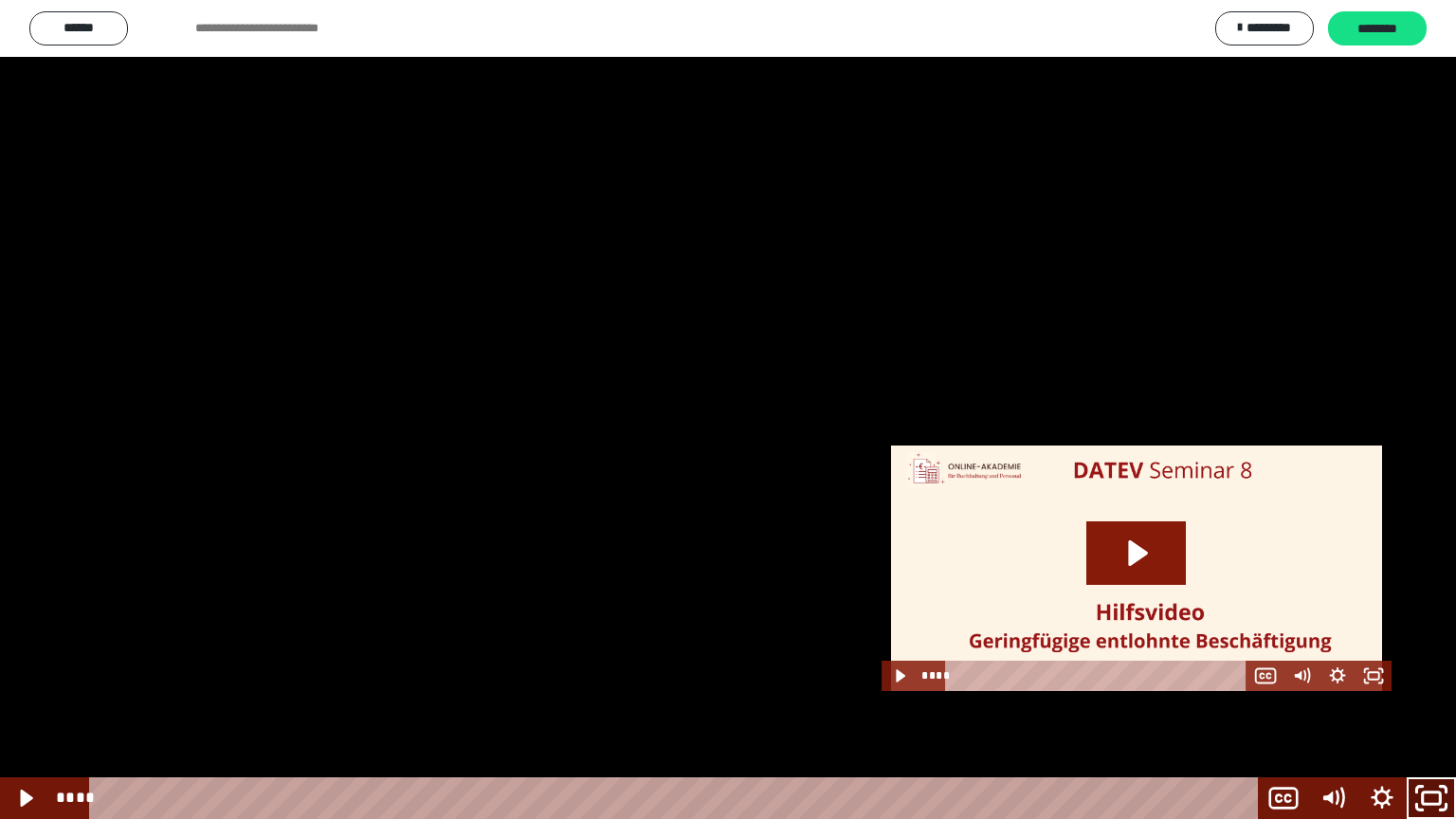 click 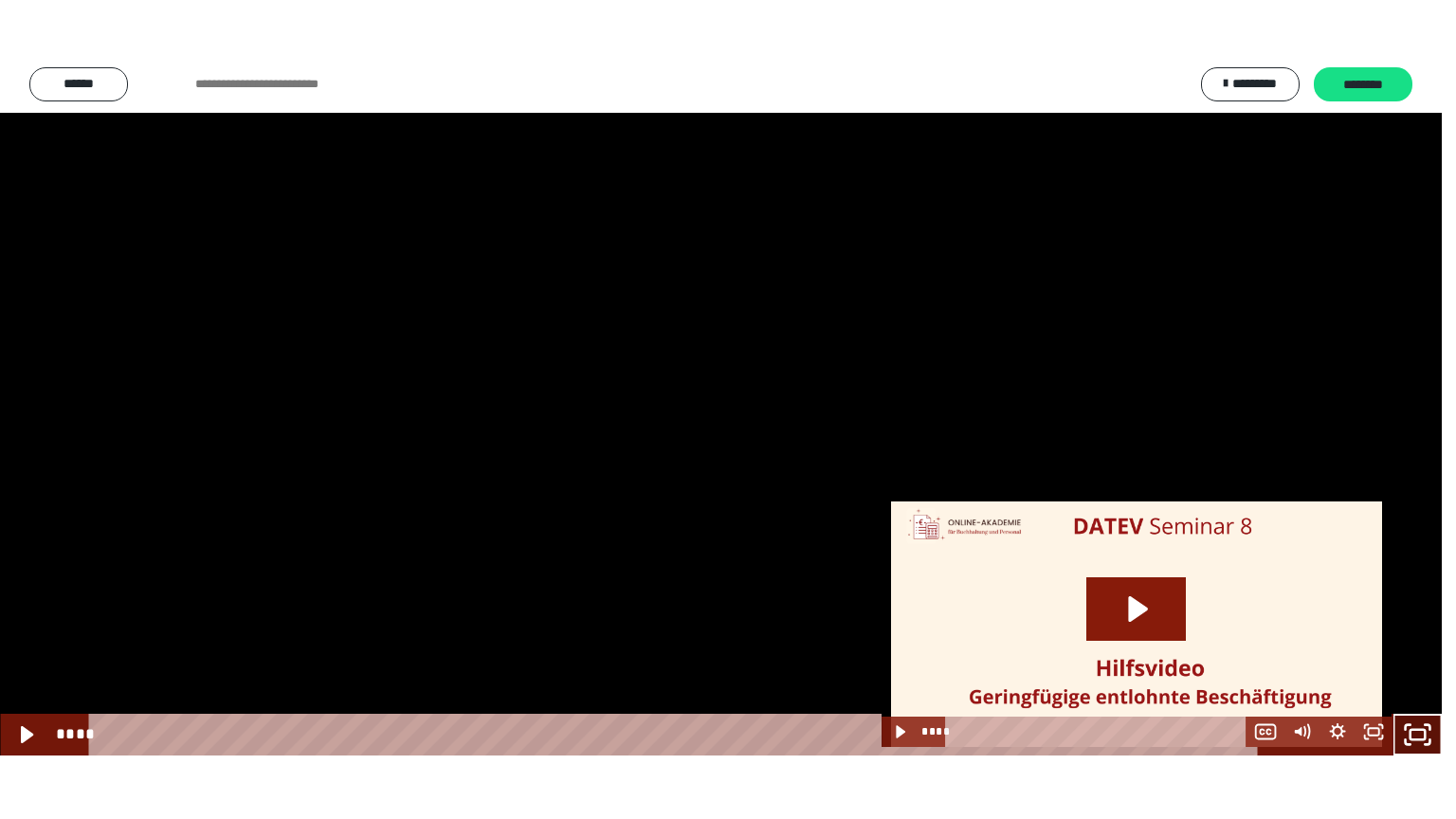 scroll, scrollTop: 1410, scrollLeft: 0, axis: vertical 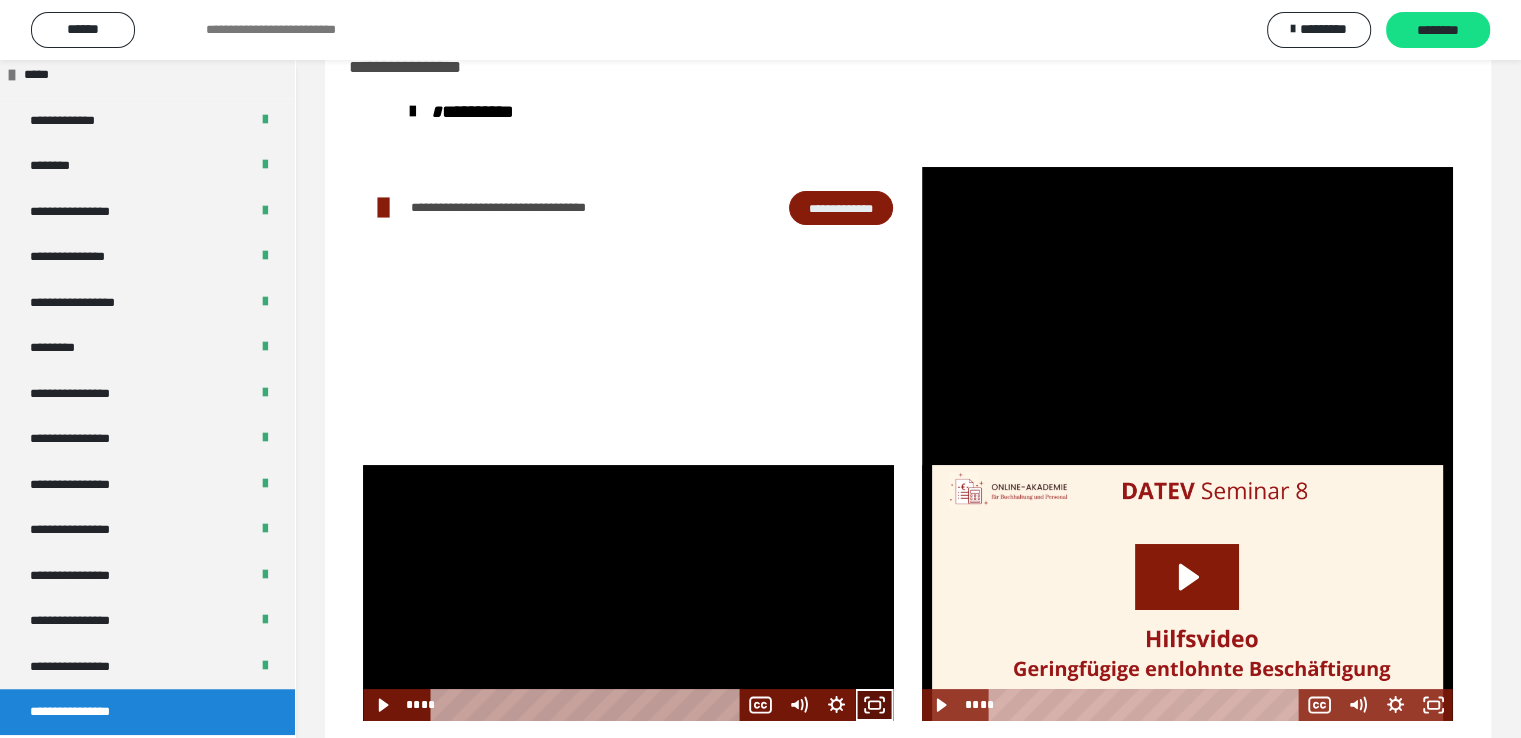 click 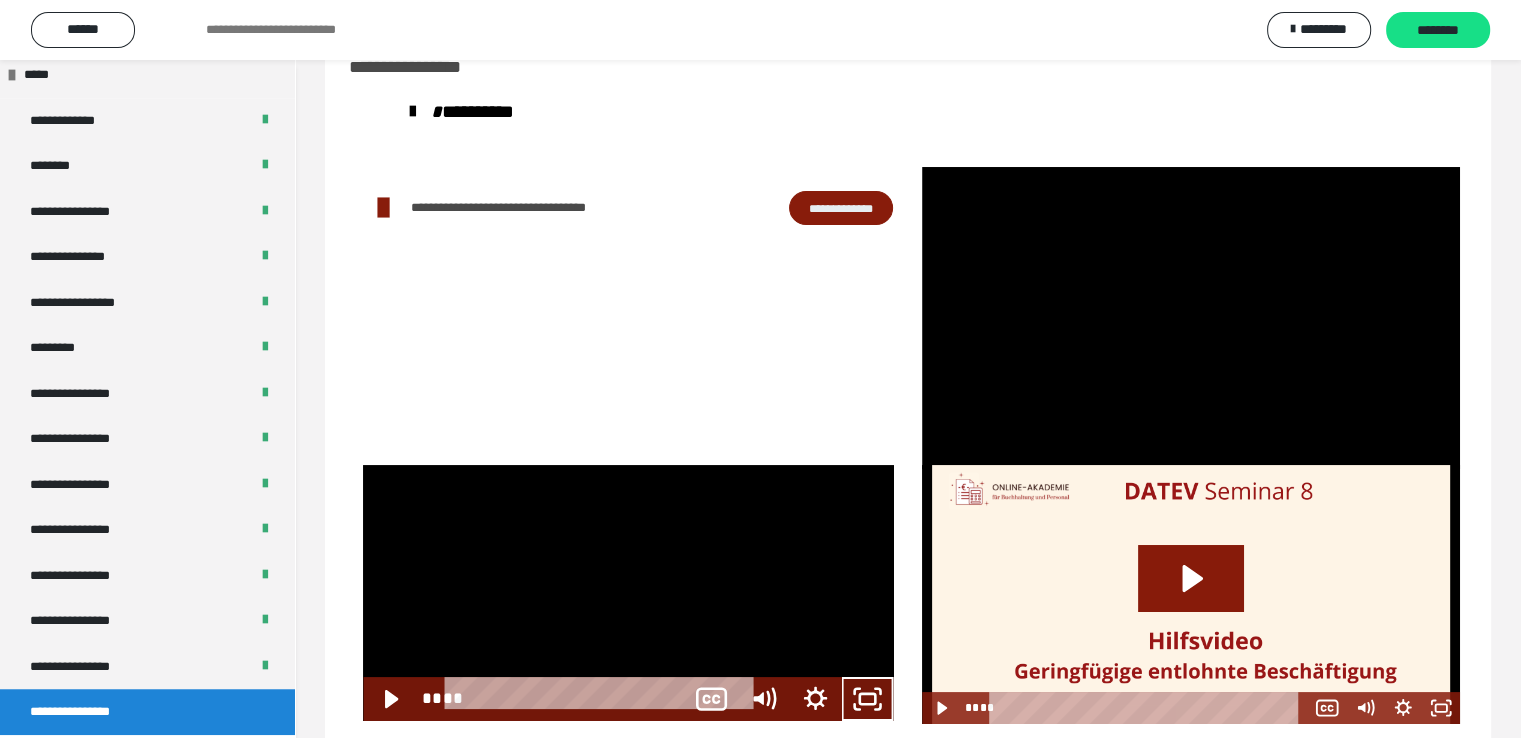 scroll, scrollTop: 1360, scrollLeft: 0, axis: vertical 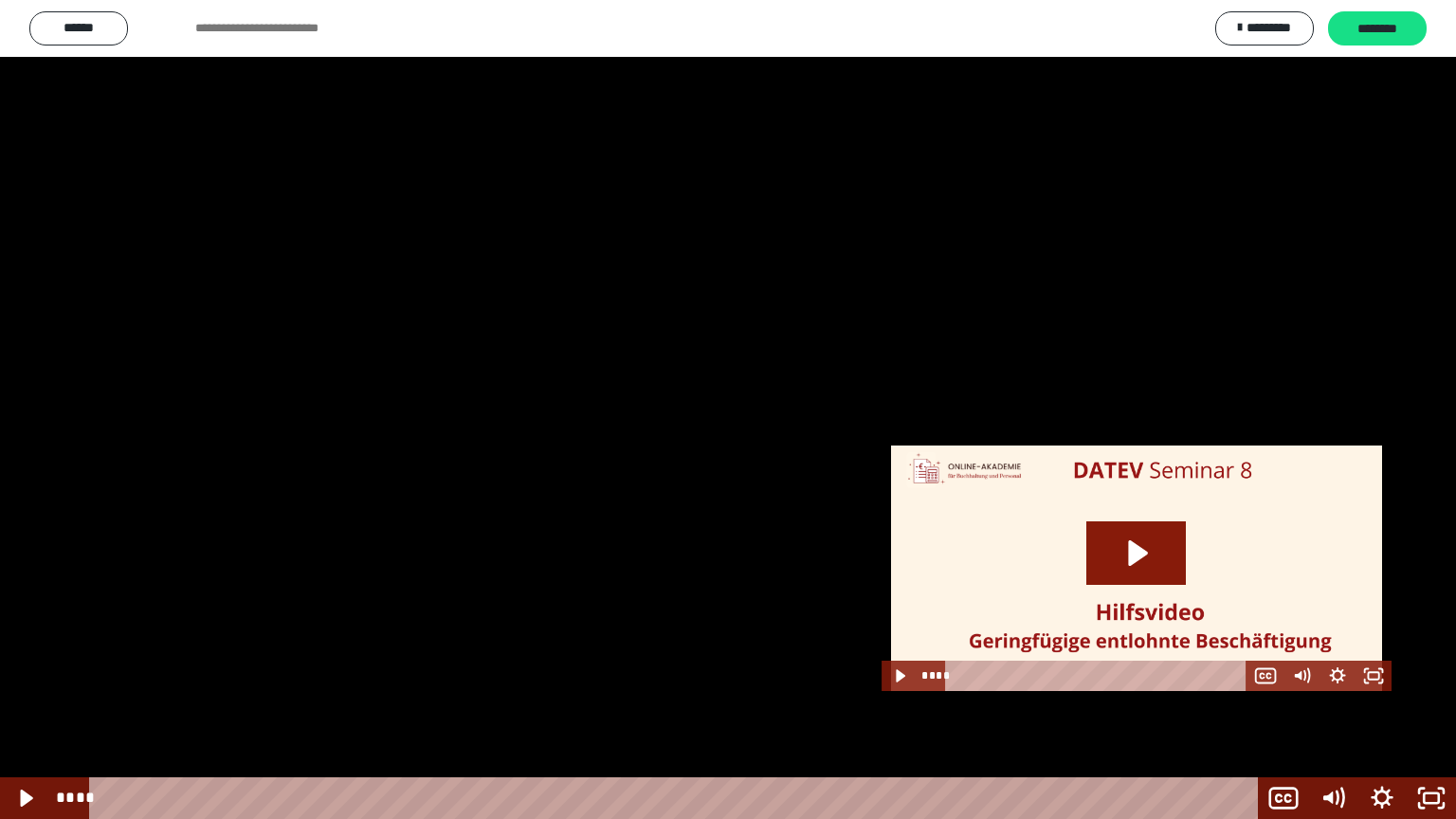 click at bounding box center (728, 410) 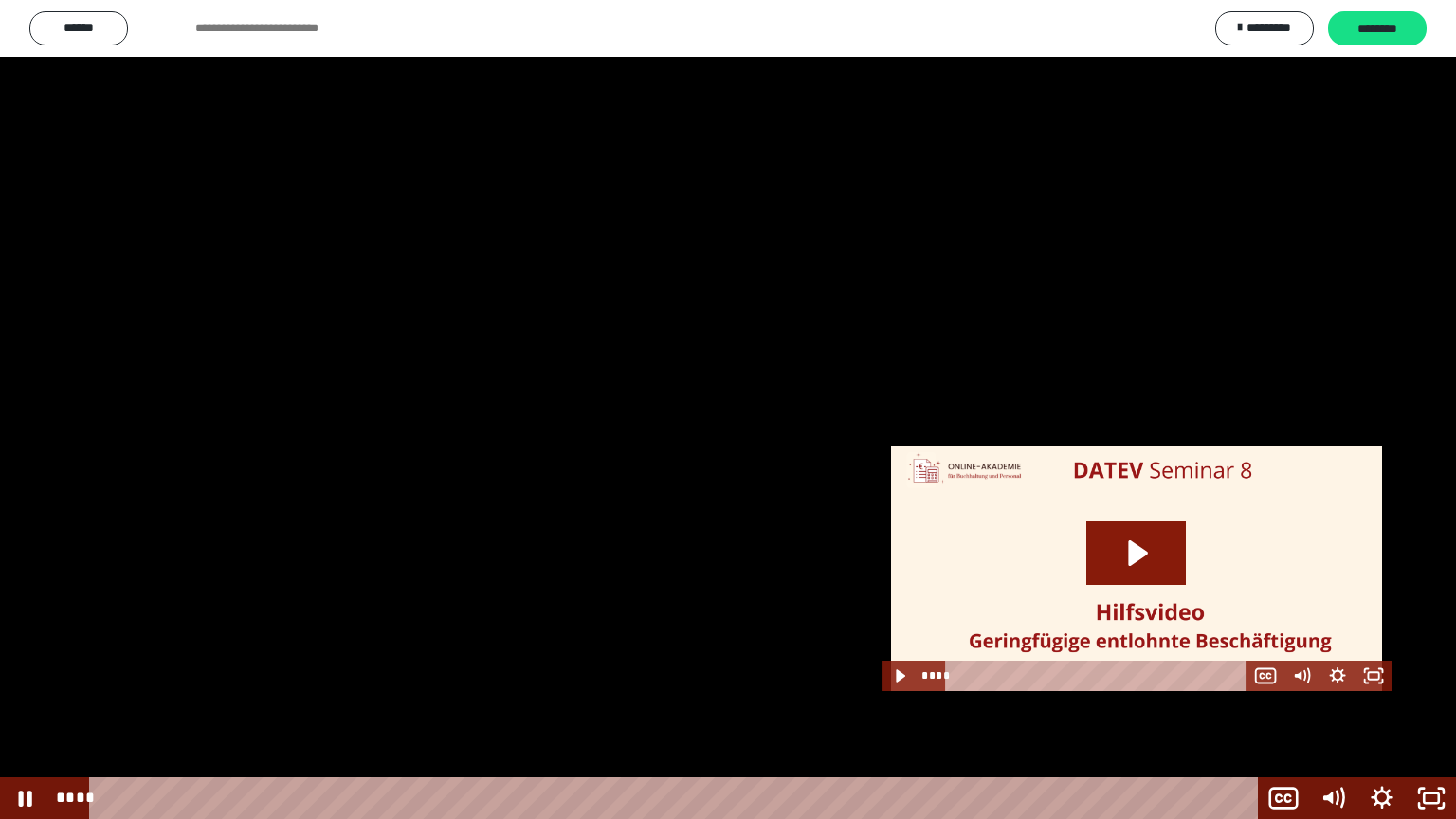 click at bounding box center [728, 410] 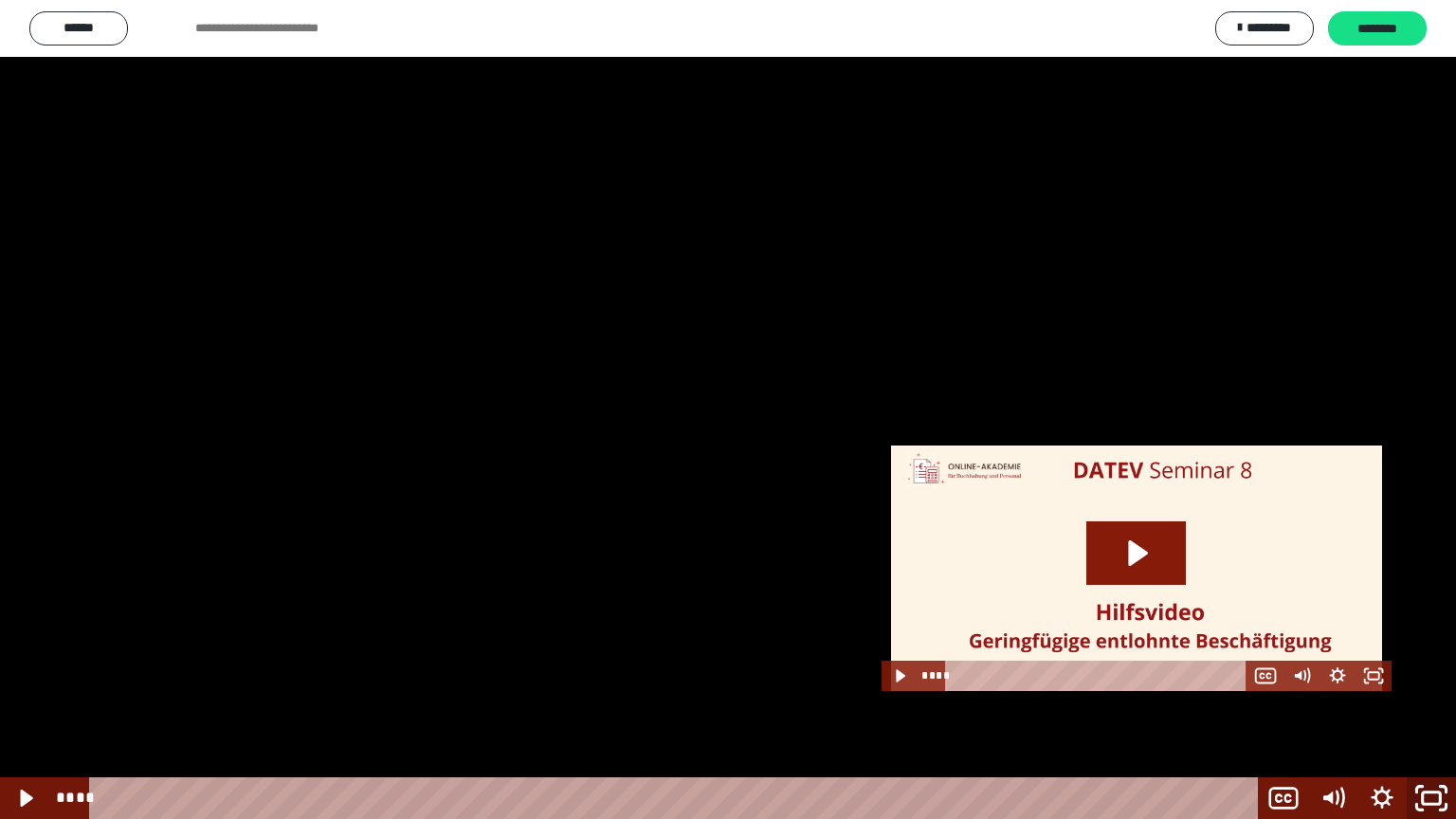 click 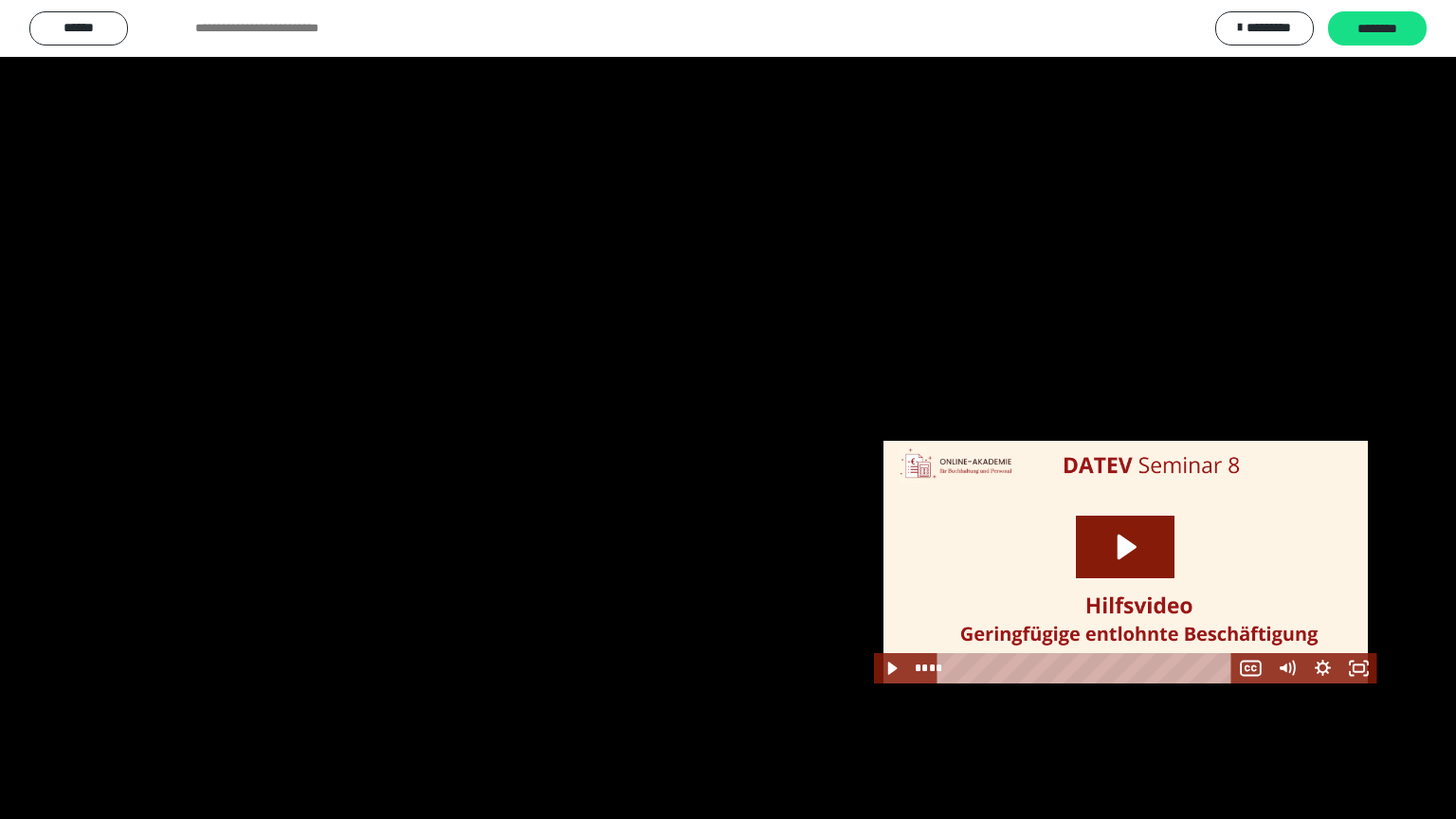 scroll, scrollTop: 1410, scrollLeft: 0, axis: vertical 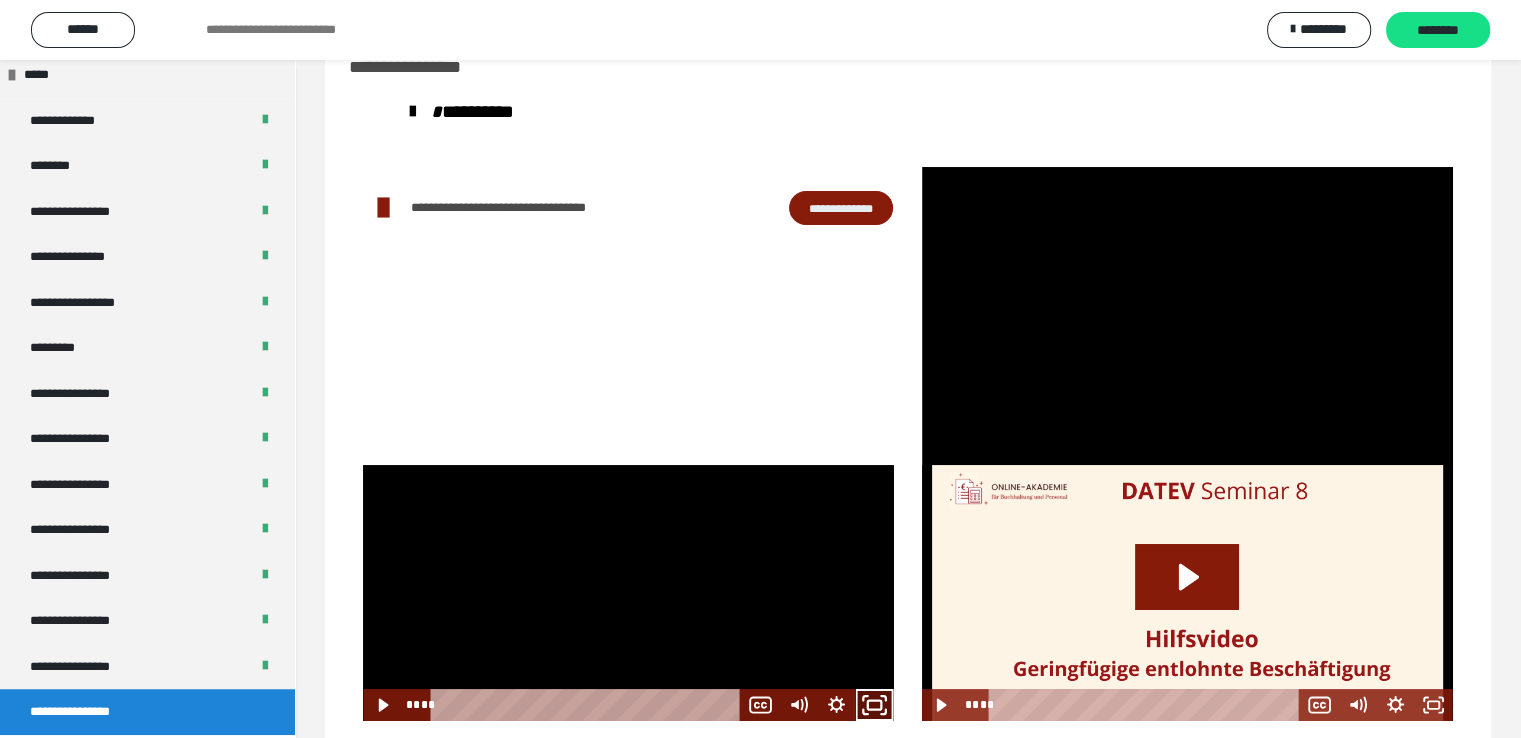 click 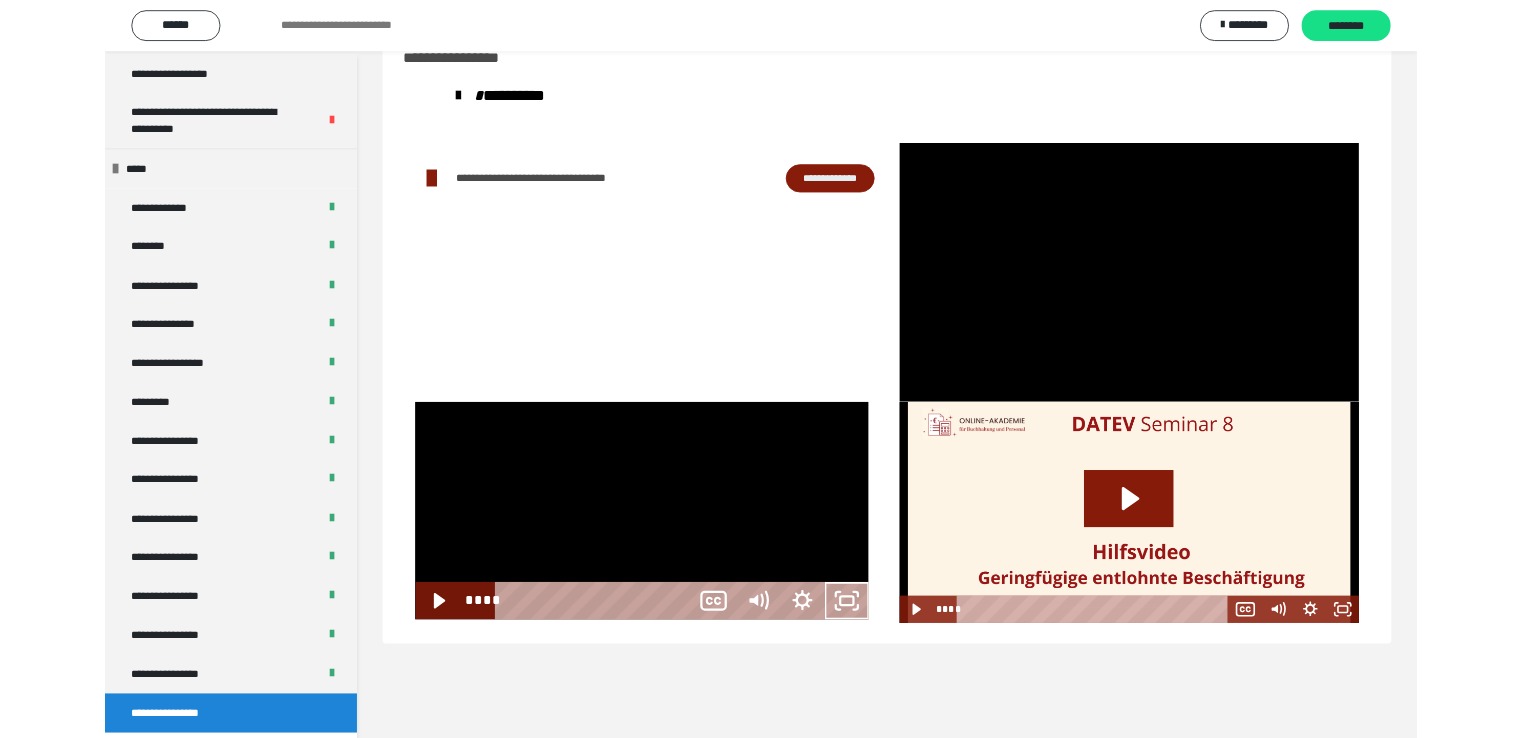 scroll, scrollTop: 1360, scrollLeft: 0, axis: vertical 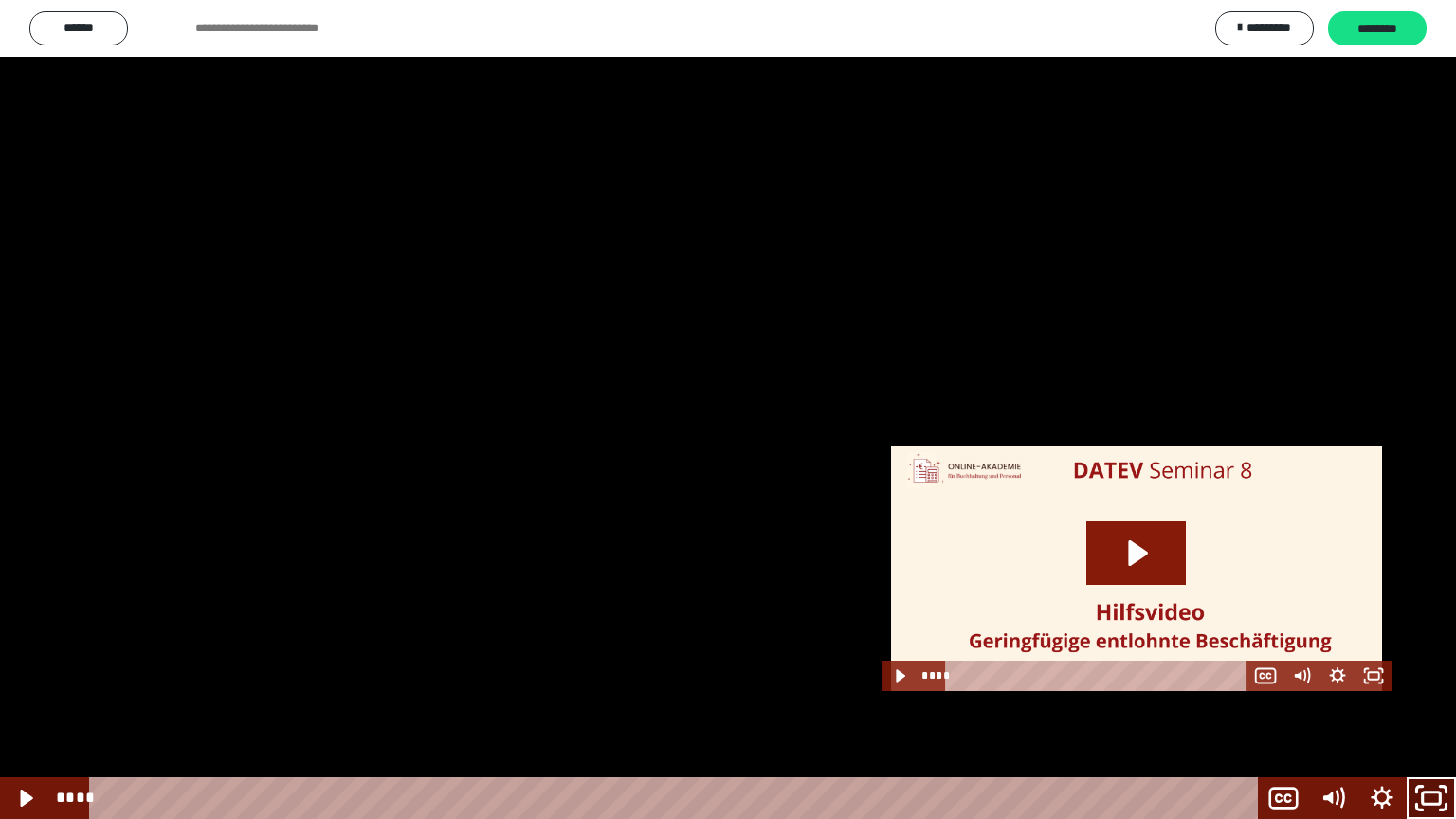 click 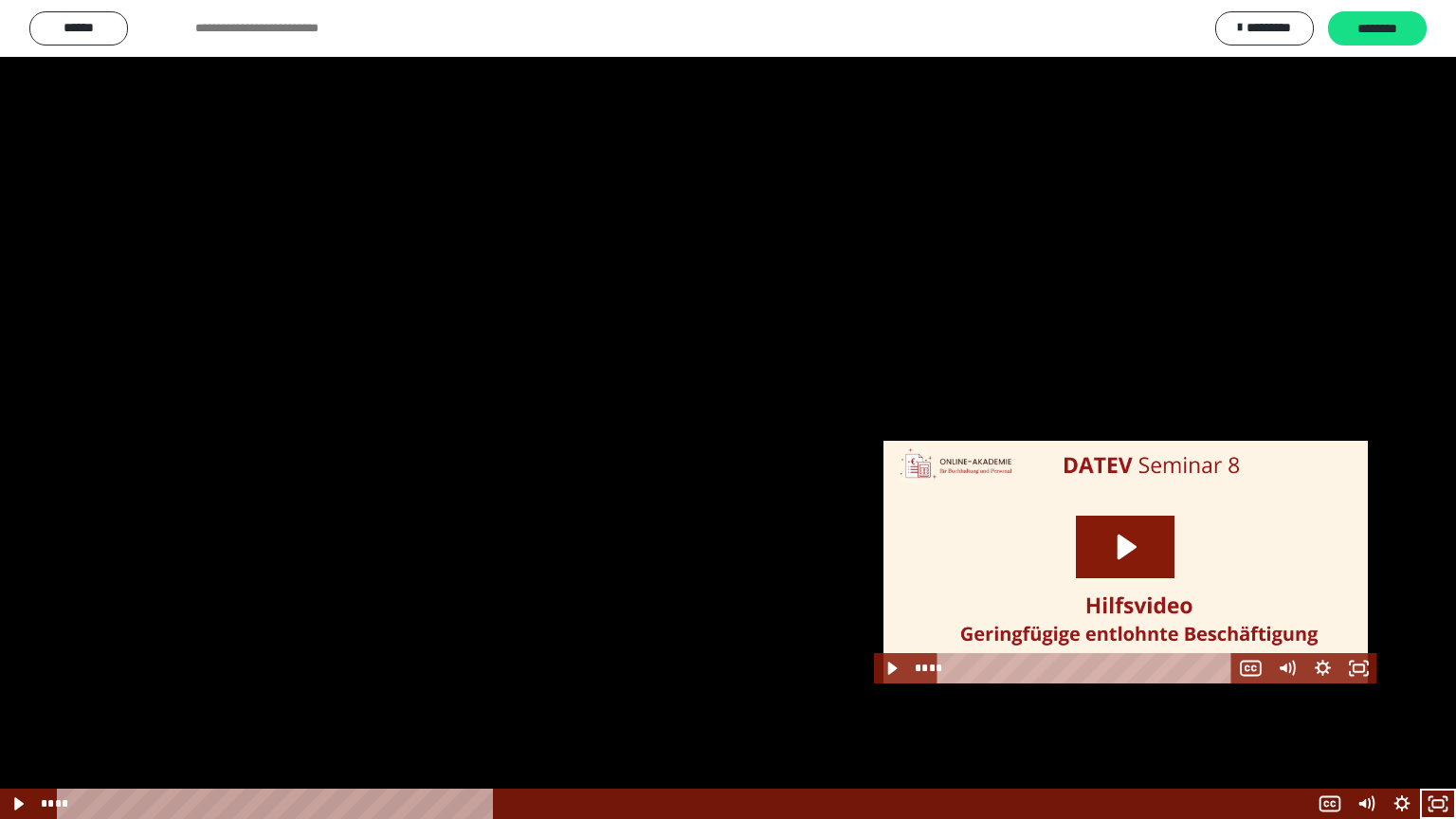scroll, scrollTop: 1410, scrollLeft: 0, axis: vertical 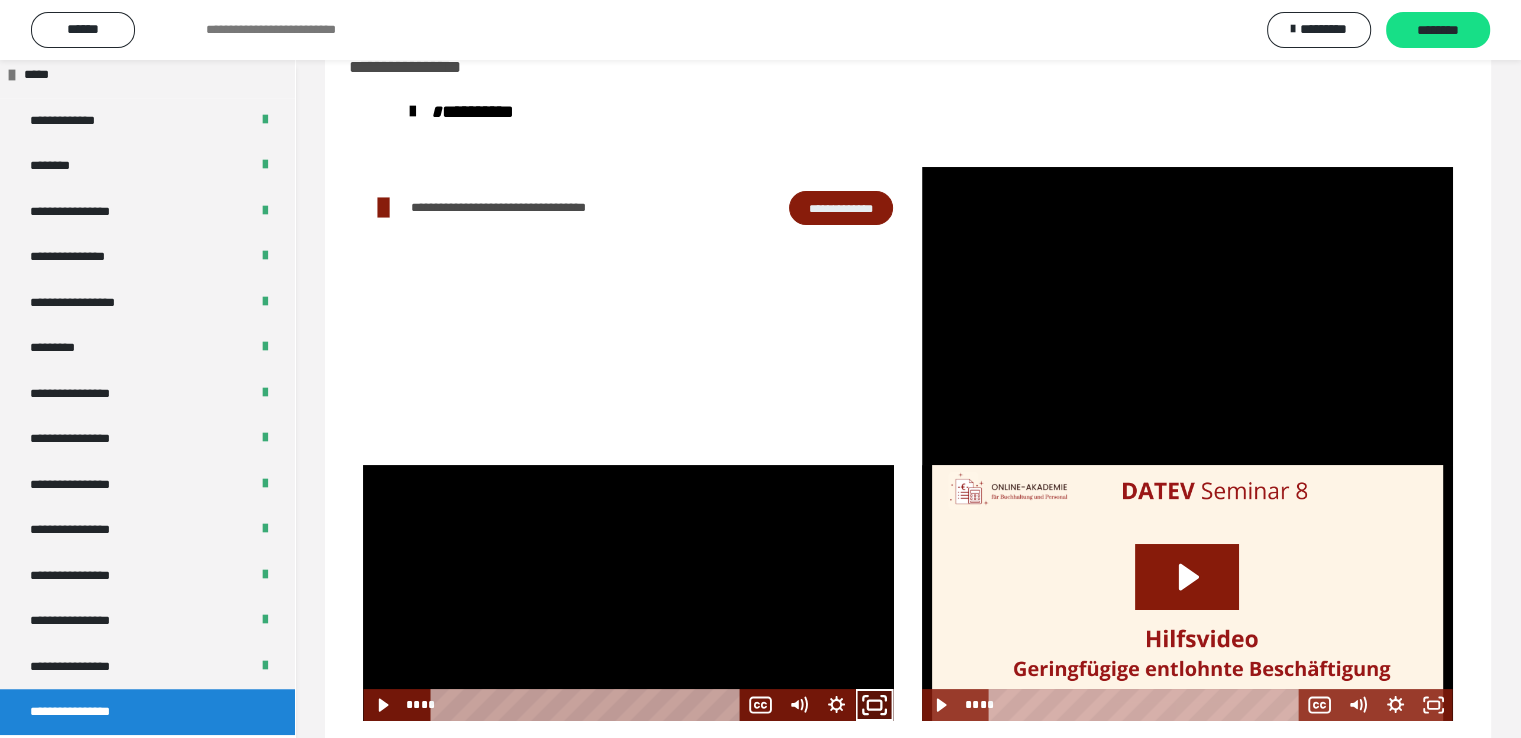 click 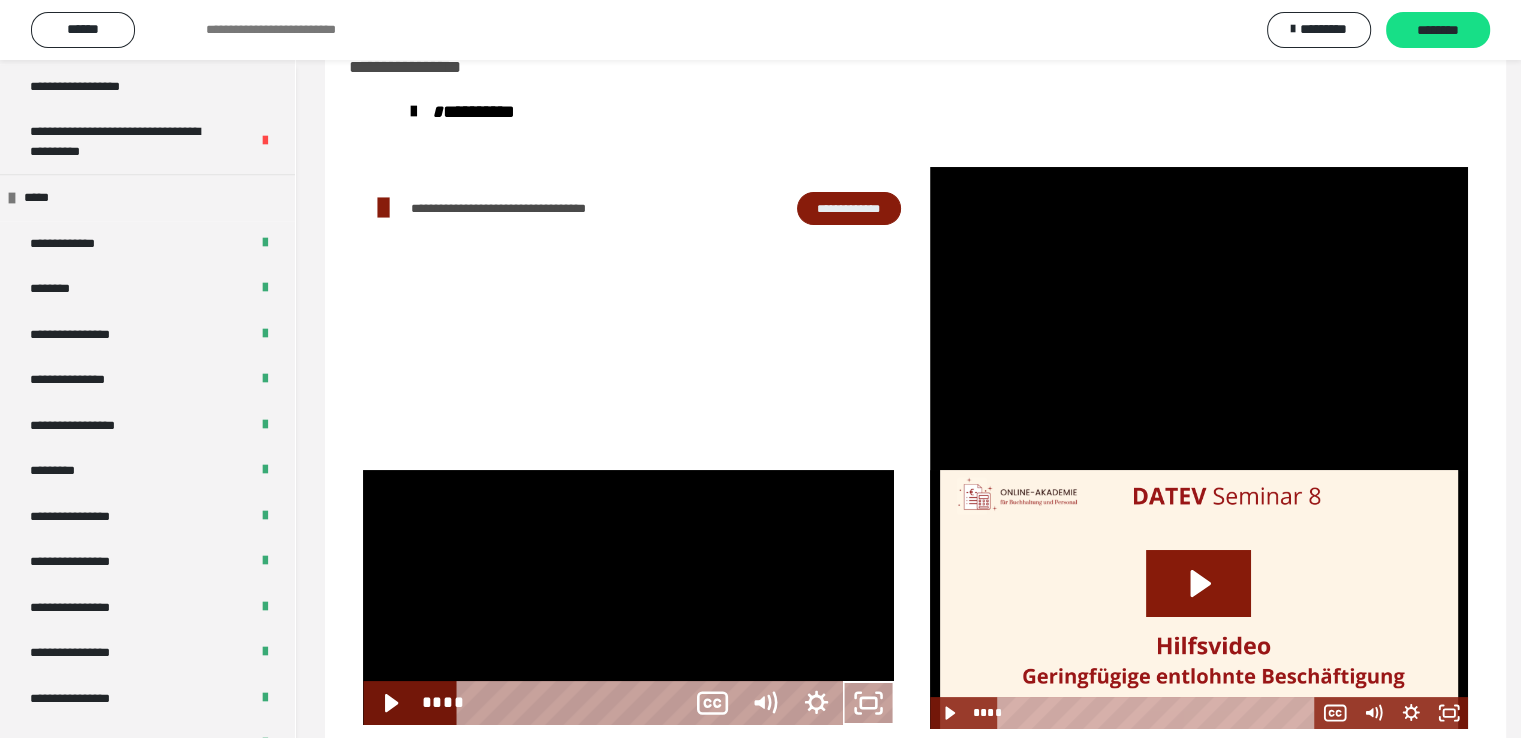 scroll, scrollTop: 1360, scrollLeft: 0, axis: vertical 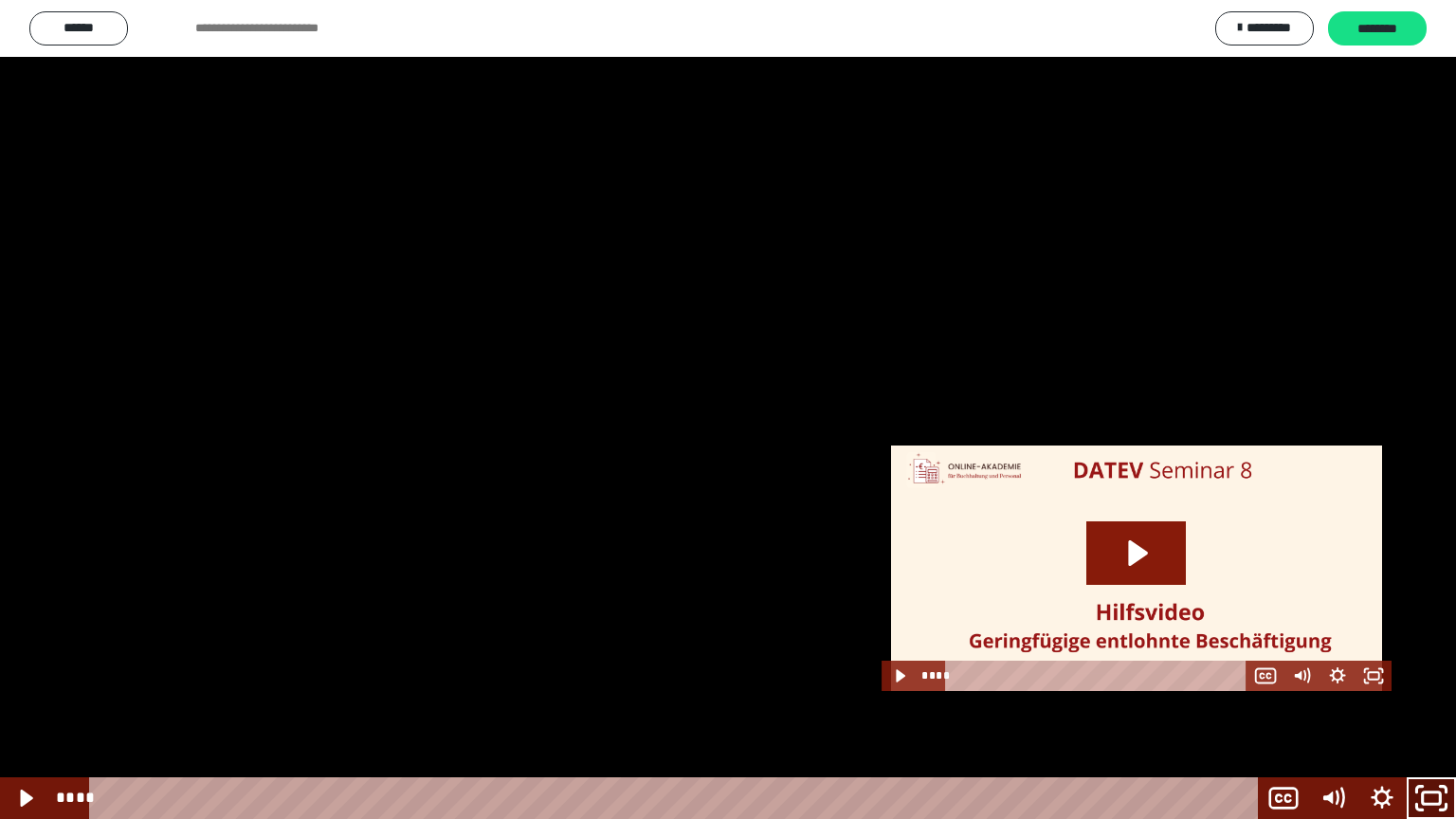 click 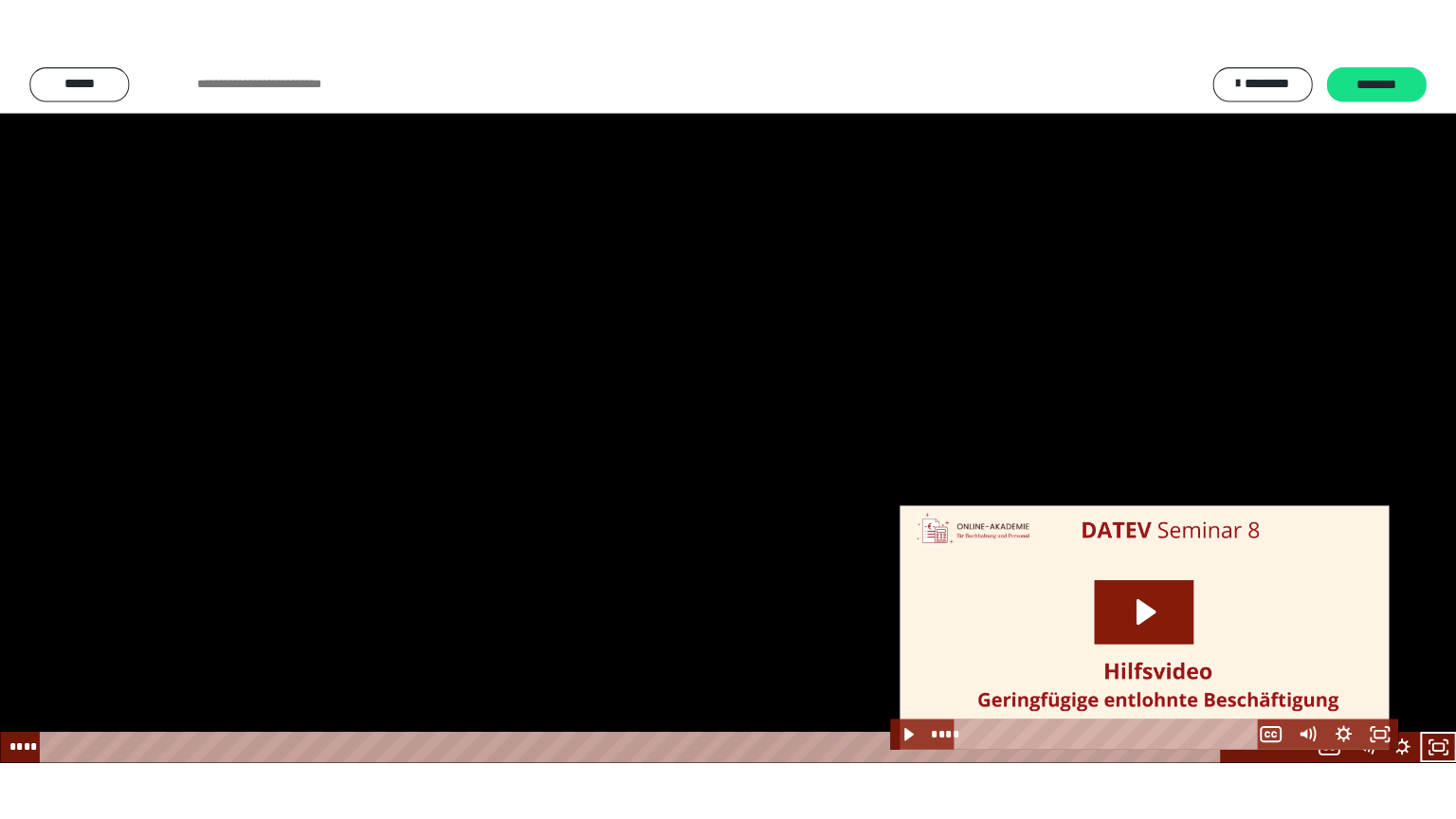 scroll, scrollTop: 1410, scrollLeft: 0, axis: vertical 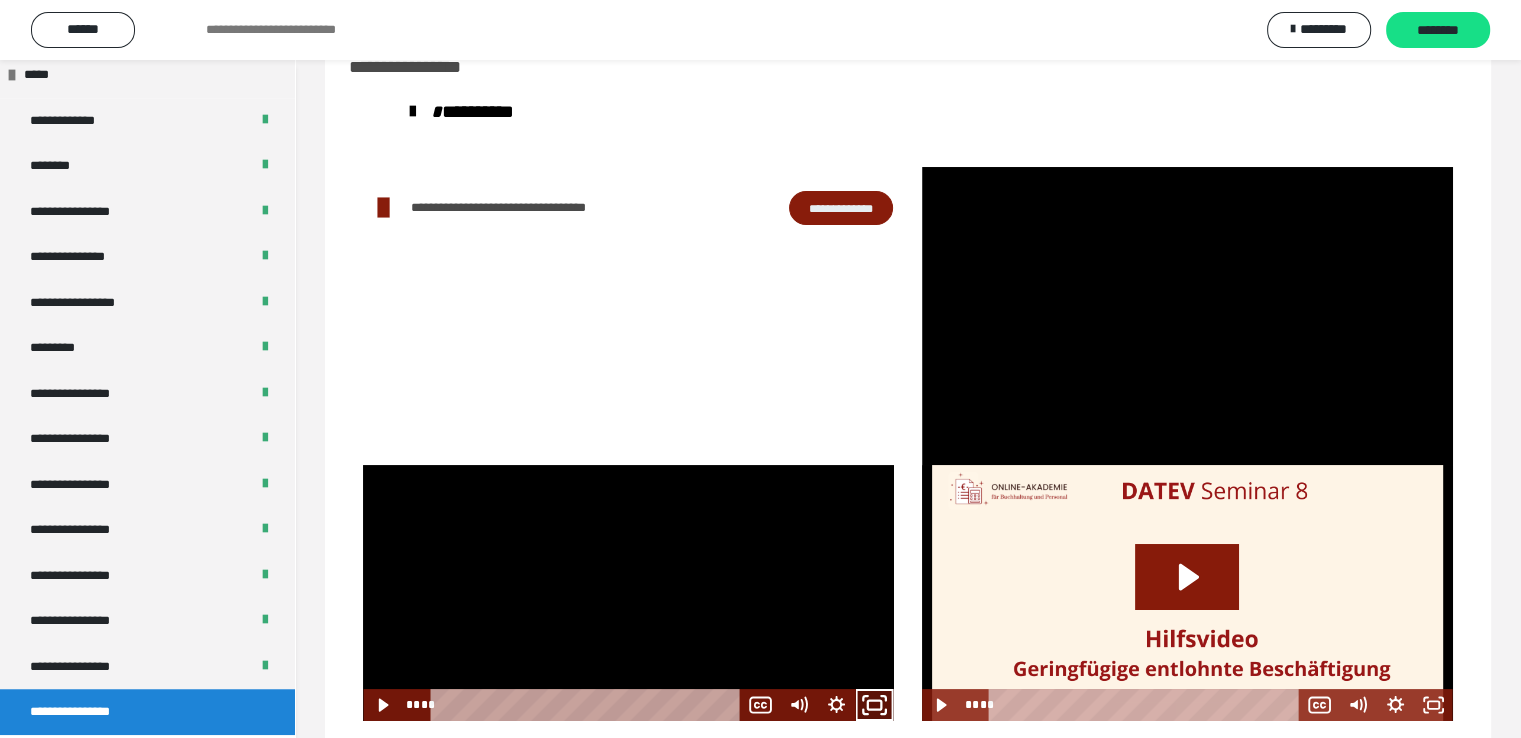 click 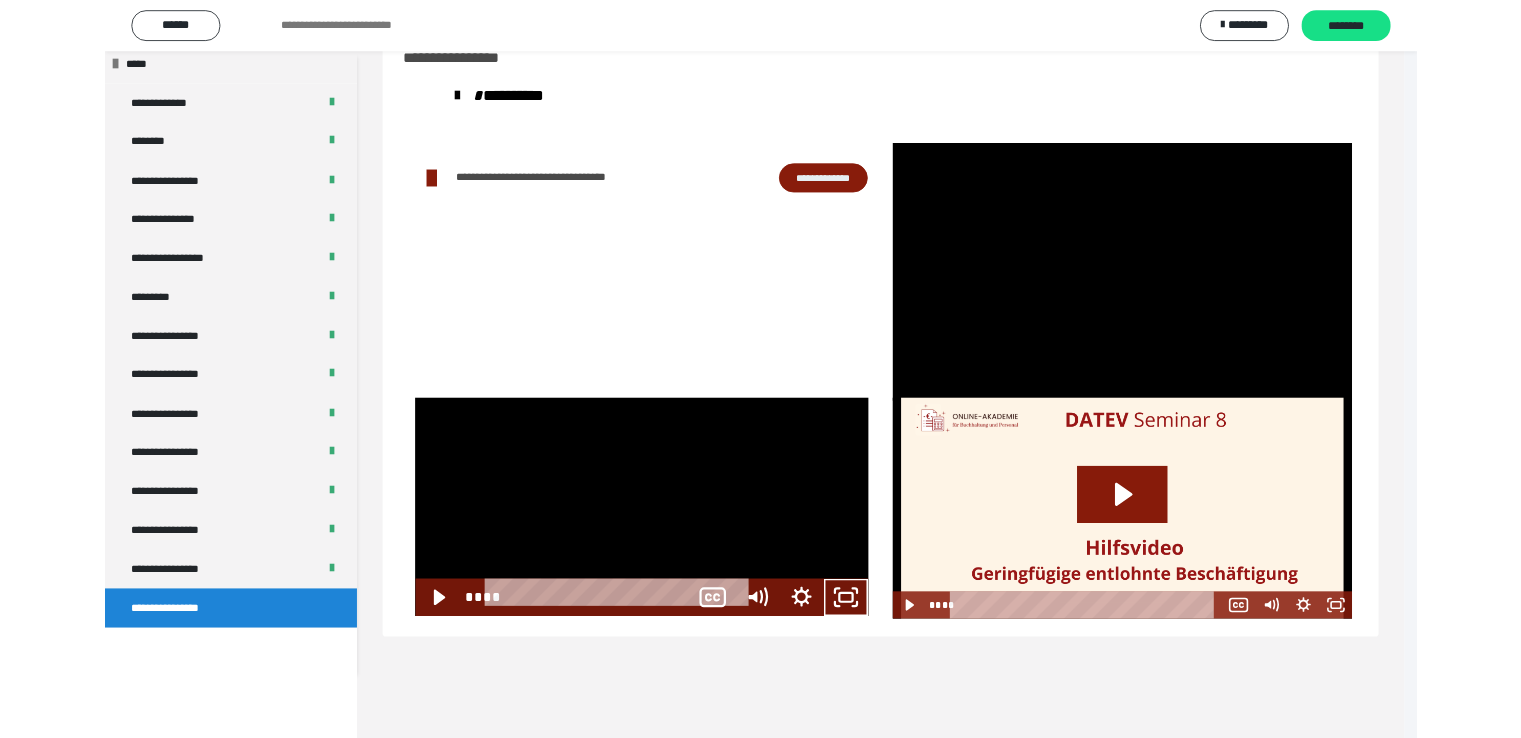 scroll, scrollTop: 1360, scrollLeft: 0, axis: vertical 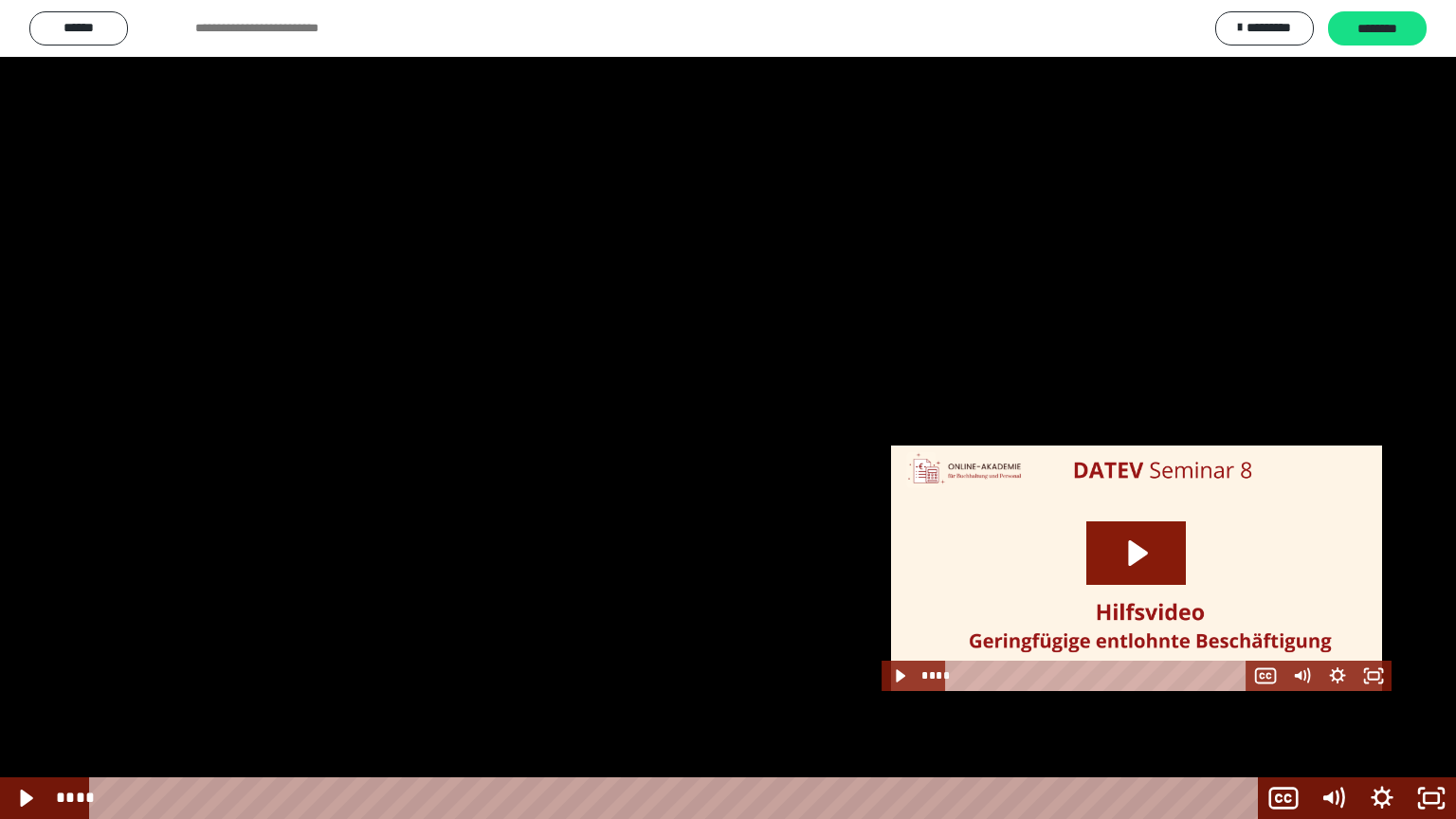 click at bounding box center [728, 410] 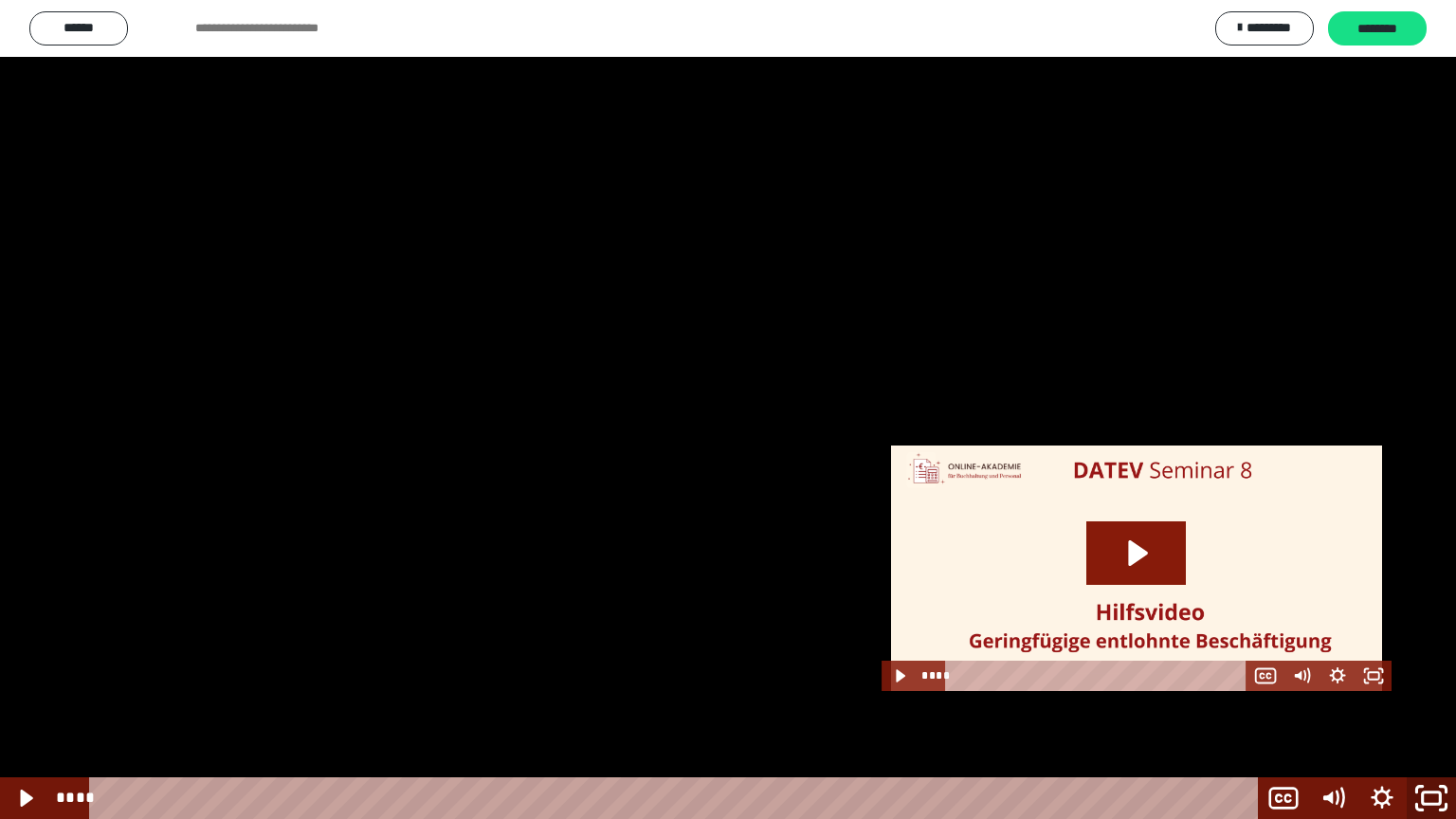 click 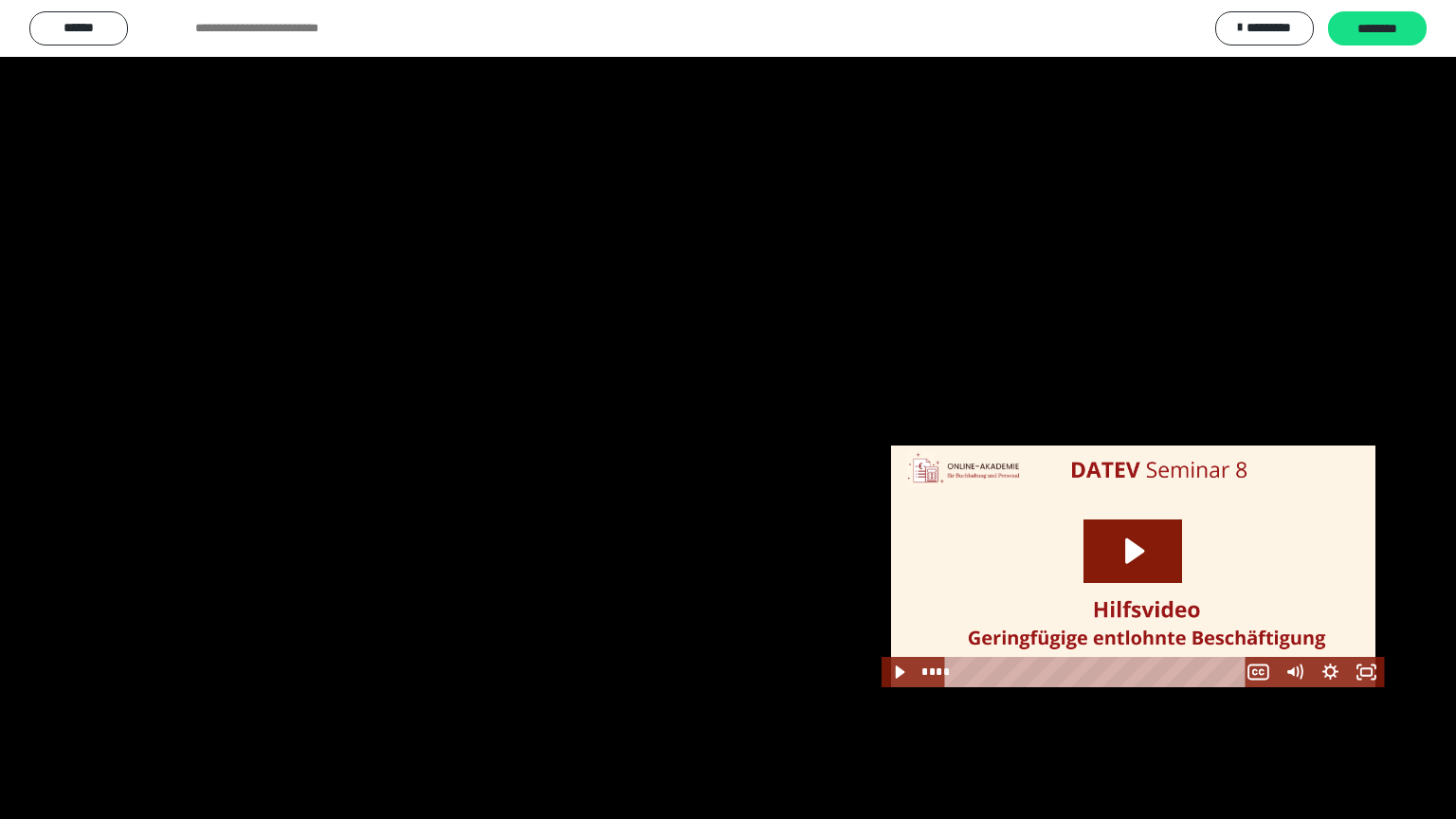 scroll, scrollTop: 1410, scrollLeft: 0, axis: vertical 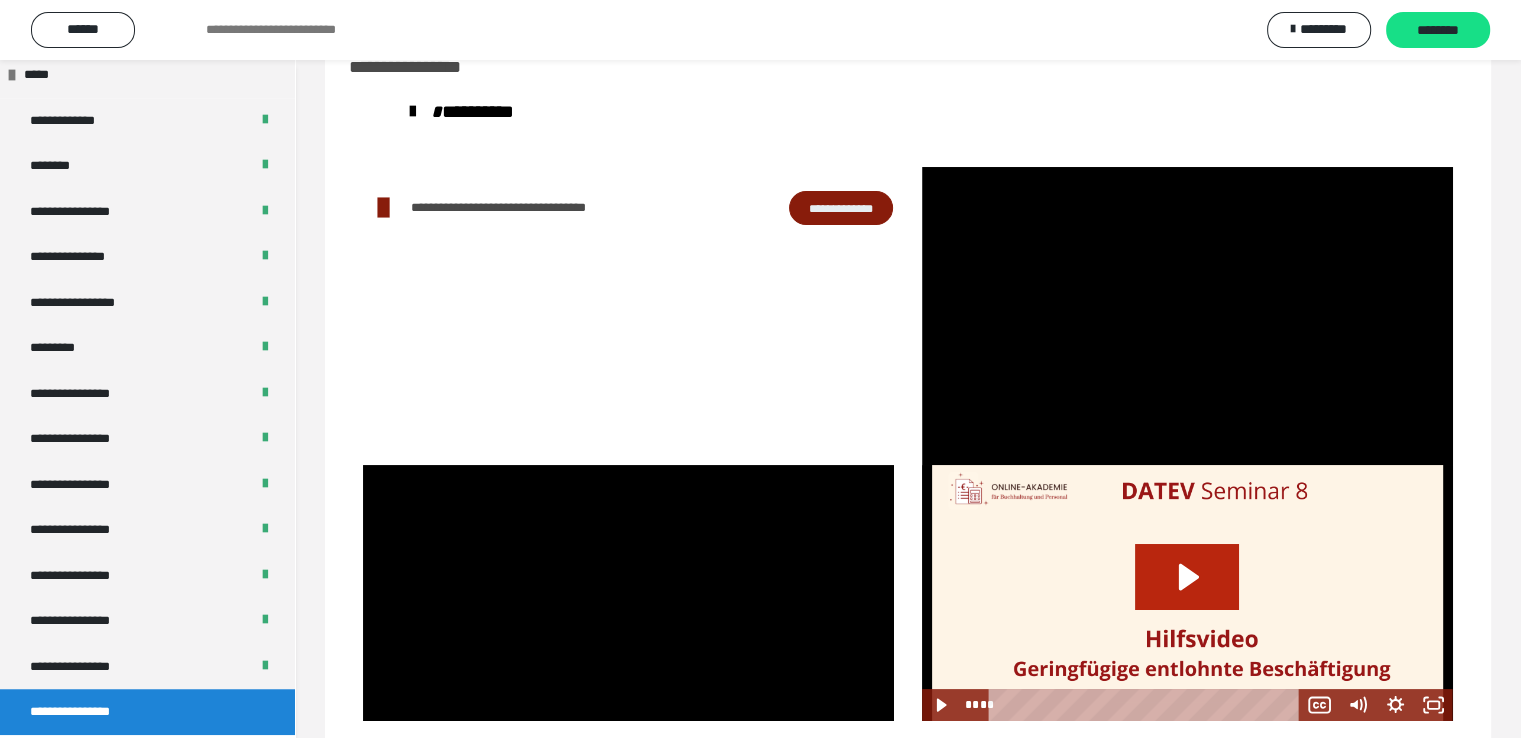 click 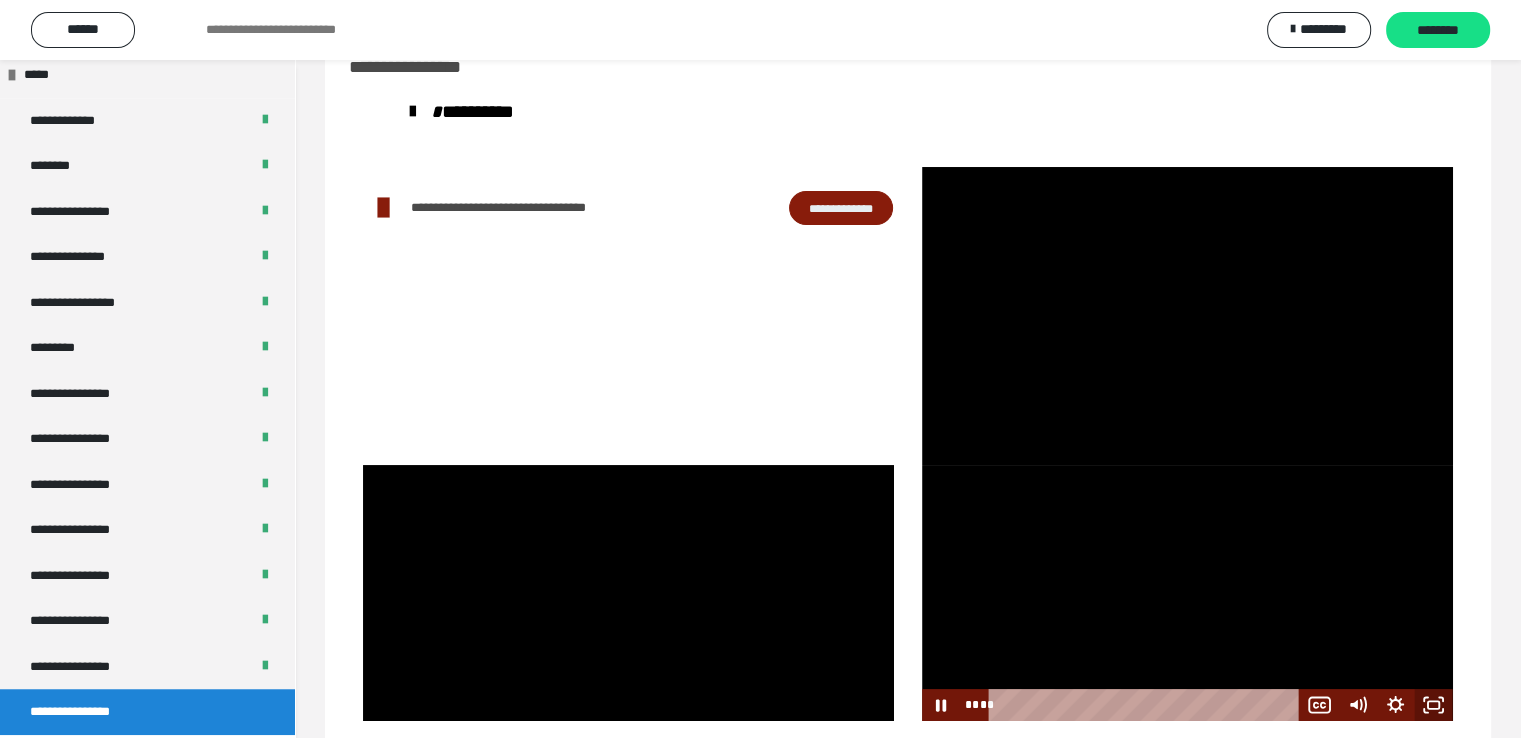 click 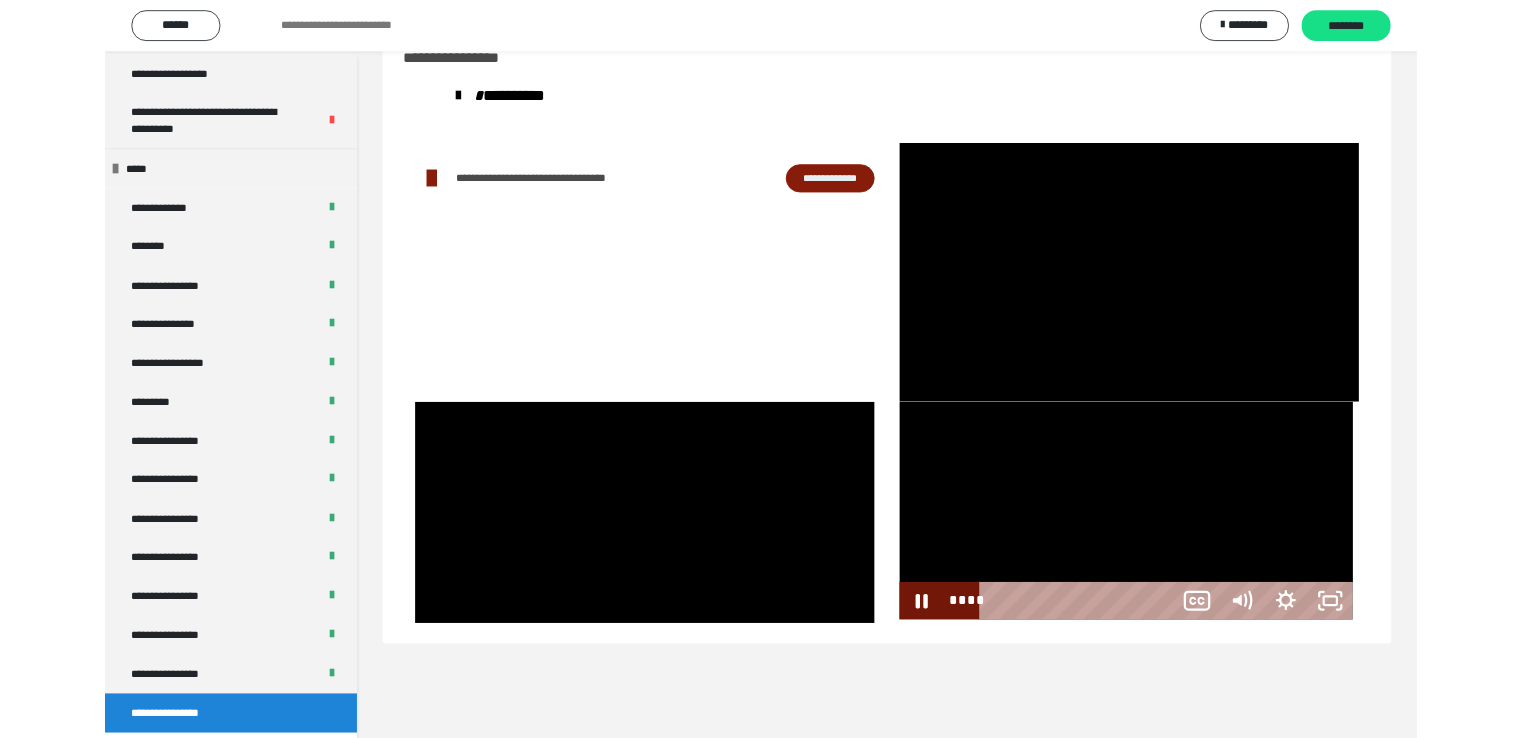 scroll, scrollTop: 1360, scrollLeft: 0, axis: vertical 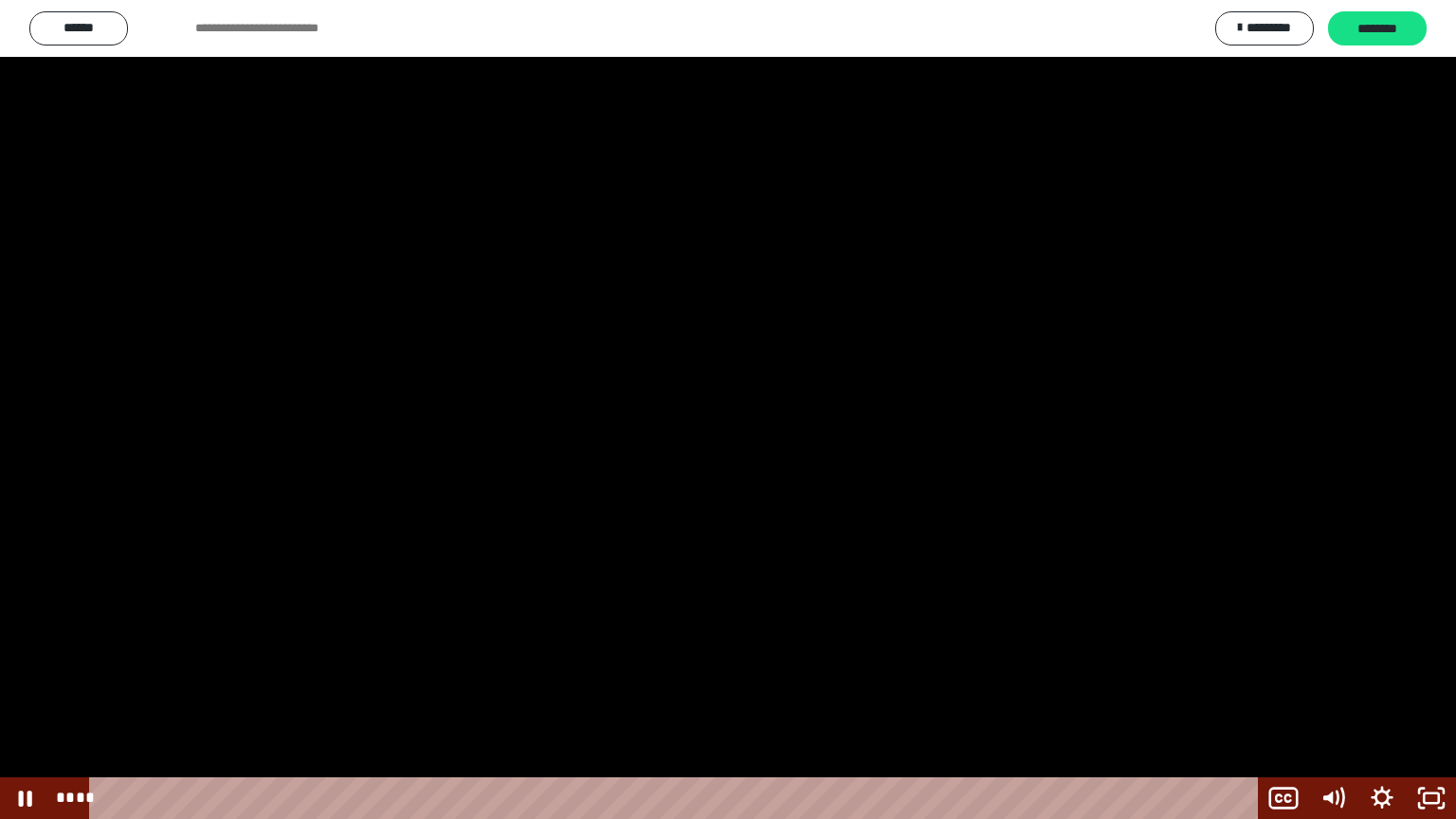 click at bounding box center [728, 410] 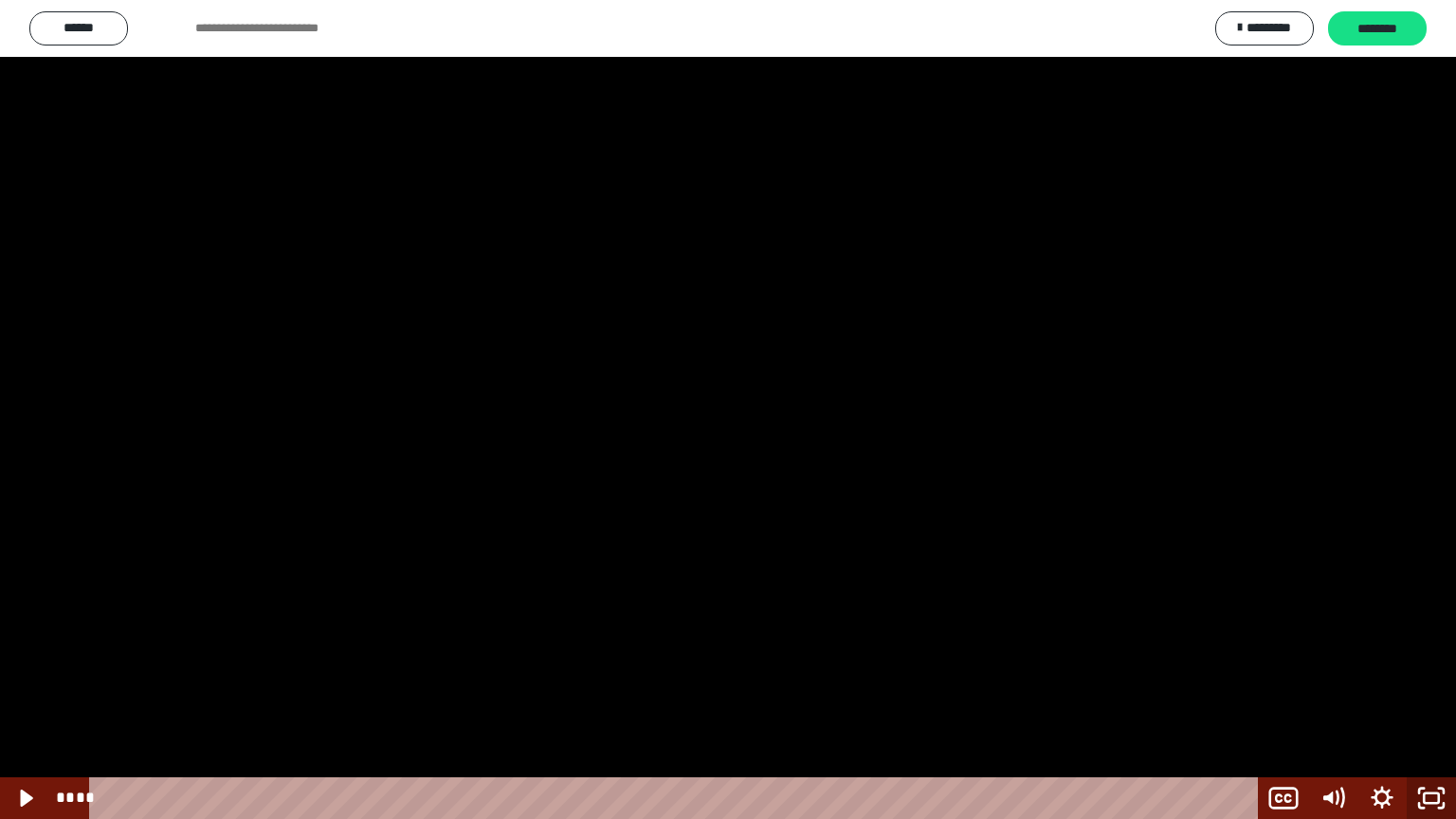 click 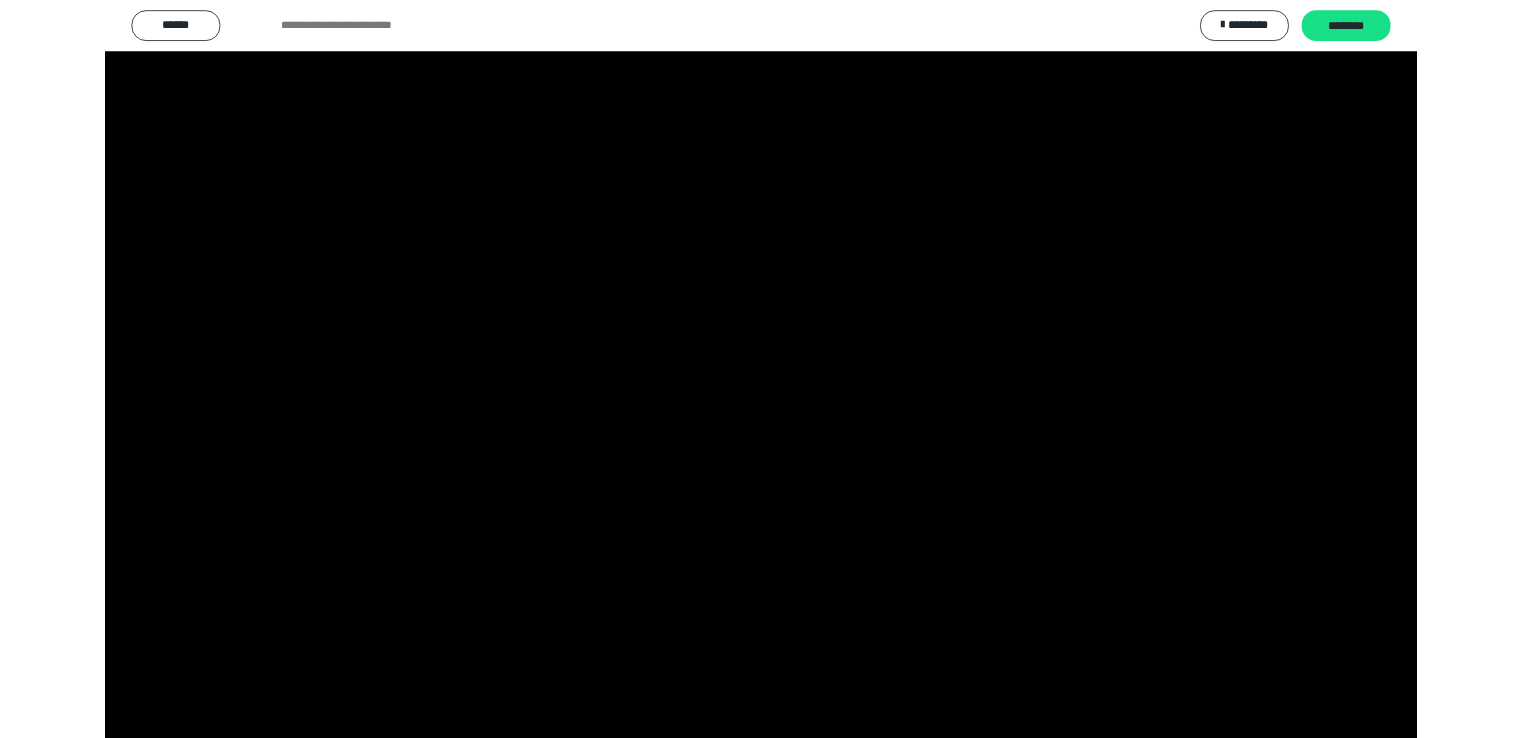 scroll, scrollTop: 1487, scrollLeft: 0, axis: vertical 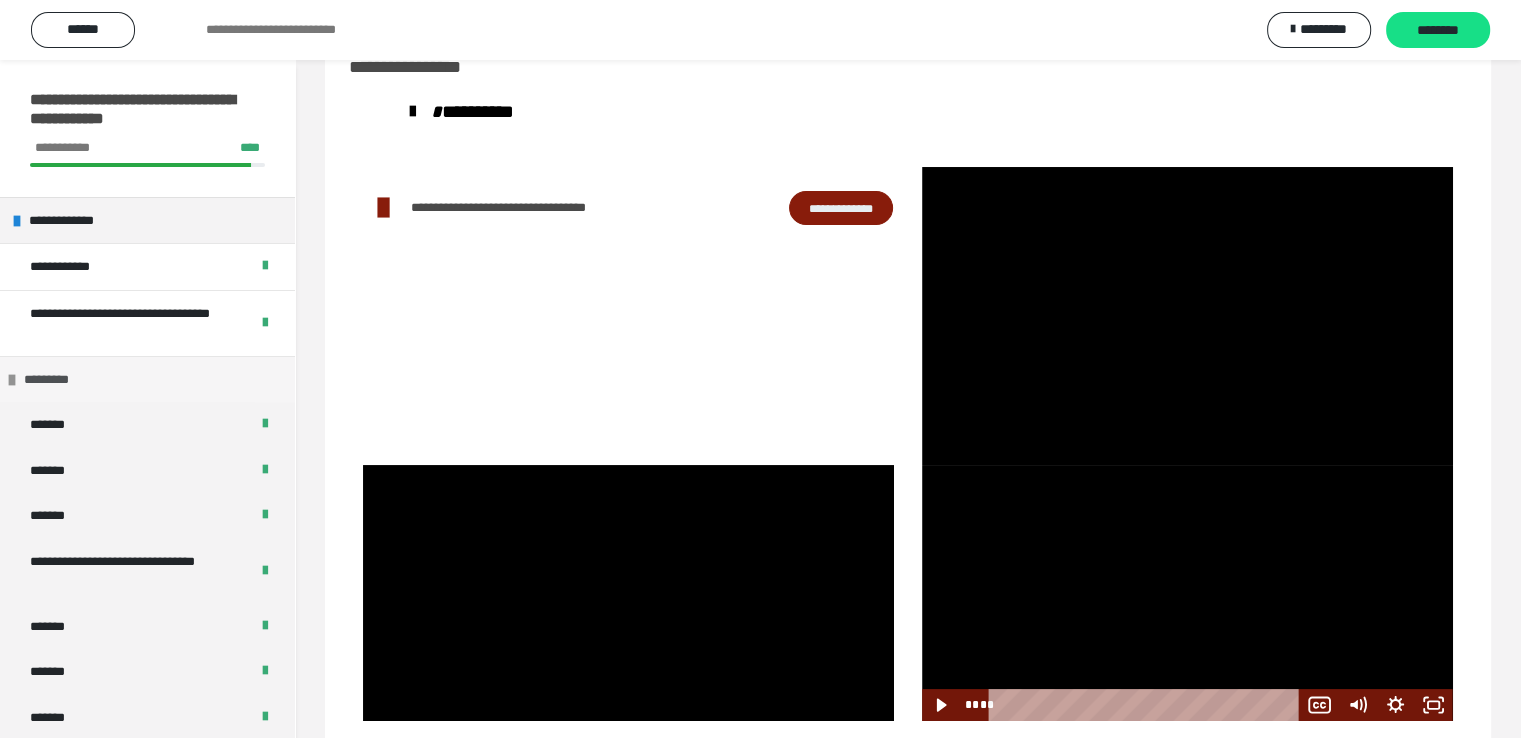 click on "*********" at bounding box center [52, 380] 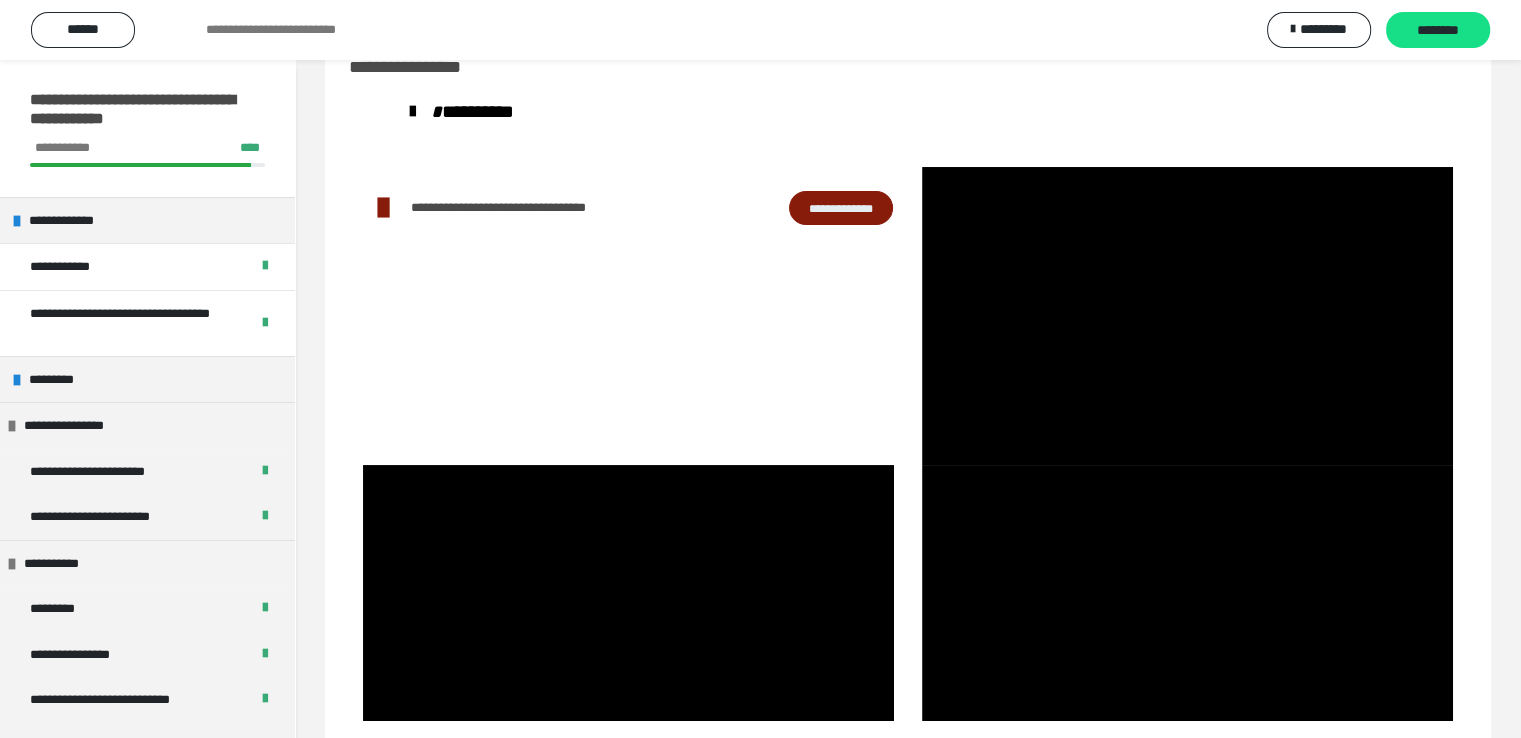 scroll, scrollTop: 644, scrollLeft: 0, axis: vertical 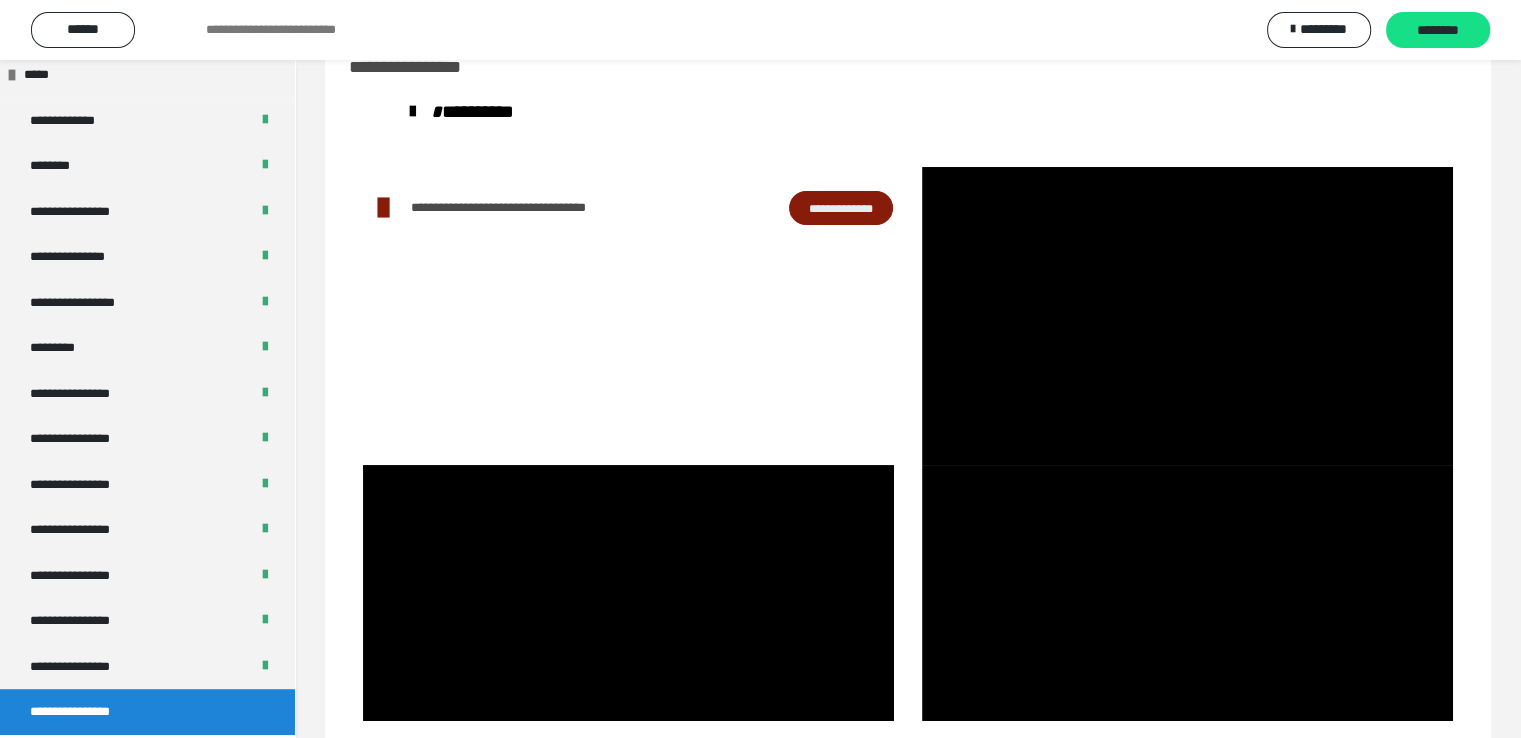 click on "**********" at bounding box center (147, 712) 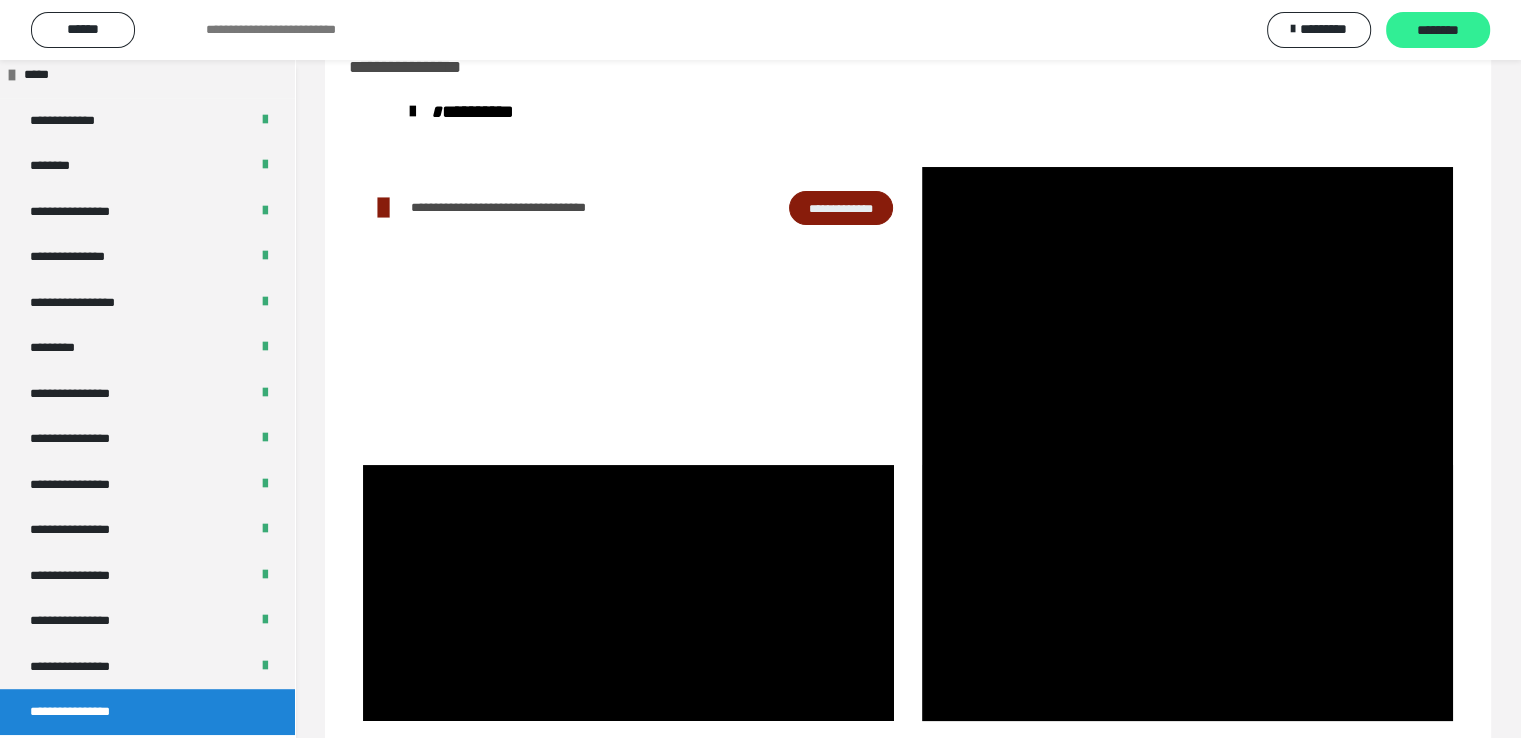 click on "********" at bounding box center (1438, 31) 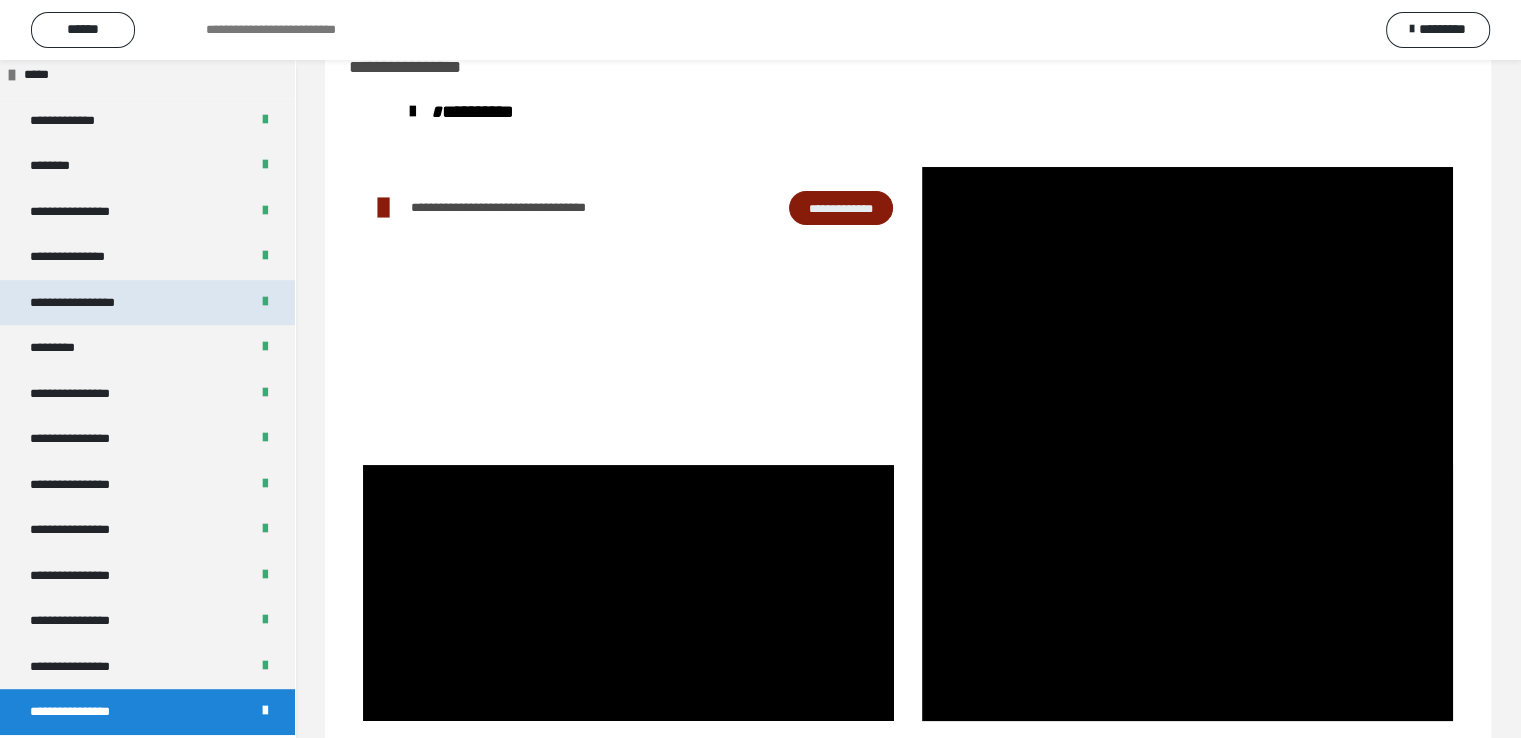click on "**********" at bounding box center [147, 303] 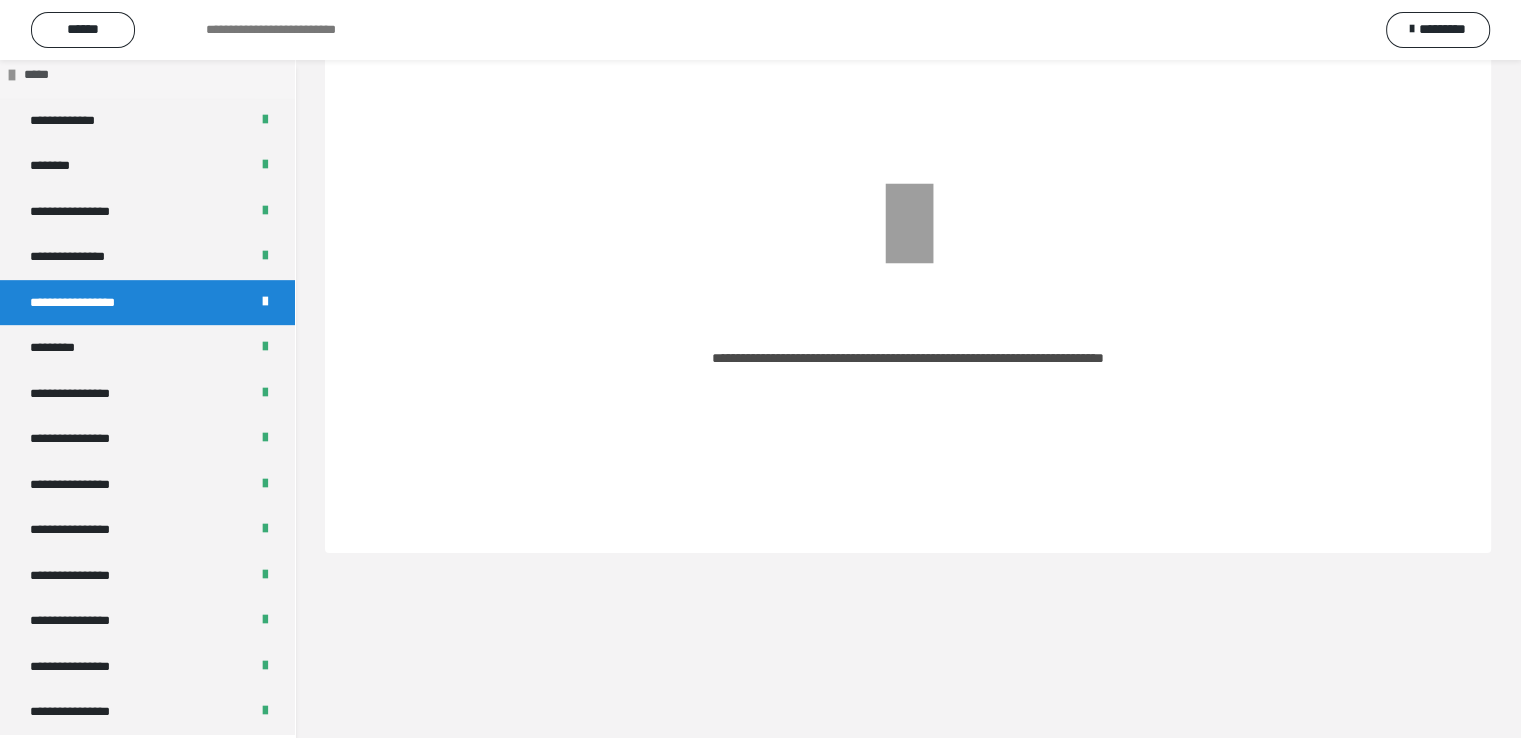 click on "*****" at bounding box center (45, 75) 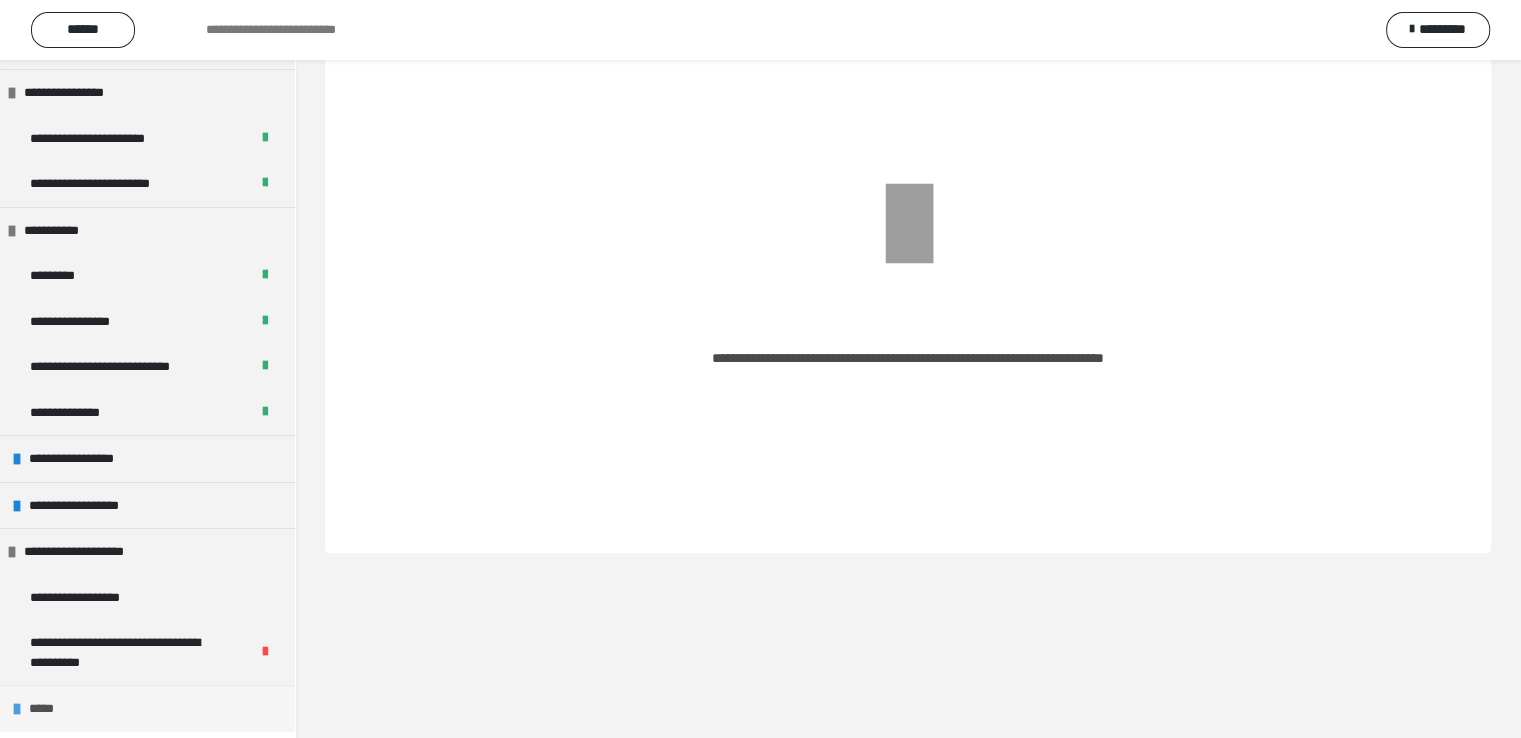 scroll, scrollTop: 330, scrollLeft: 0, axis: vertical 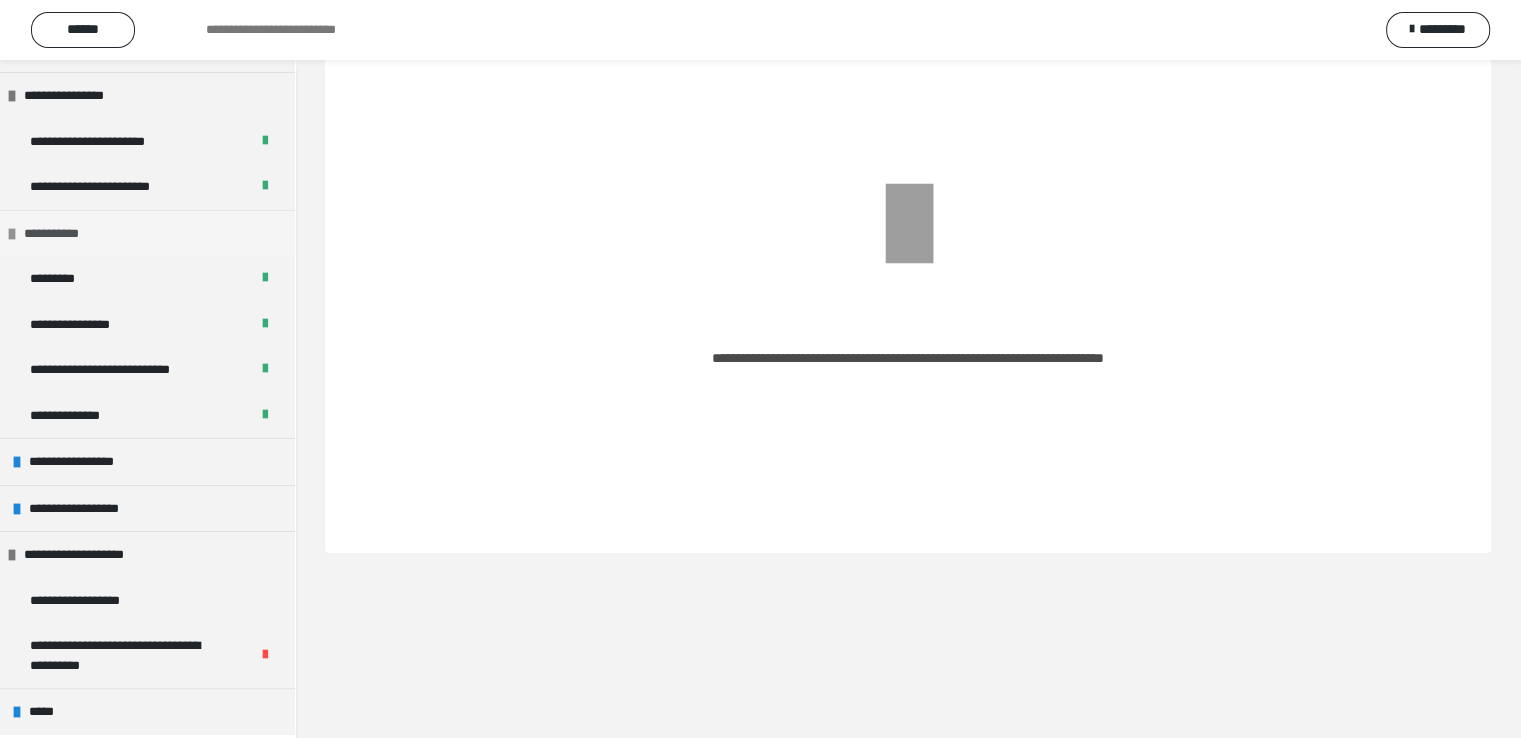 click on "**********" at bounding box center (147, 233) 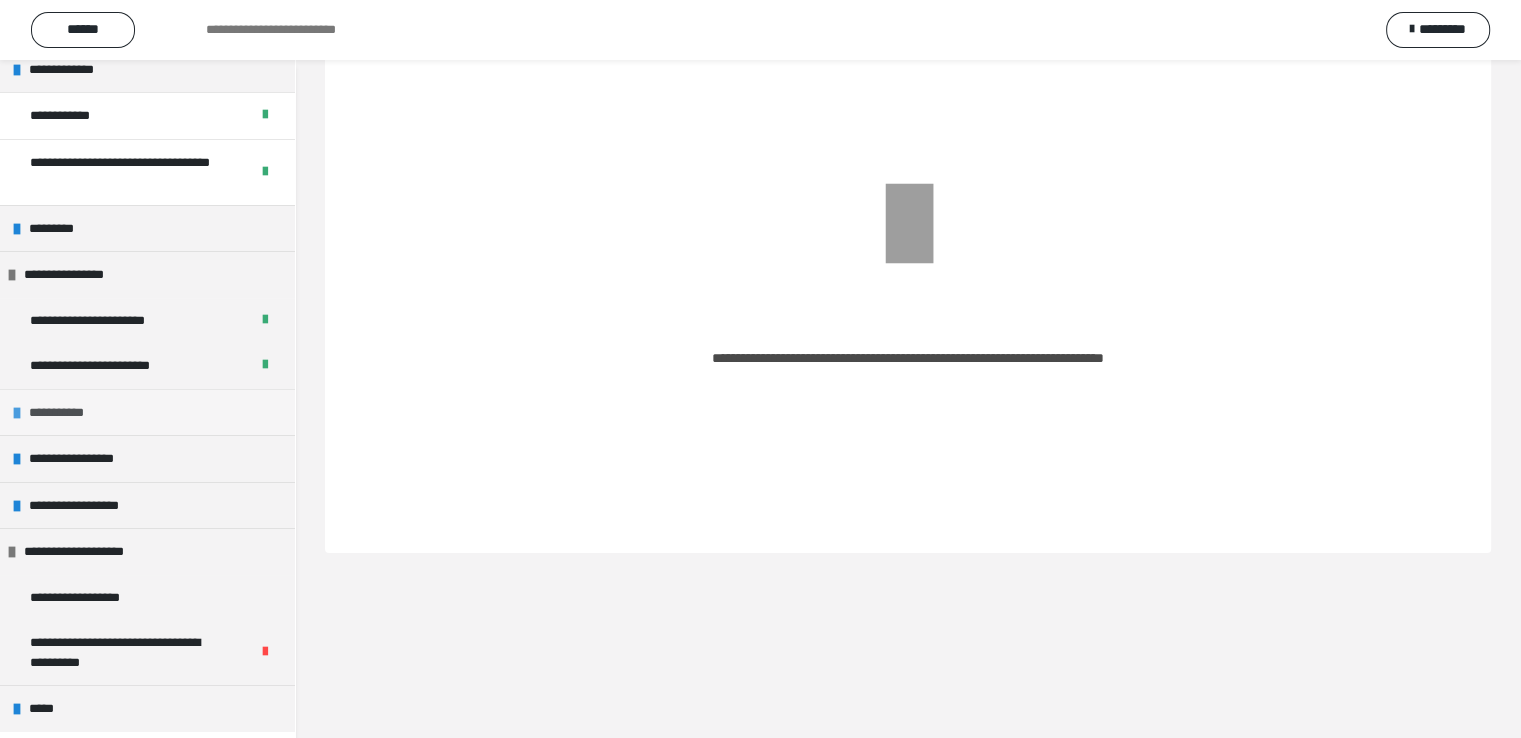 scroll, scrollTop: 148, scrollLeft: 0, axis: vertical 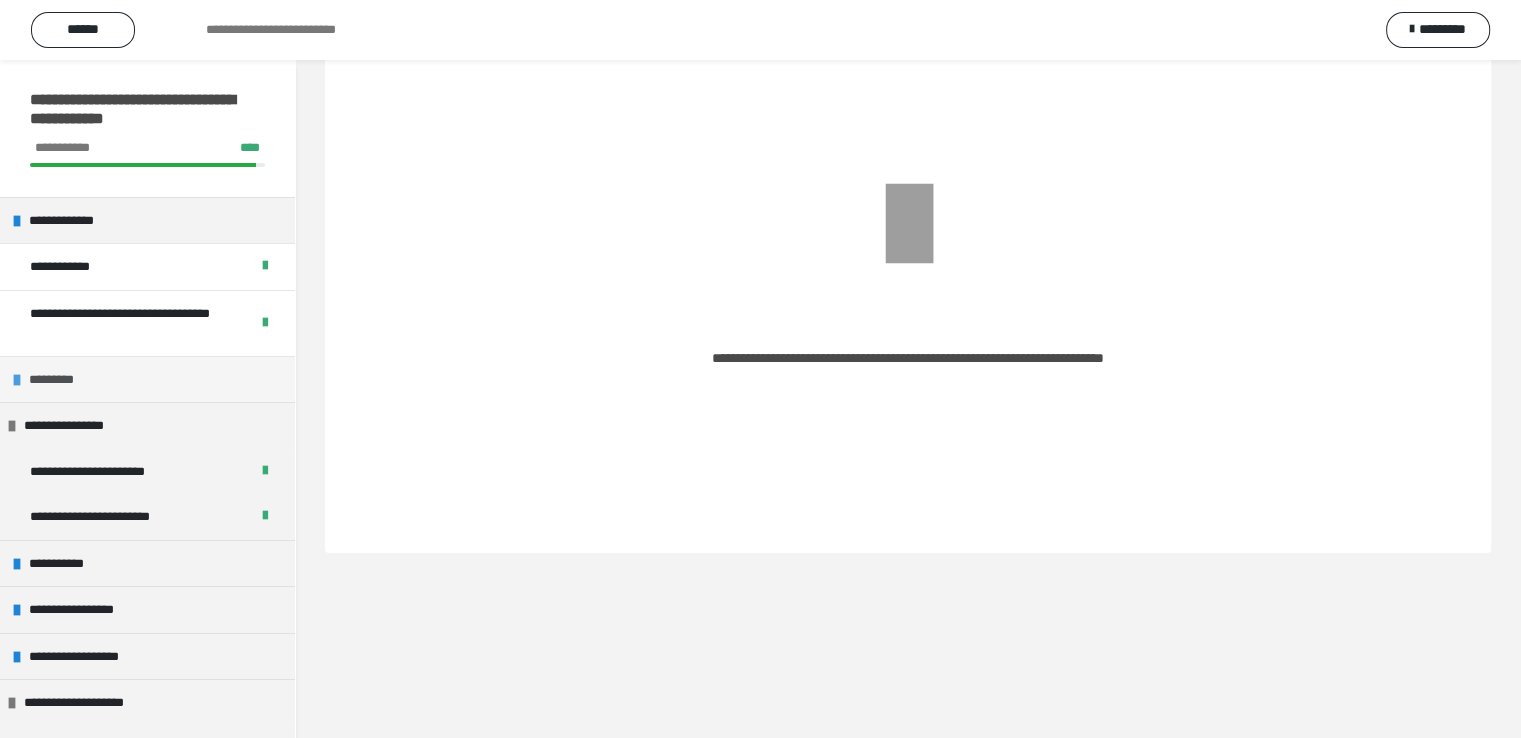 click on "*********" at bounding box center (147, 379) 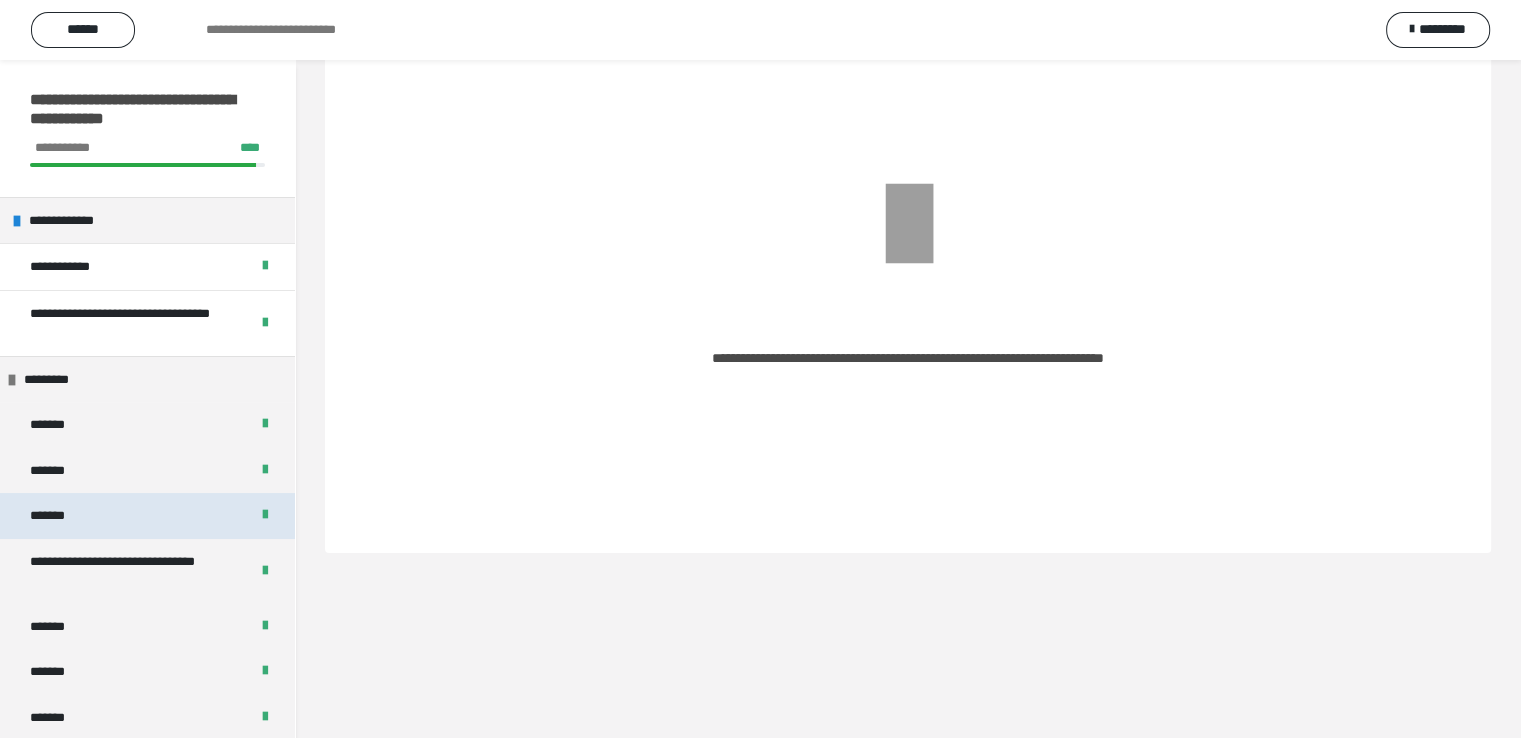 click at bounding box center (265, 515) 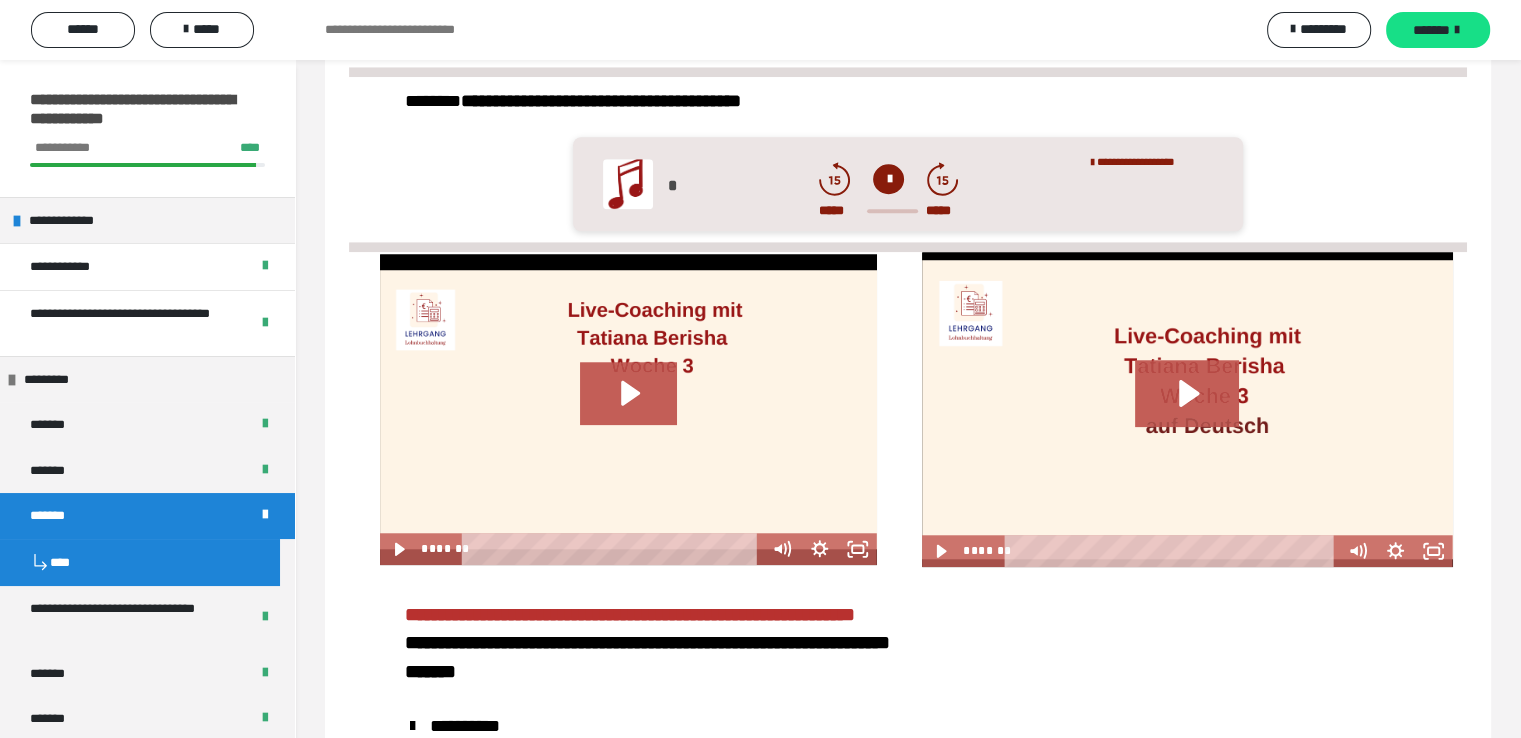 scroll, scrollTop: 1658, scrollLeft: 0, axis: vertical 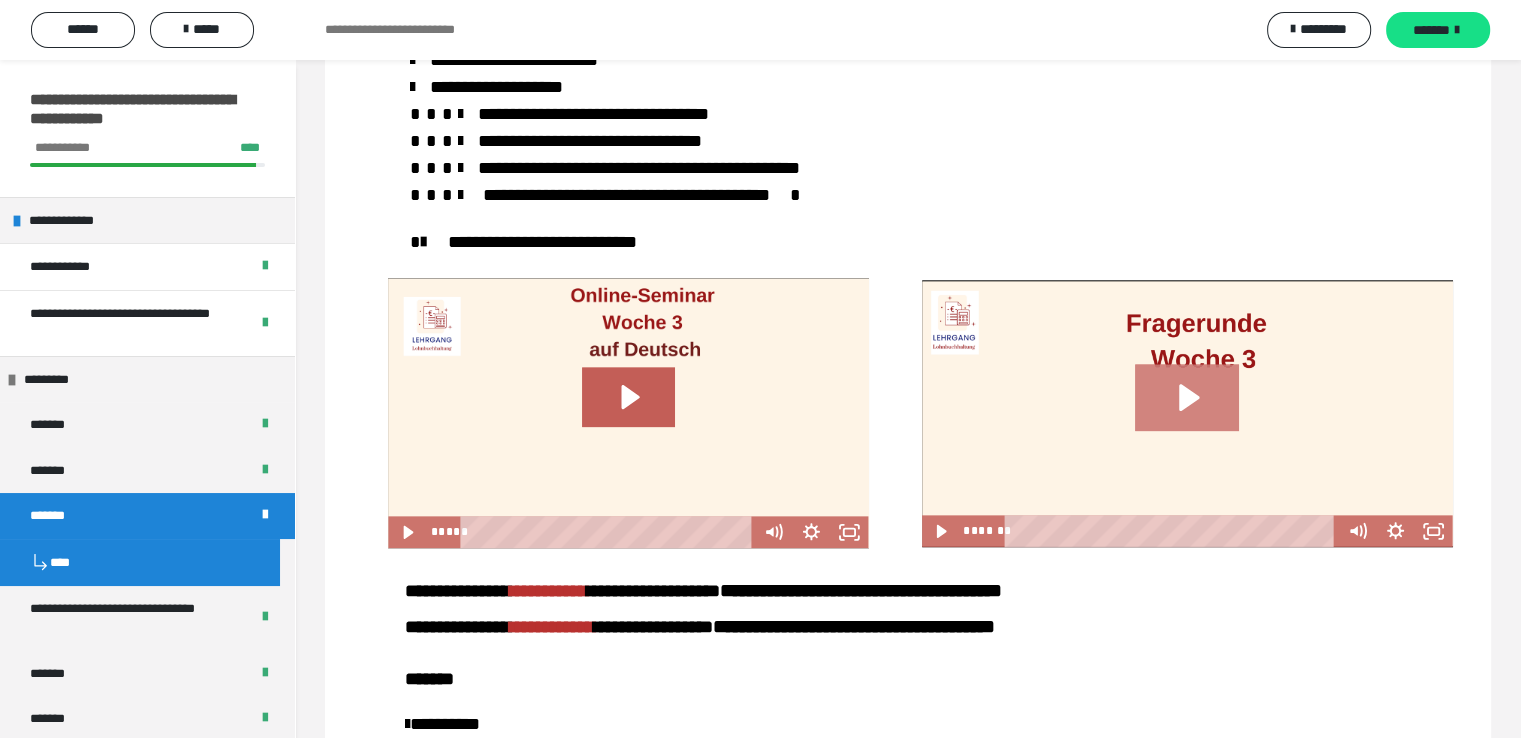 click 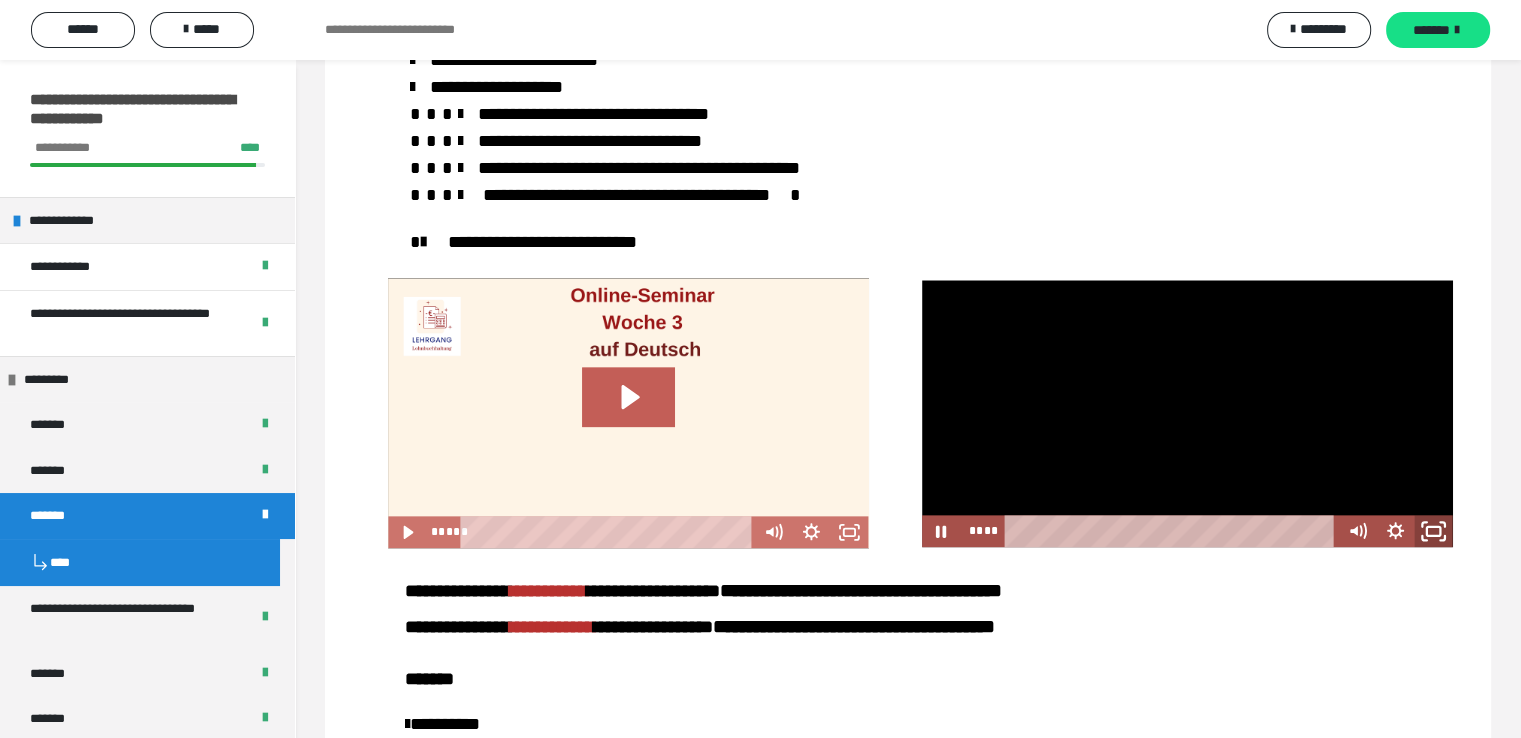 click 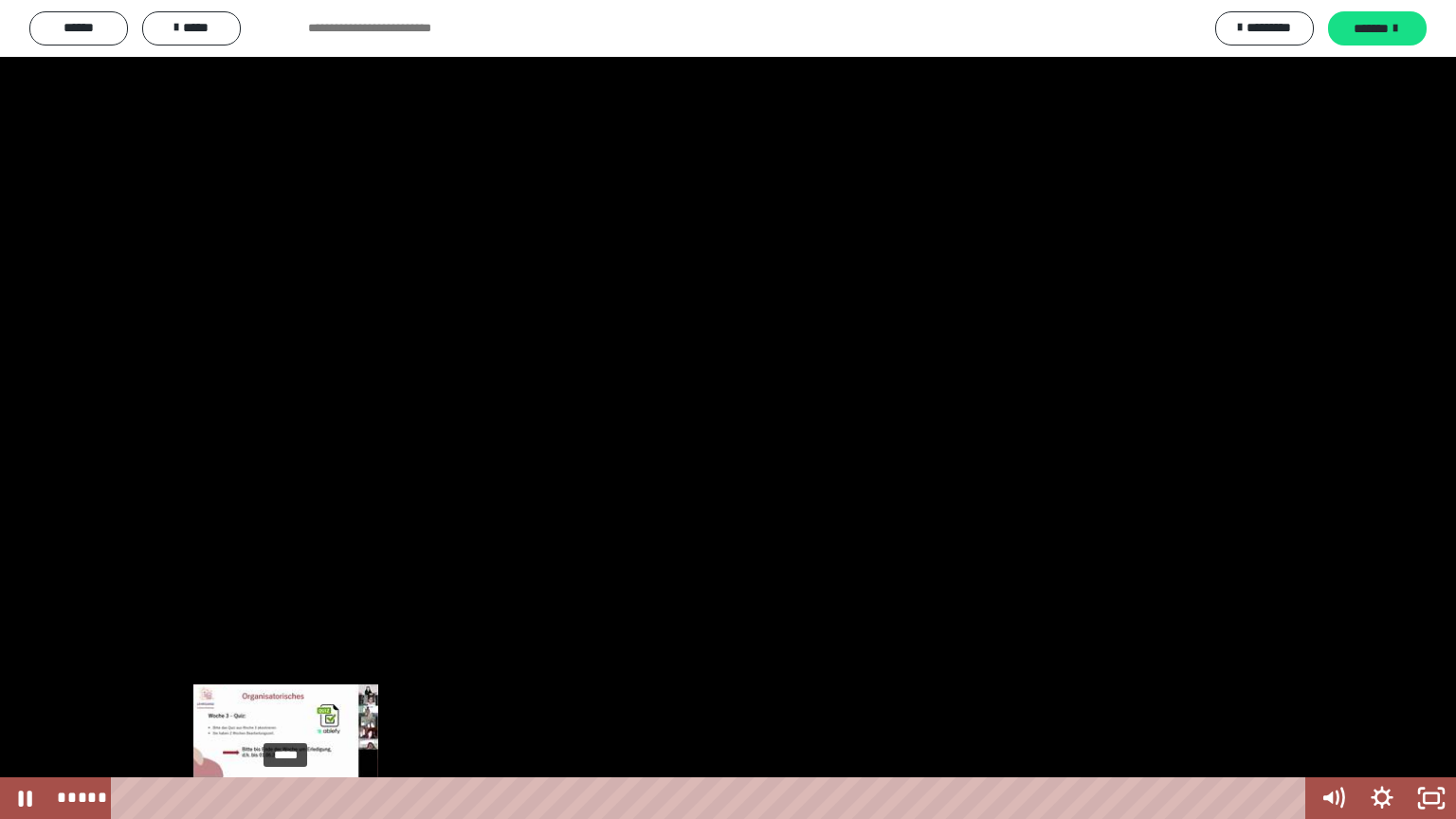 click on "*****" at bounding box center (712, 798) 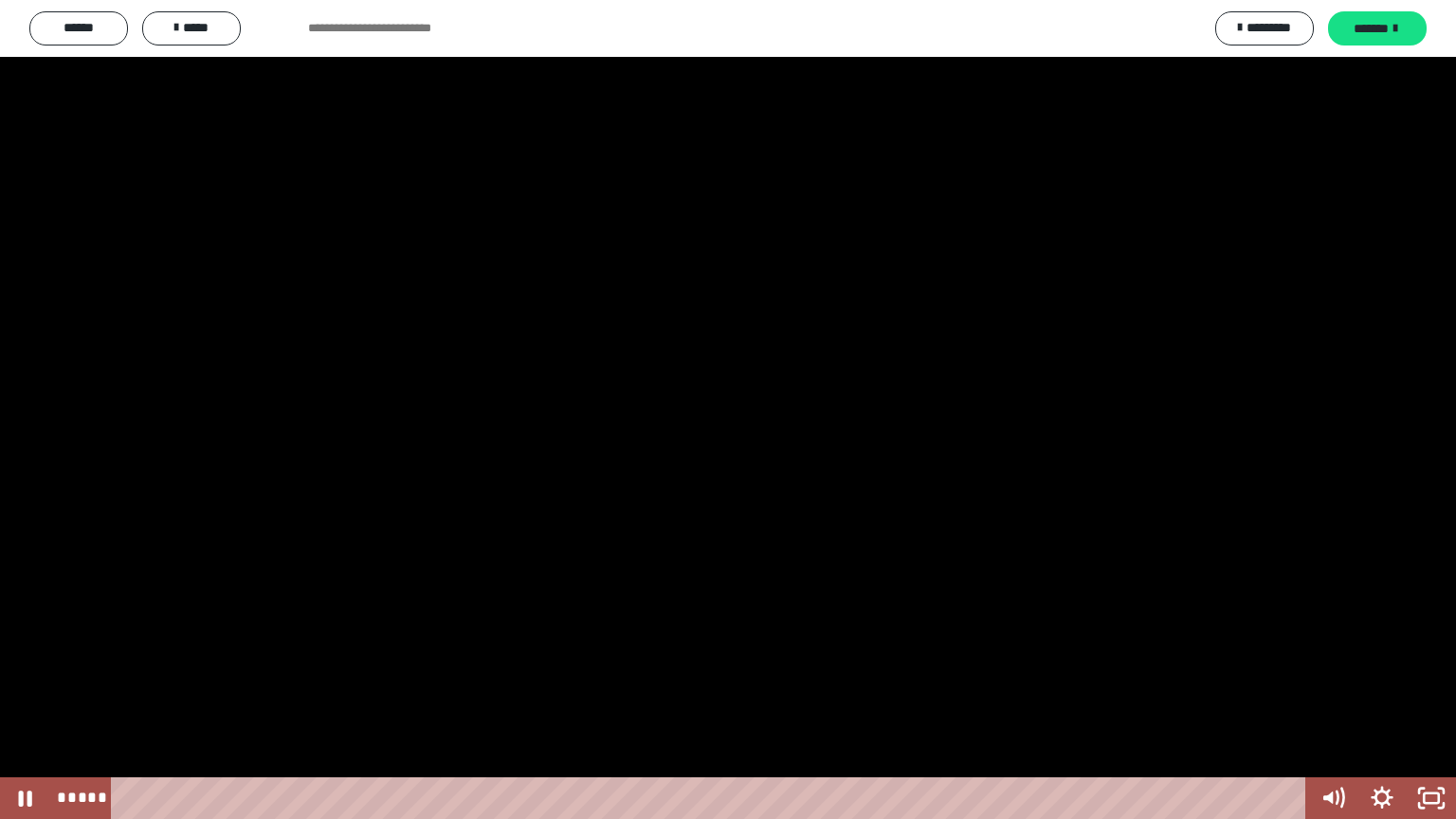 click at bounding box center (728, 410) 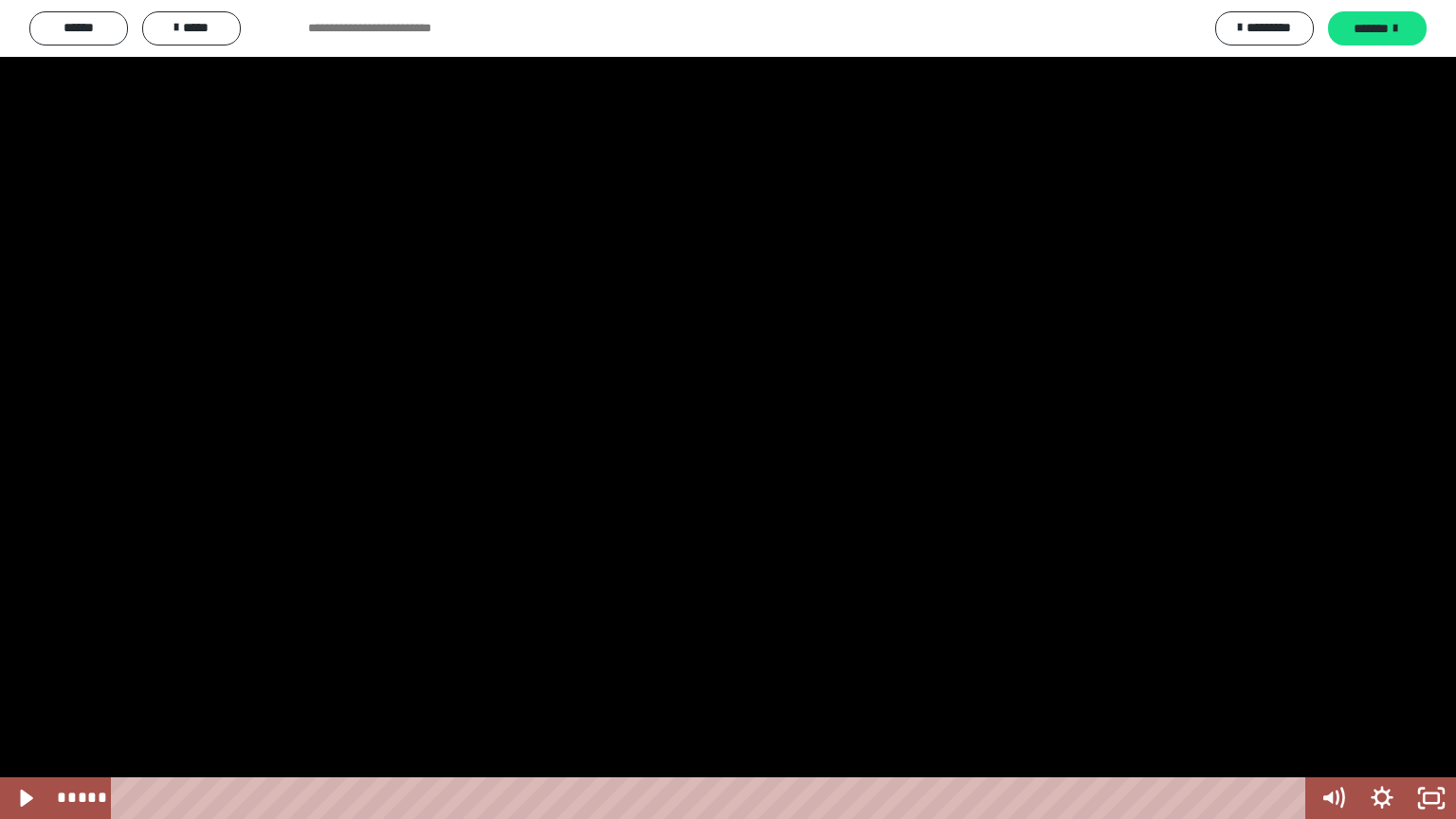 click at bounding box center (728, 410) 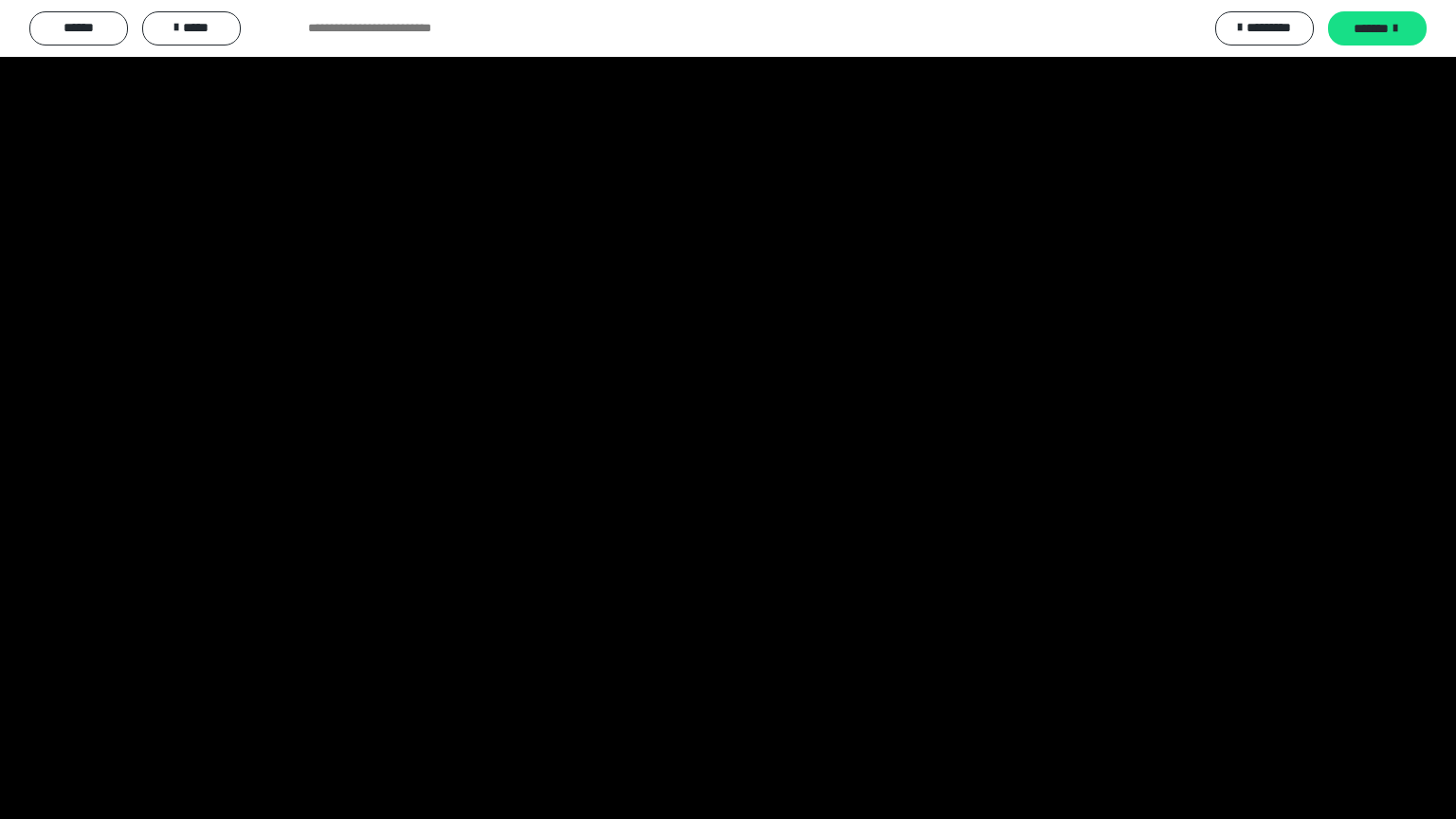 click at bounding box center (728, 410) 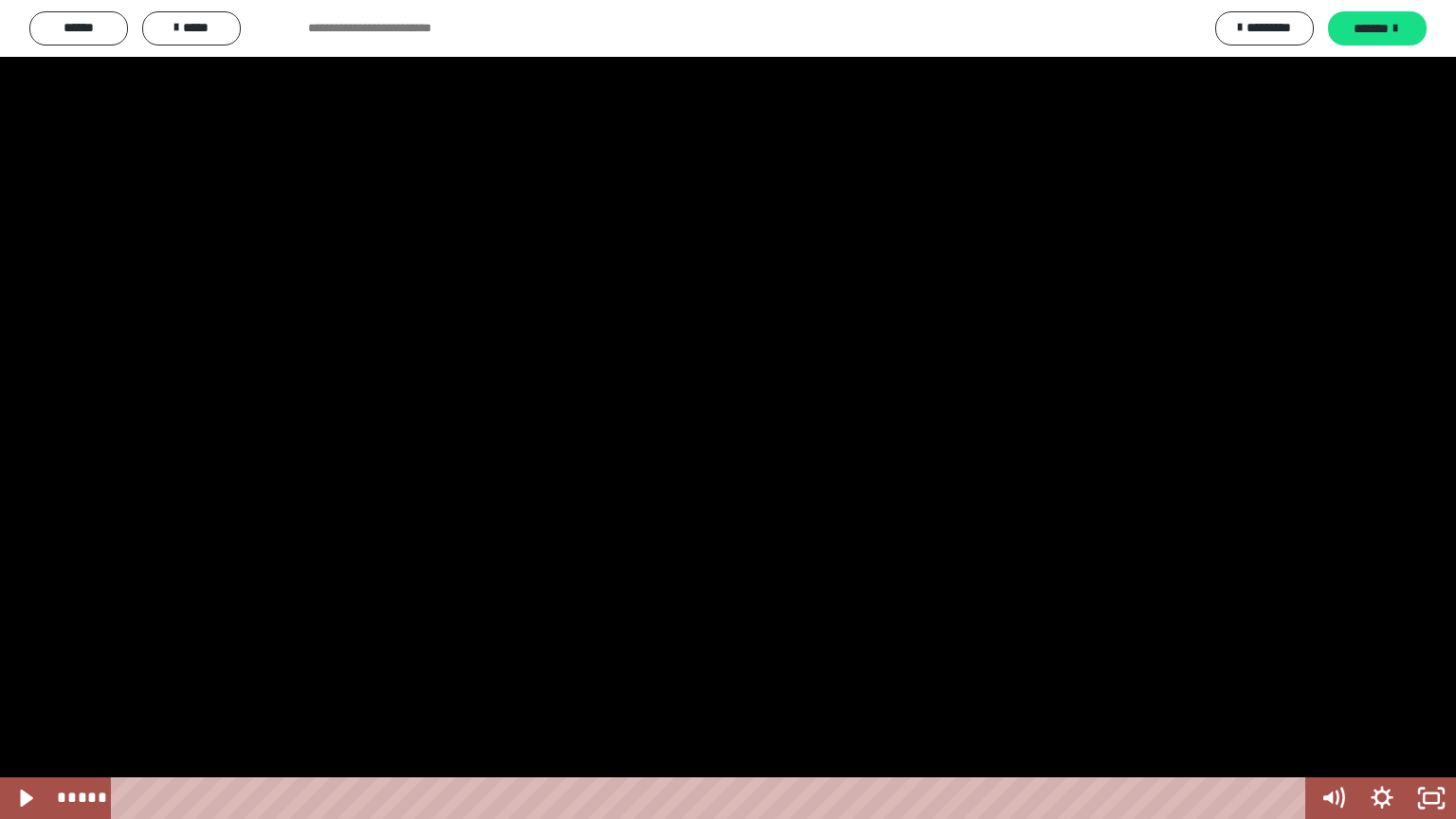 click at bounding box center [728, 410] 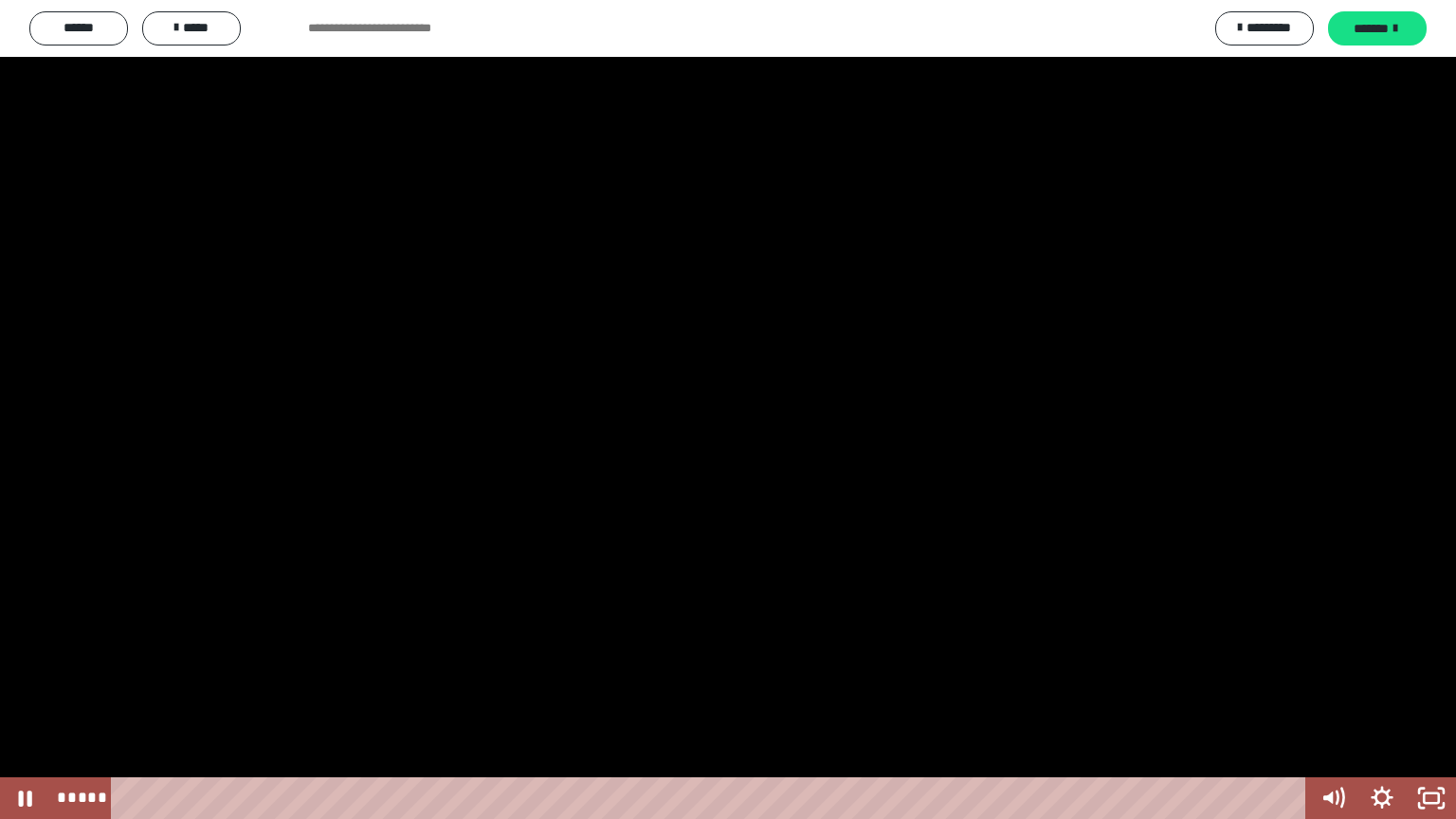 click at bounding box center (728, 410) 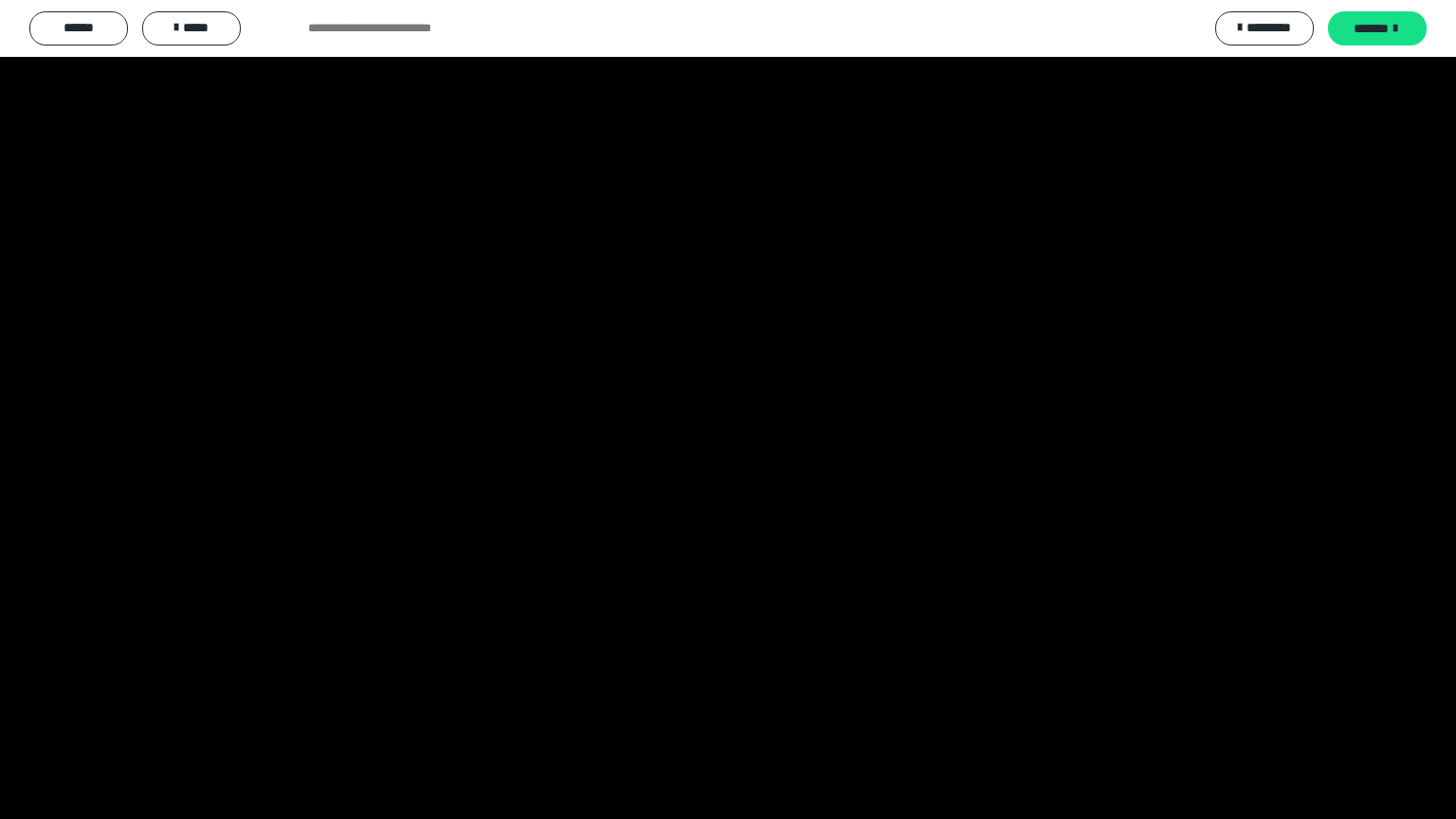 click at bounding box center (728, 410) 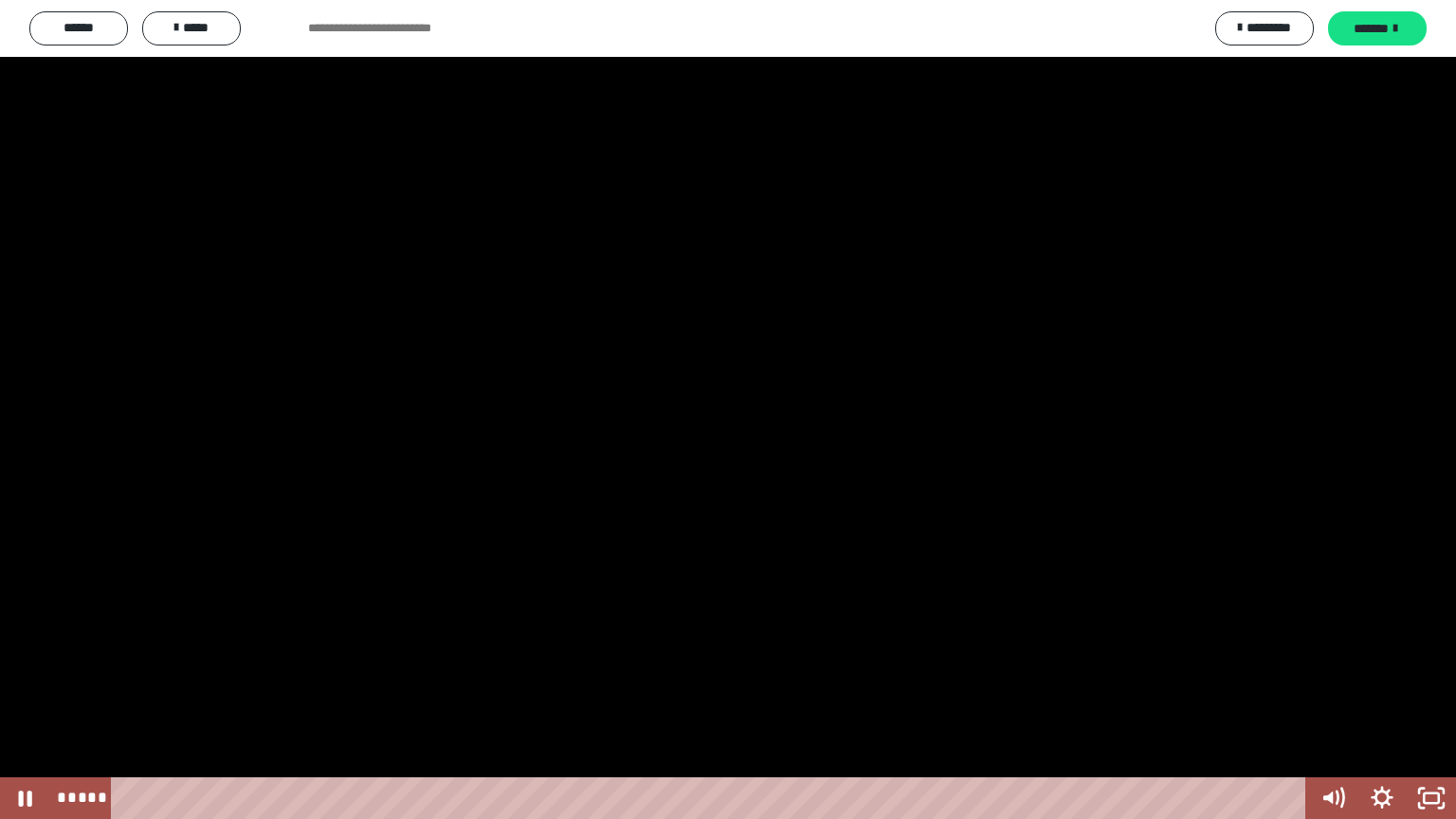 click at bounding box center [728, 410] 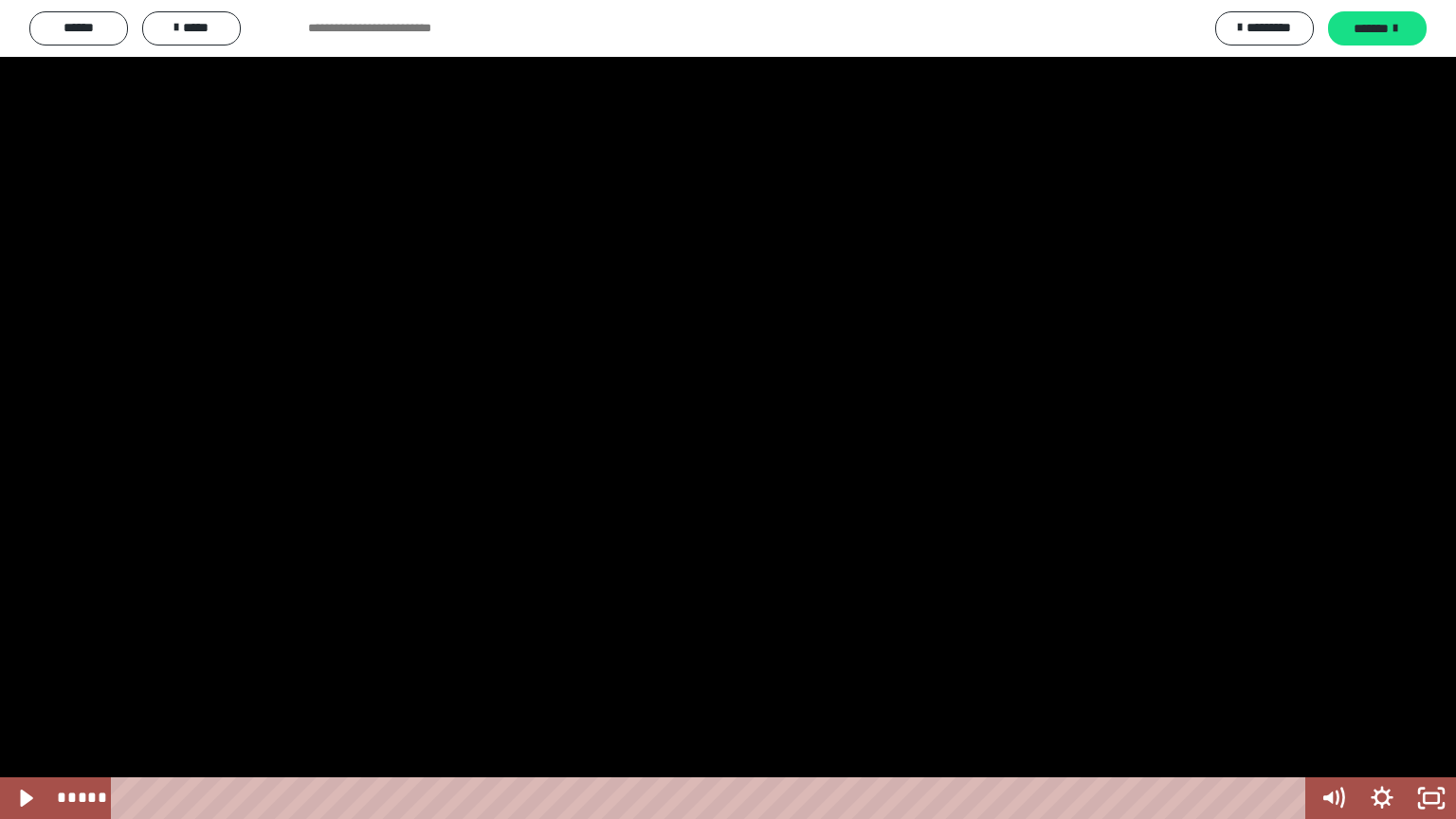 click at bounding box center [728, 410] 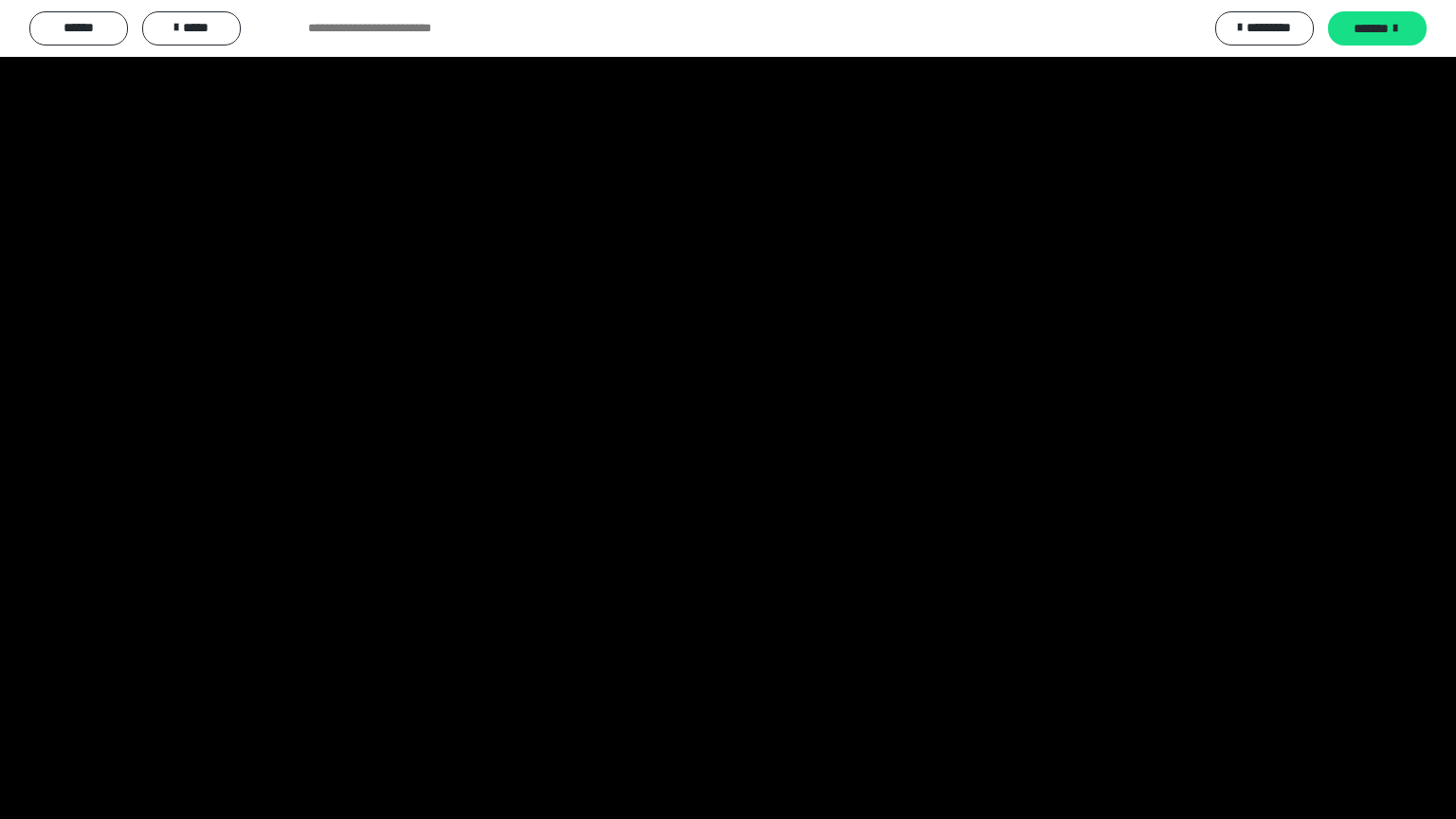 click at bounding box center (728, 410) 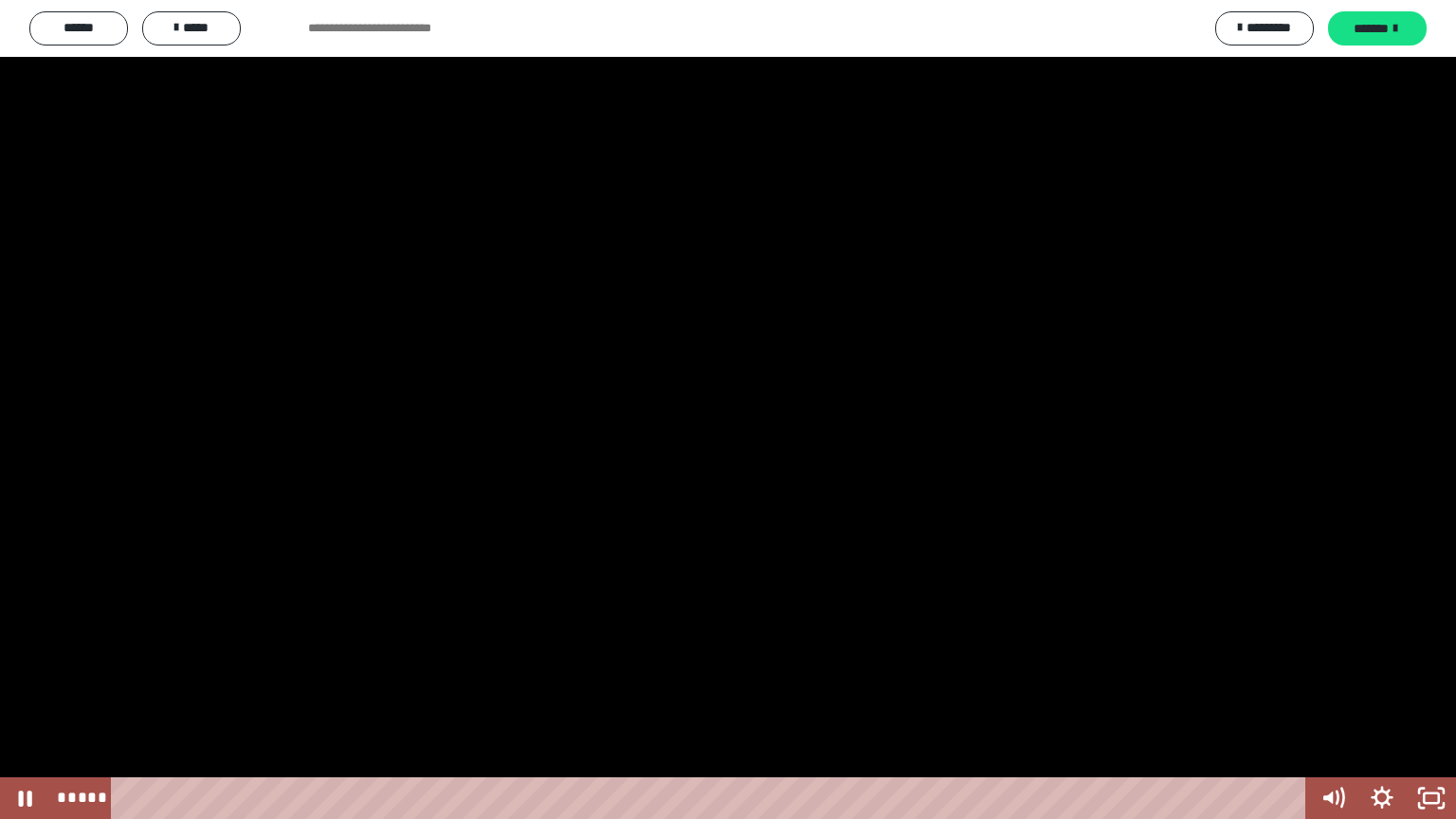 click at bounding box center (728, 410) 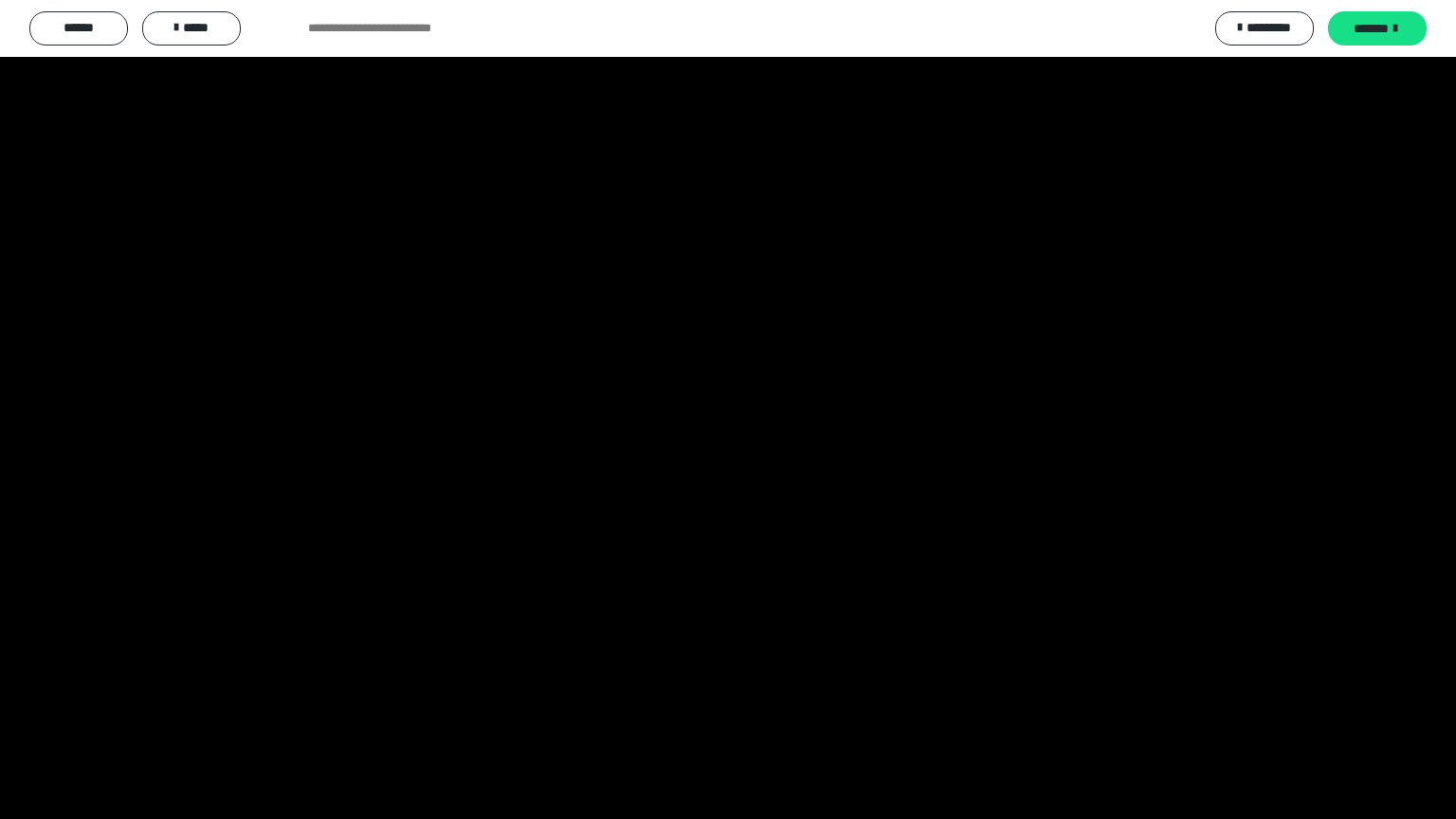 click at bounding box center (728, 410) 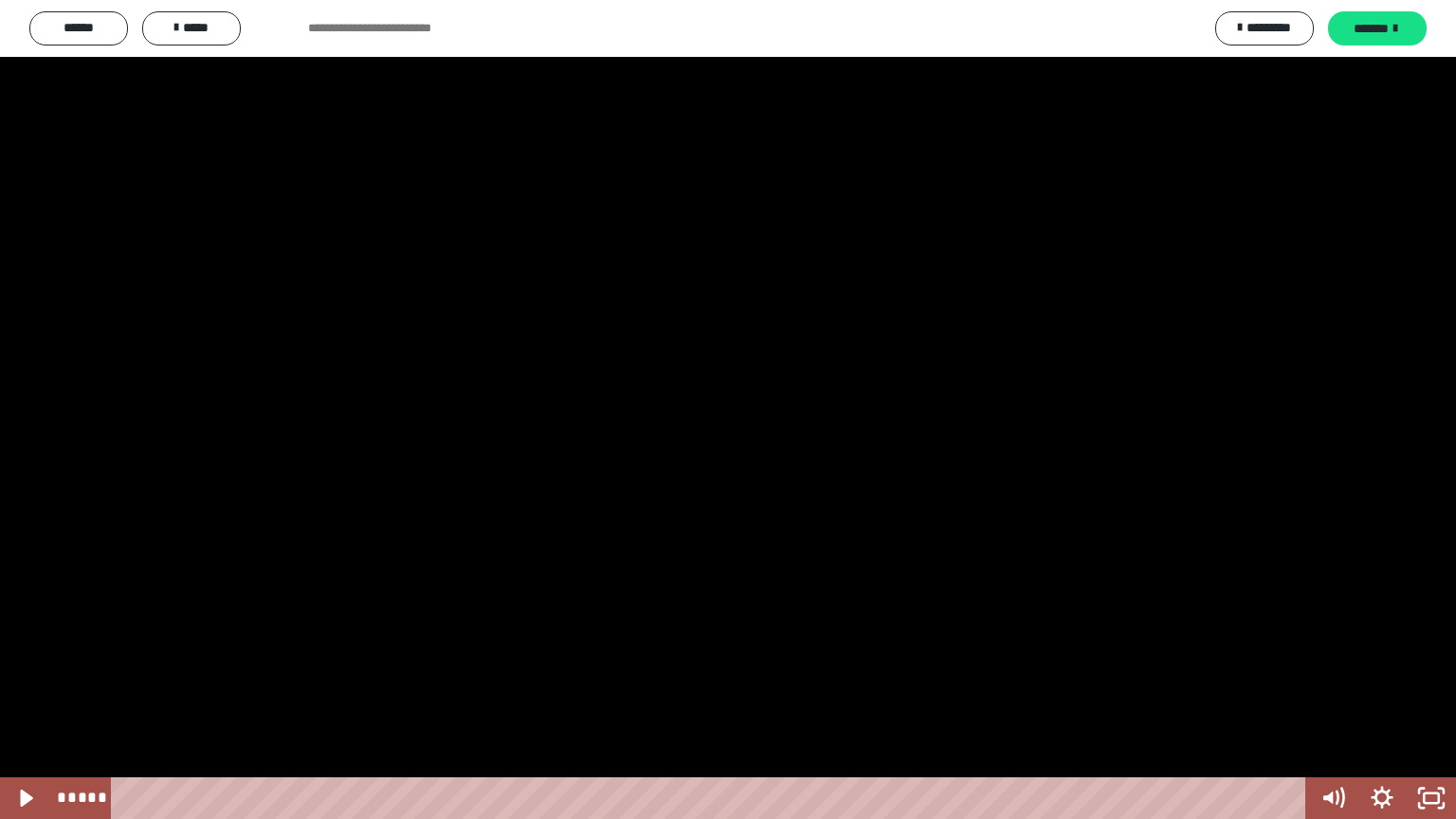 click at bounding box center (728, 410) 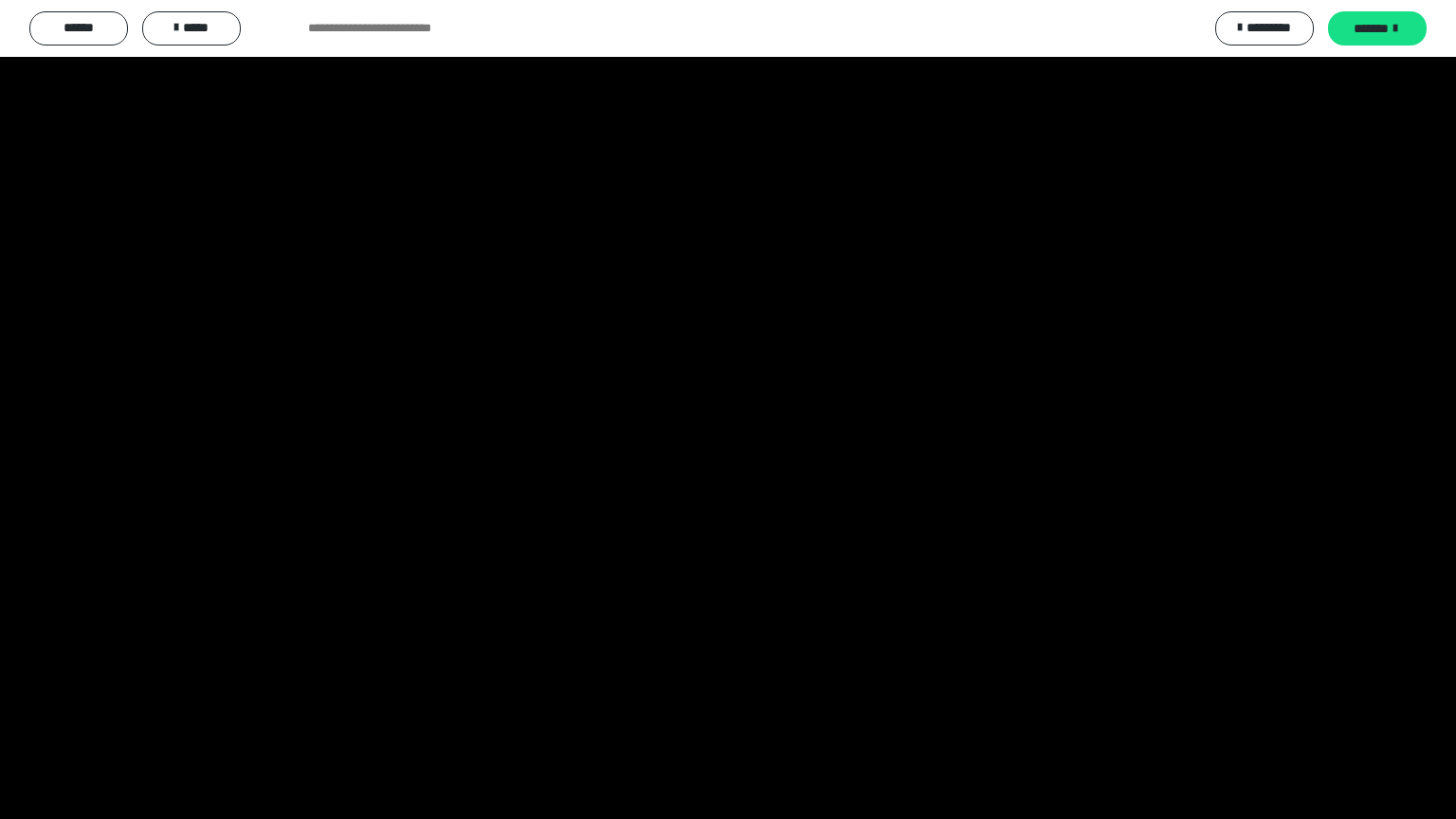 click at bounding box center [728, 410] 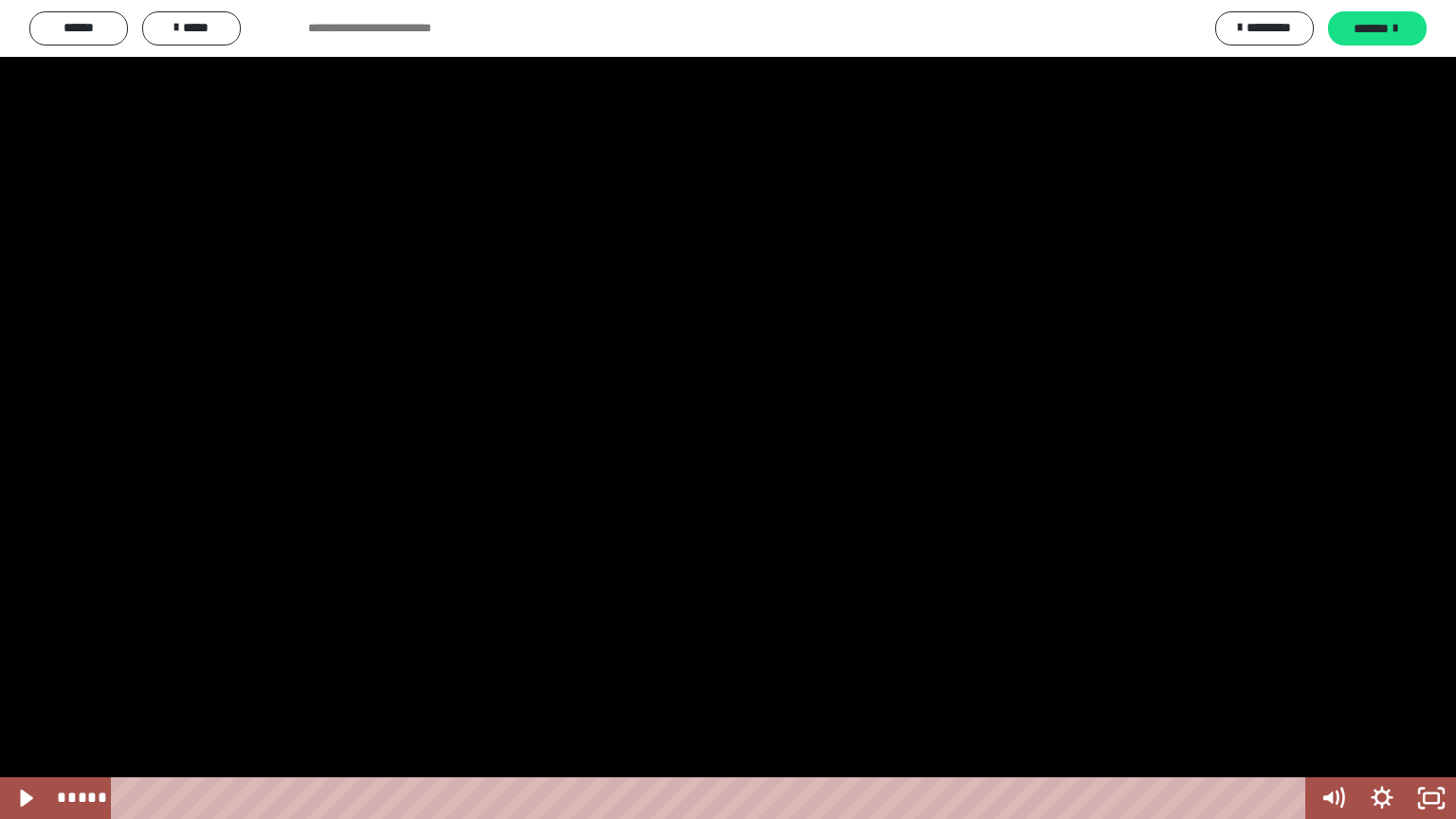 click at bounding box center [728, 410] 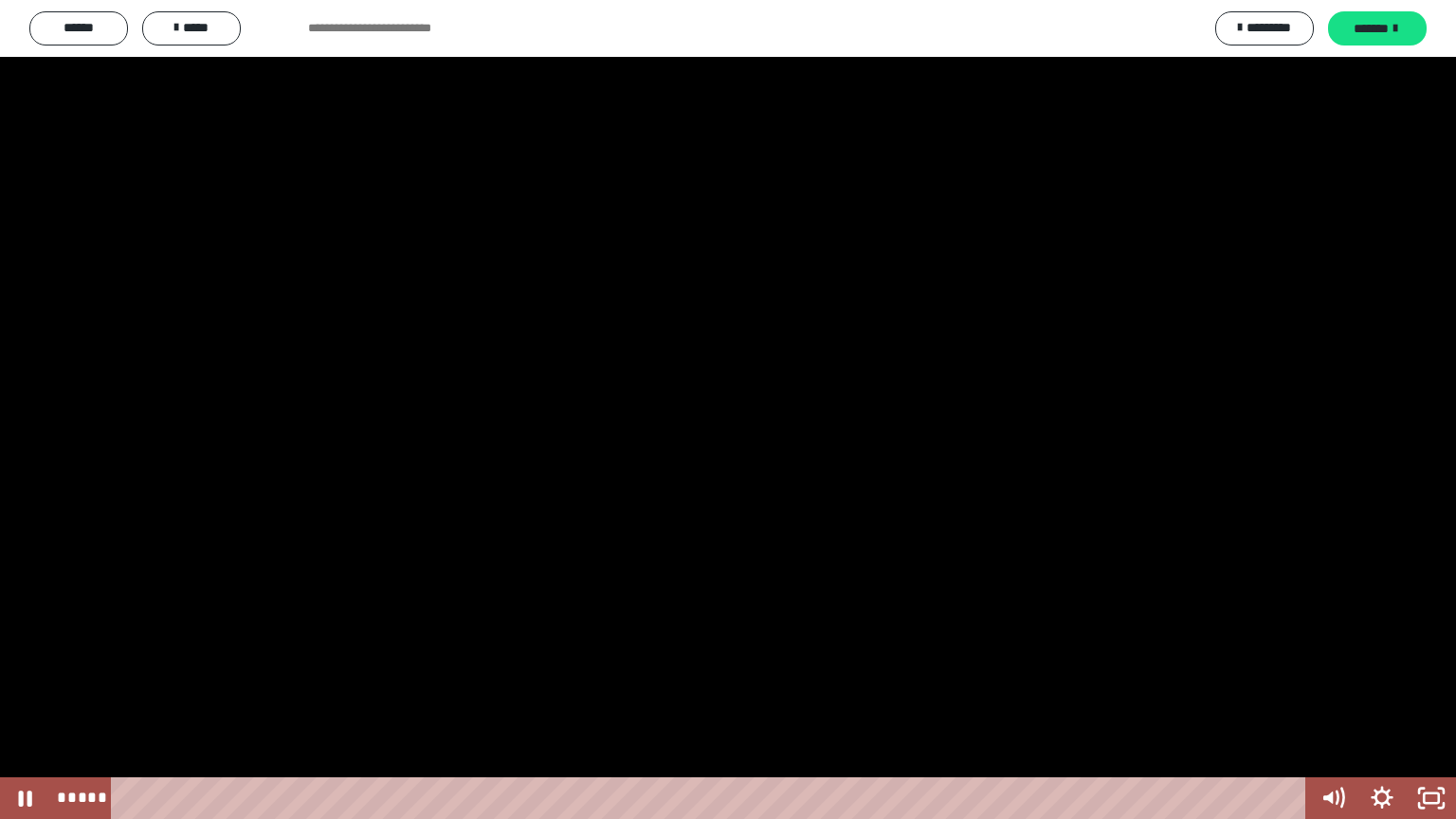 click at bounding box center [728, 410] 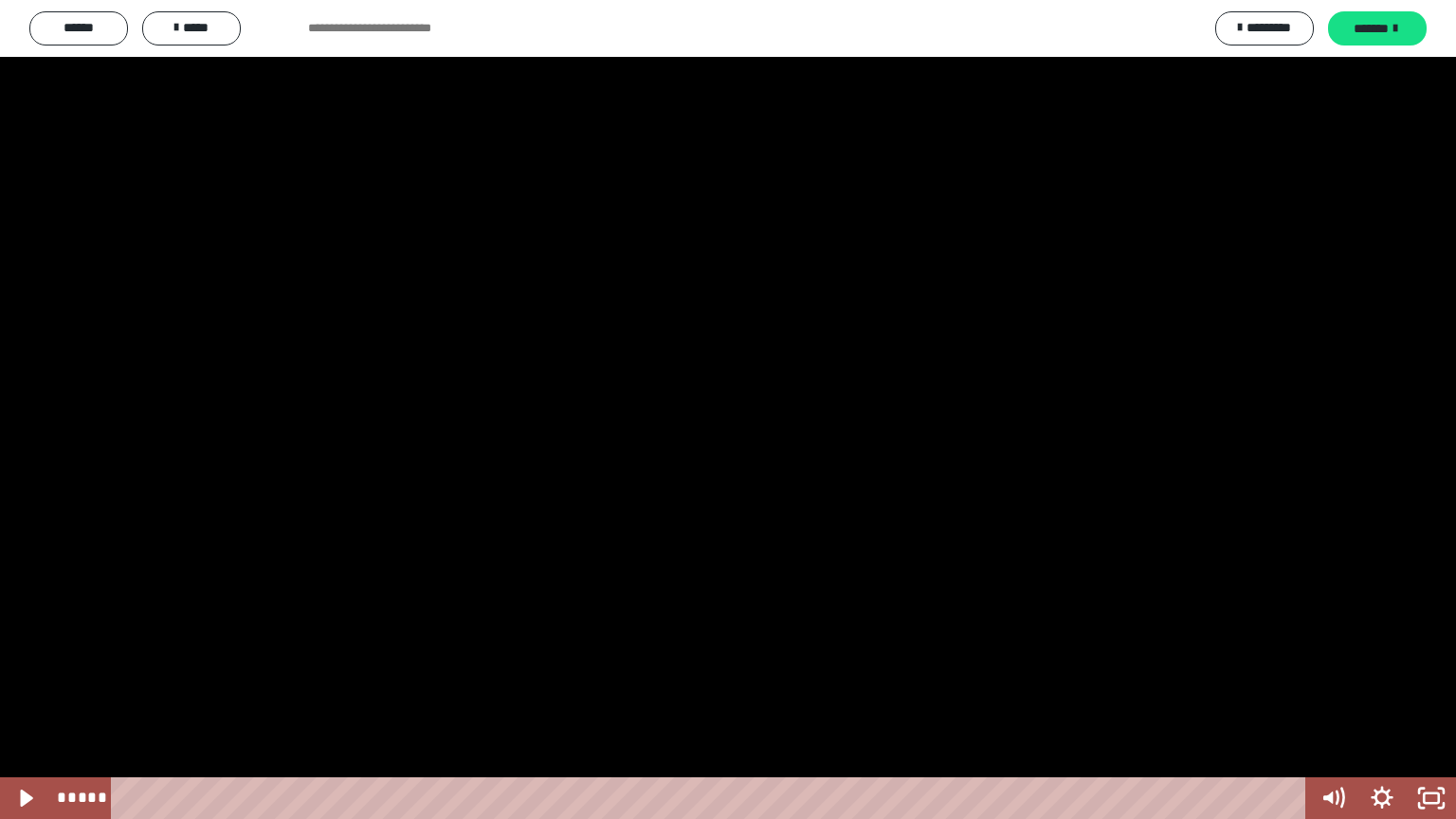 click at bounding box center (728, 410) 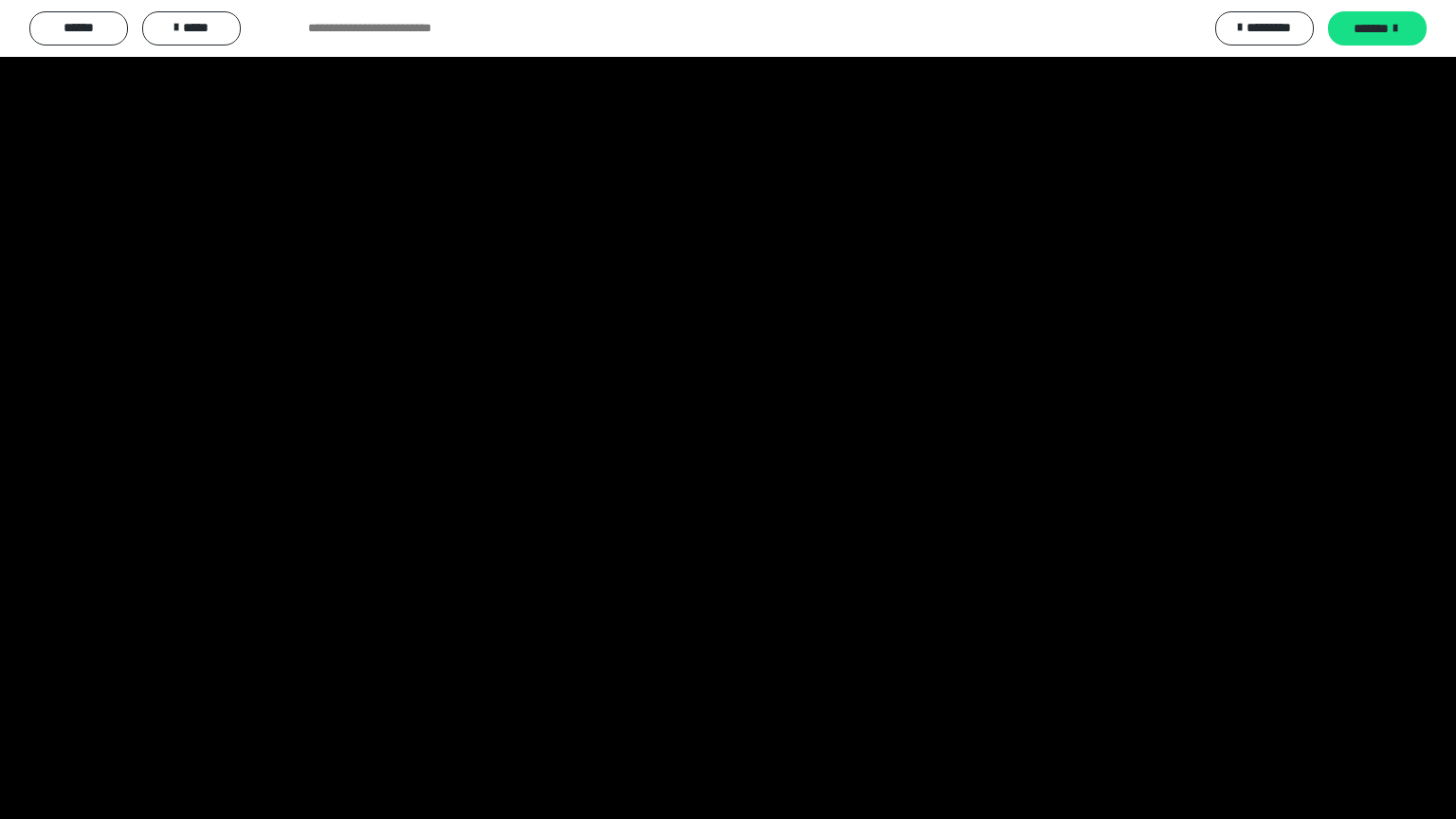 click at bounding box center (728, 410) 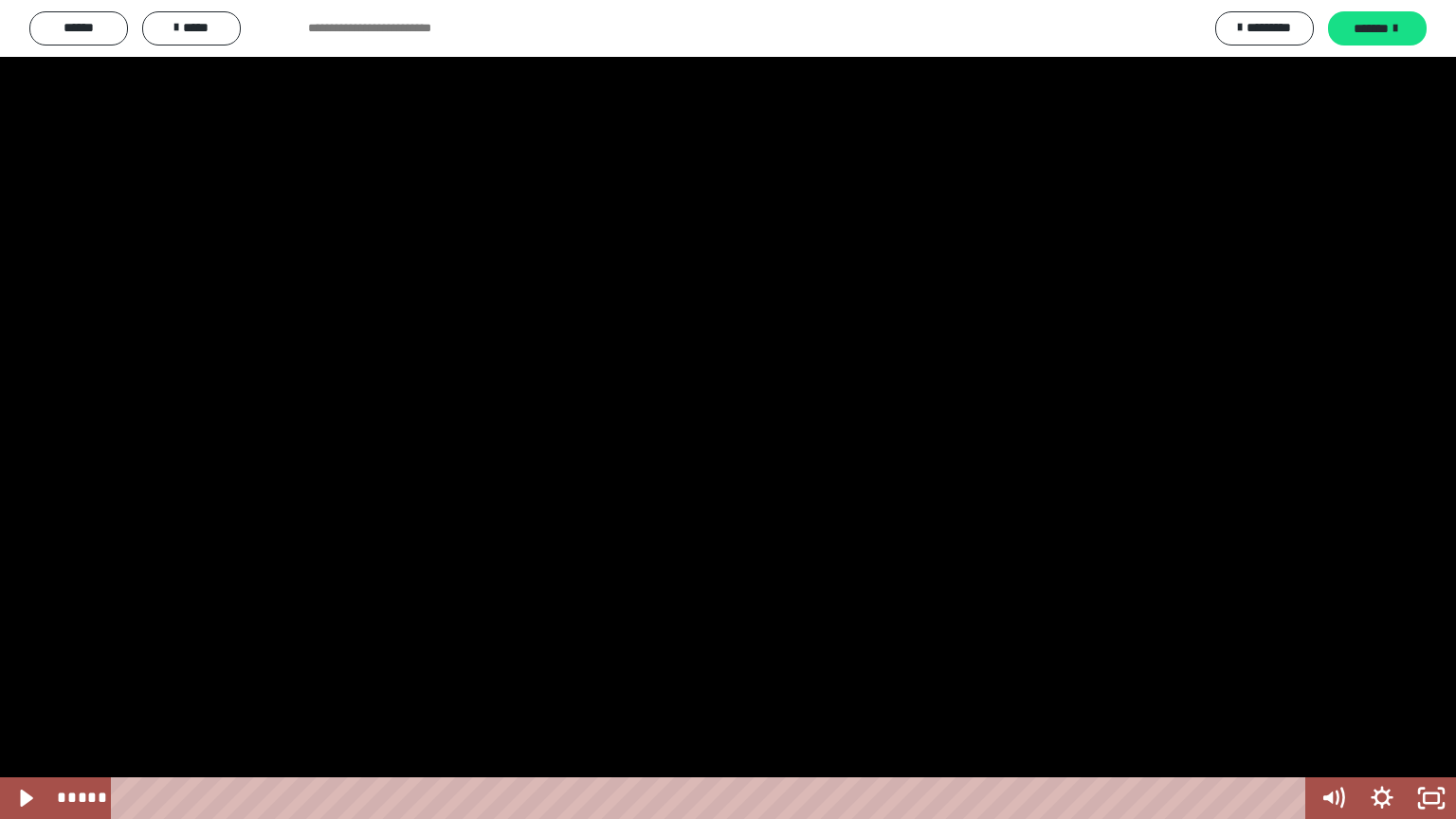 click at bounding box center (728, 410) 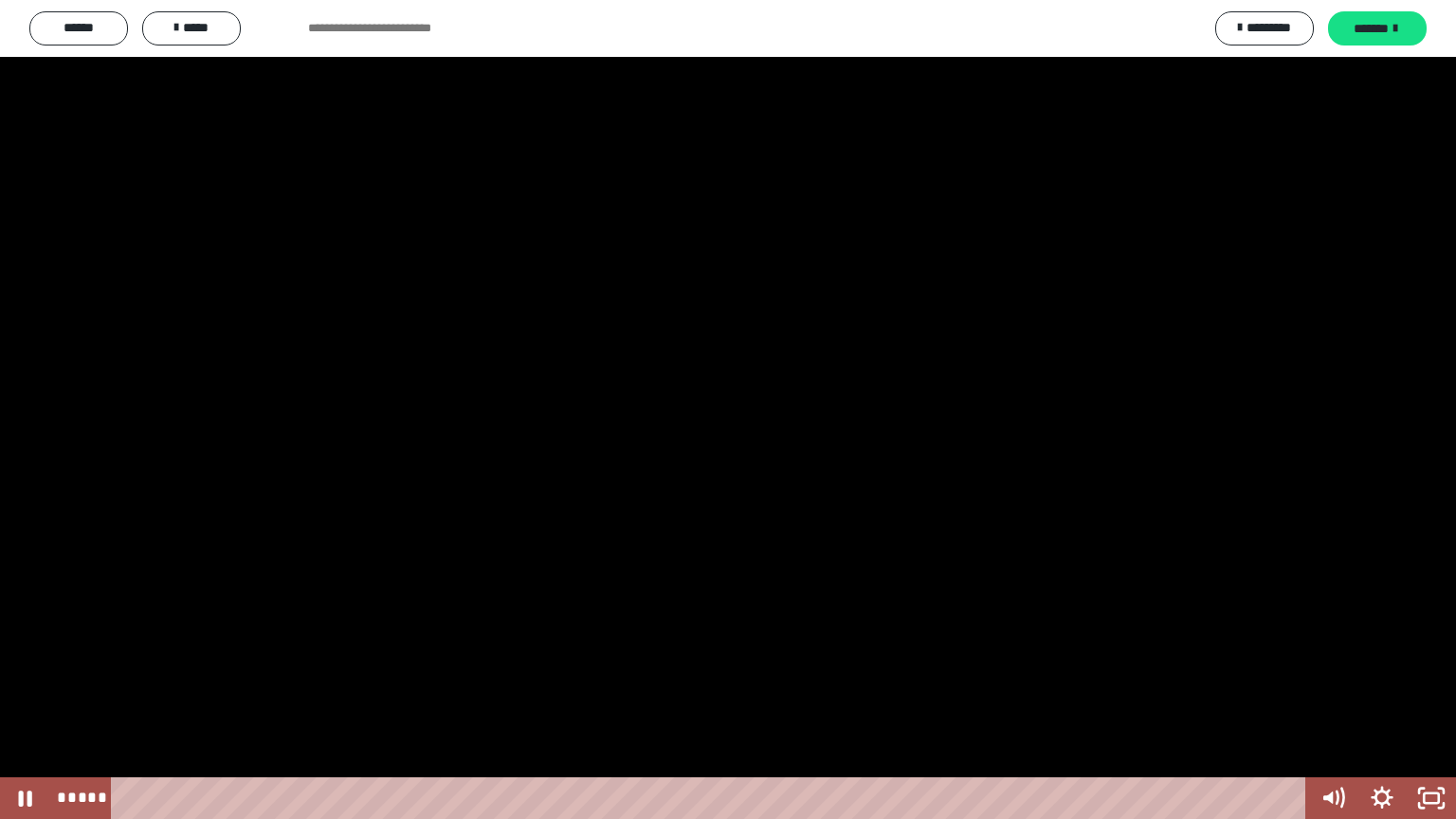 click at bounding box center [728, 410] 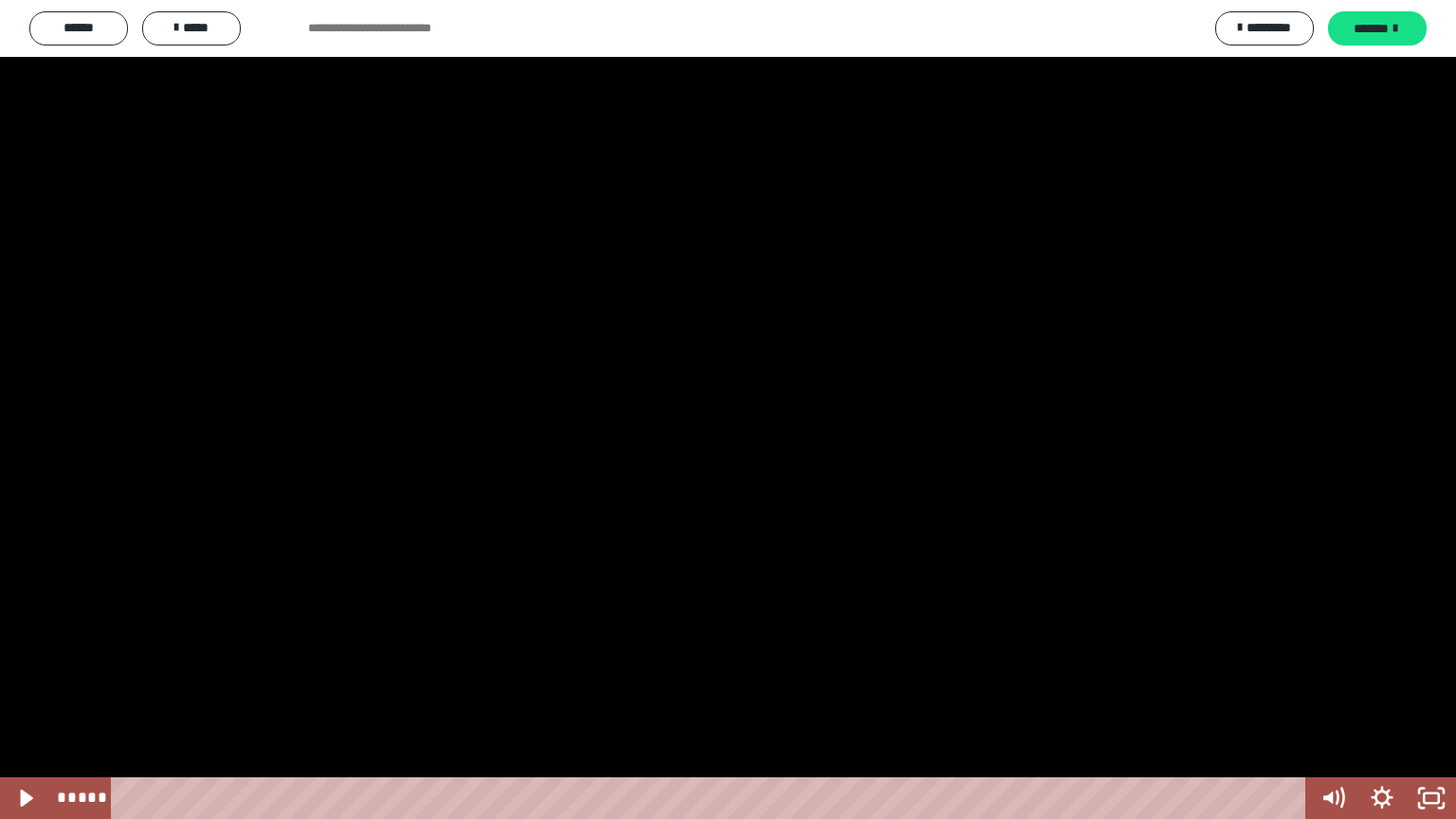 click at bounding box center (728, 410) 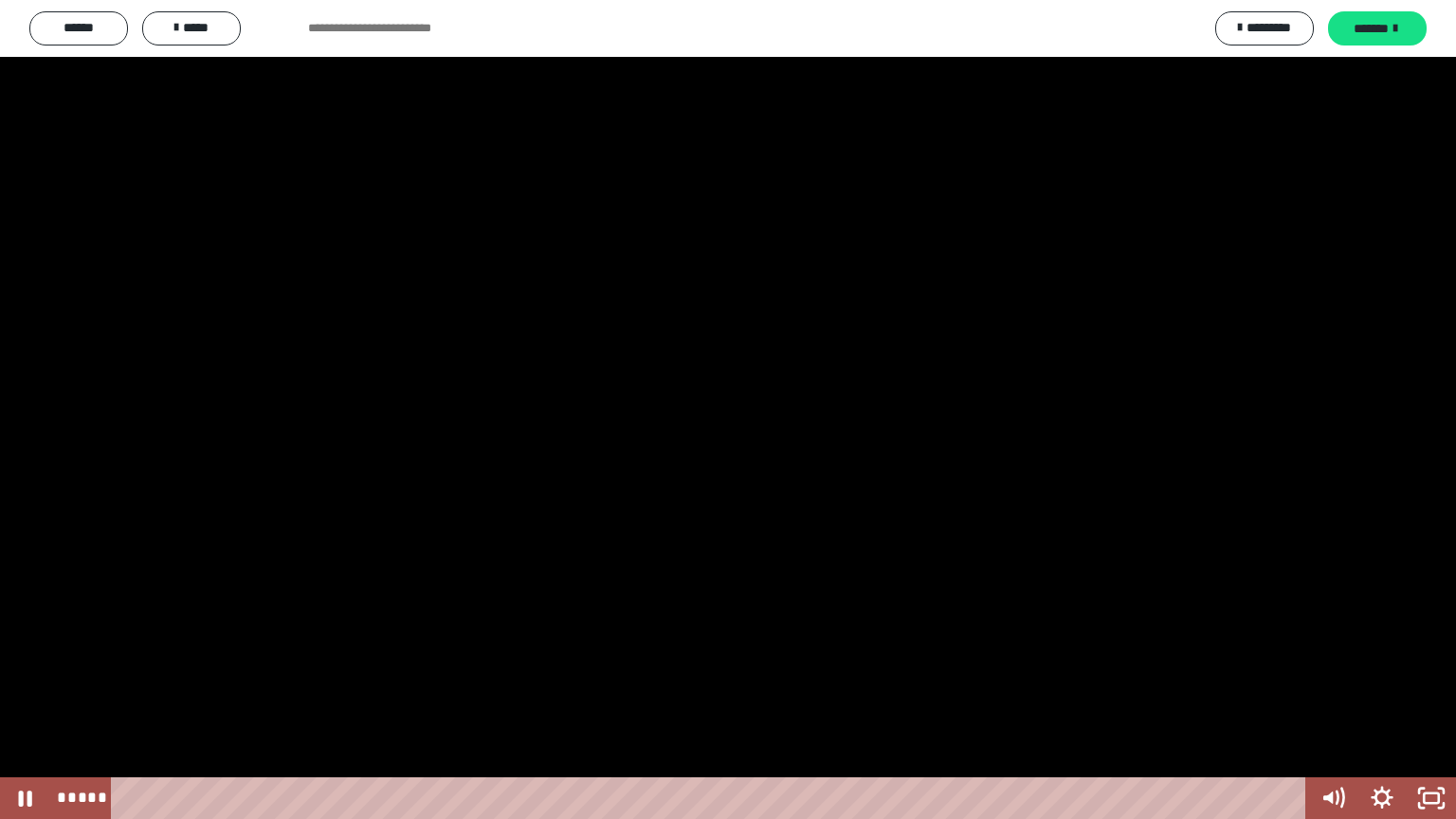 click at bounding box center (728, 410) 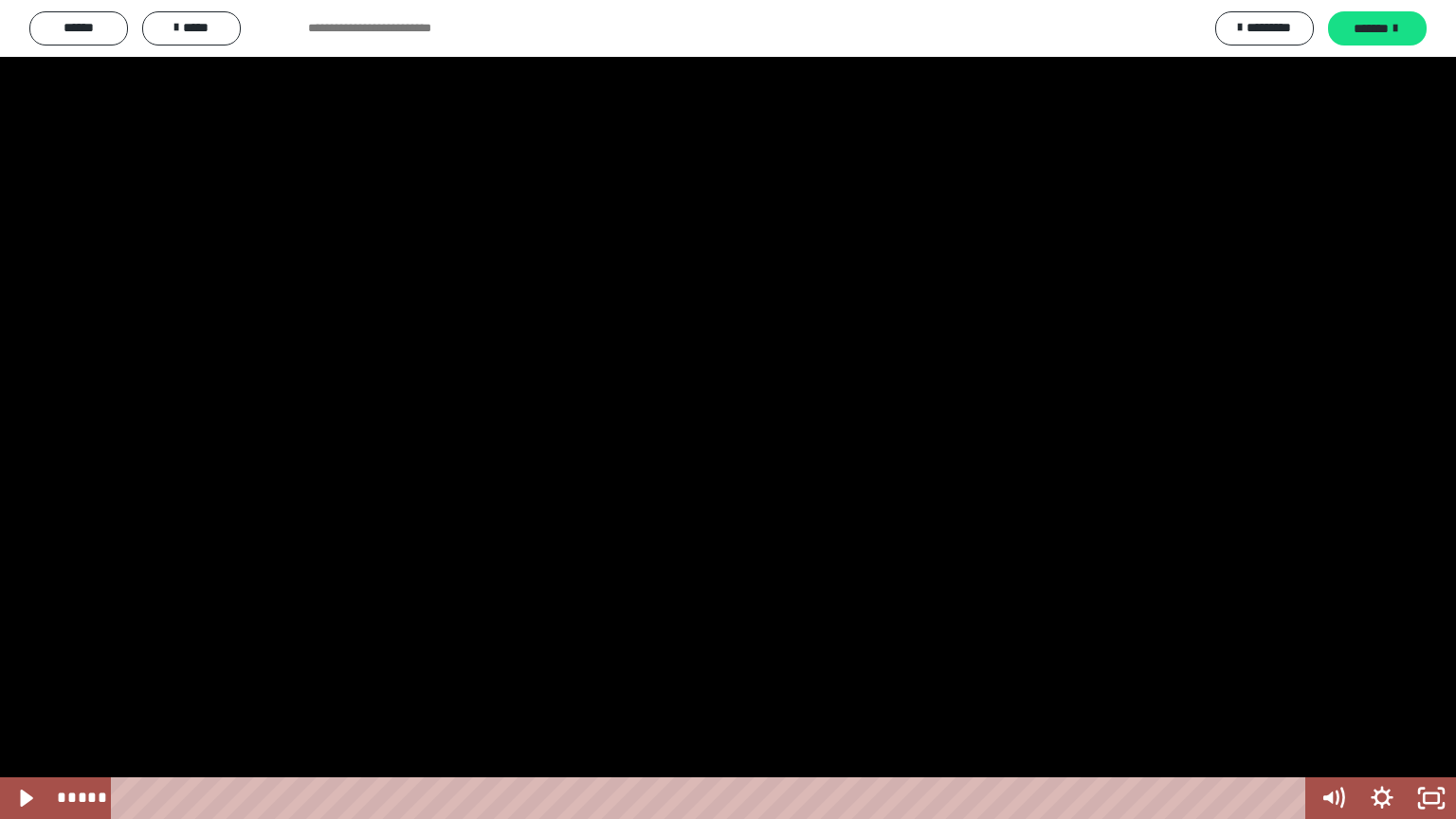 click at bounding box center (728, 410) 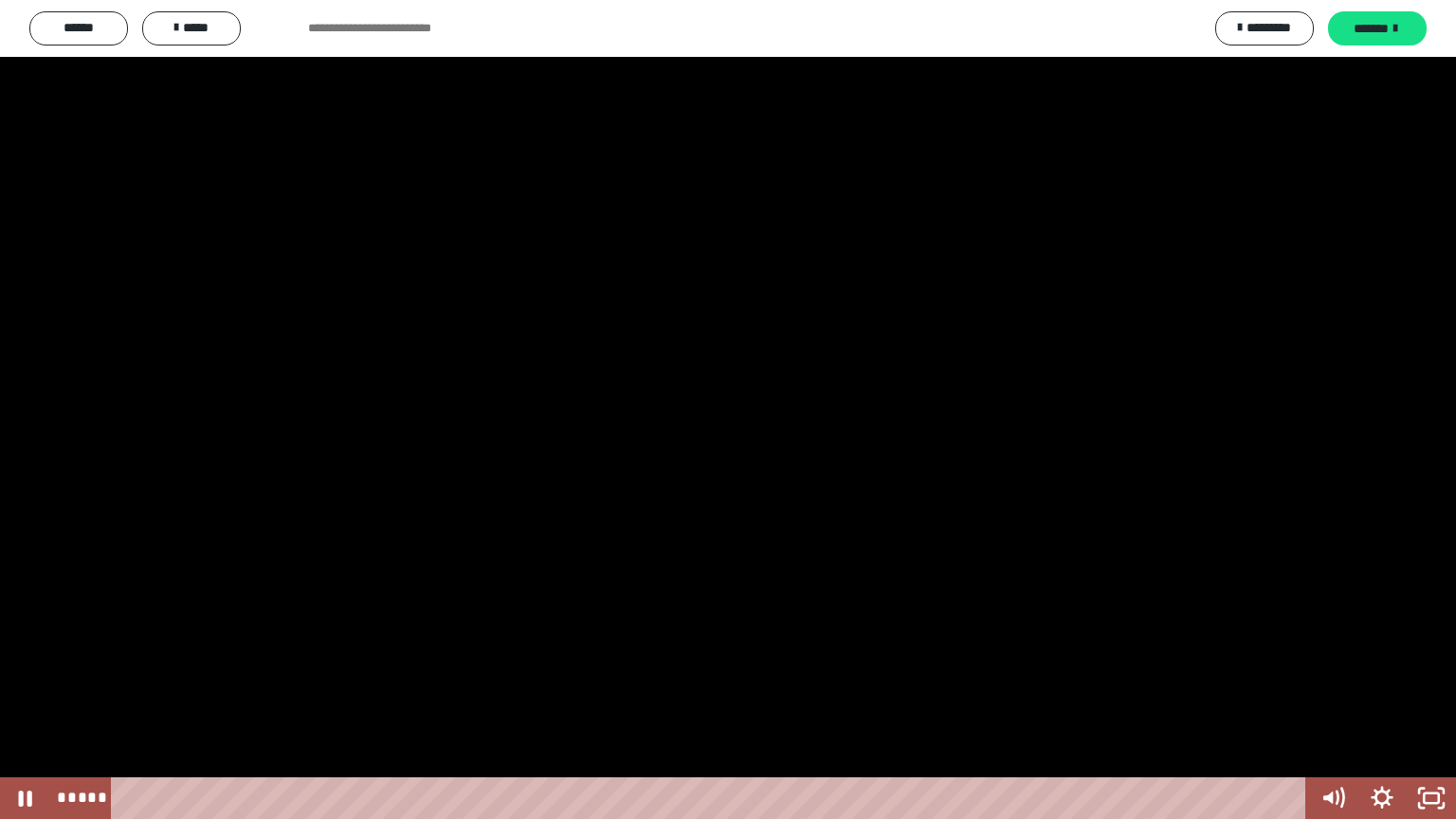 click at bounding box center [728, 410] 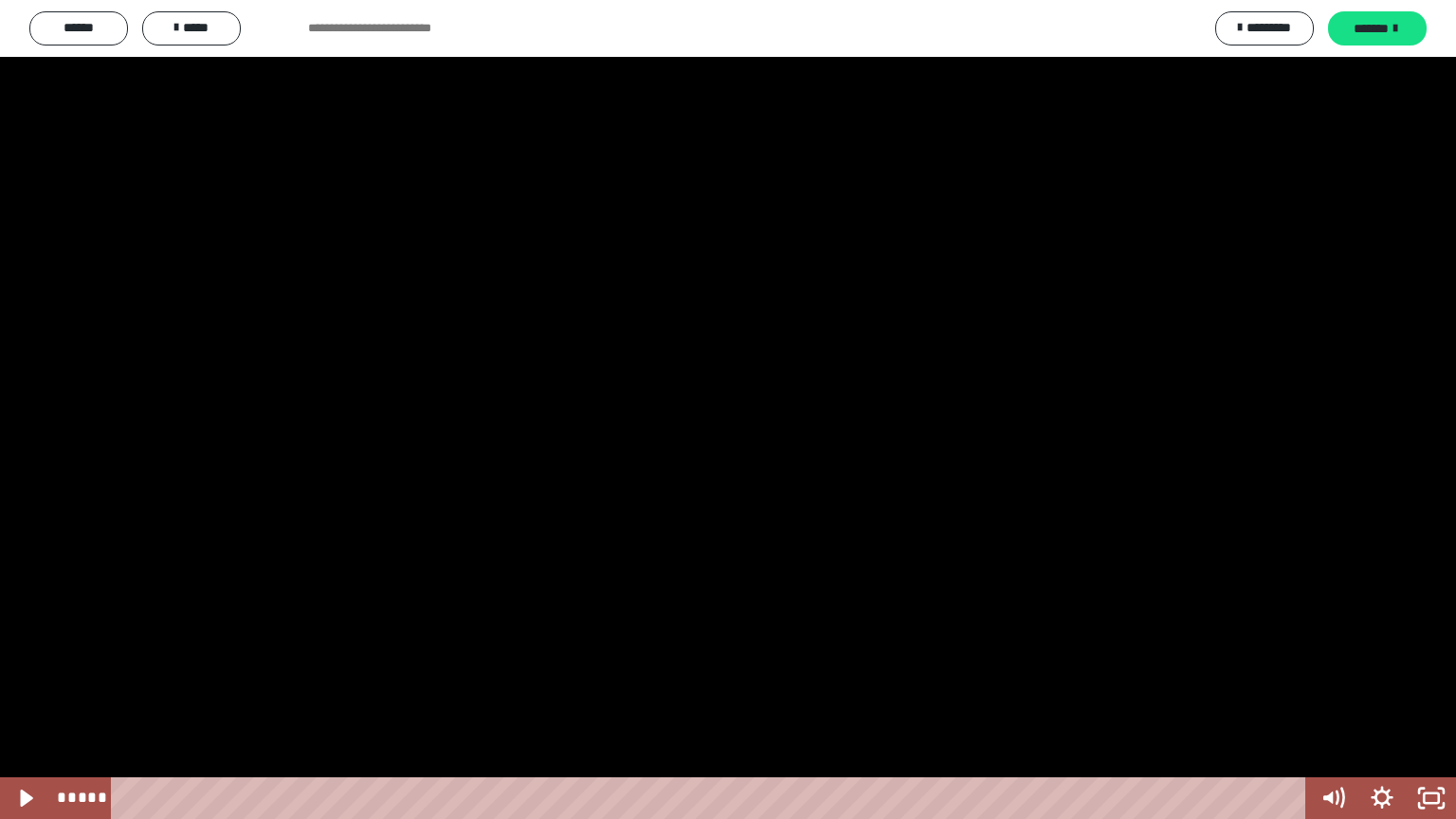 click at bounding box center [728, 410] 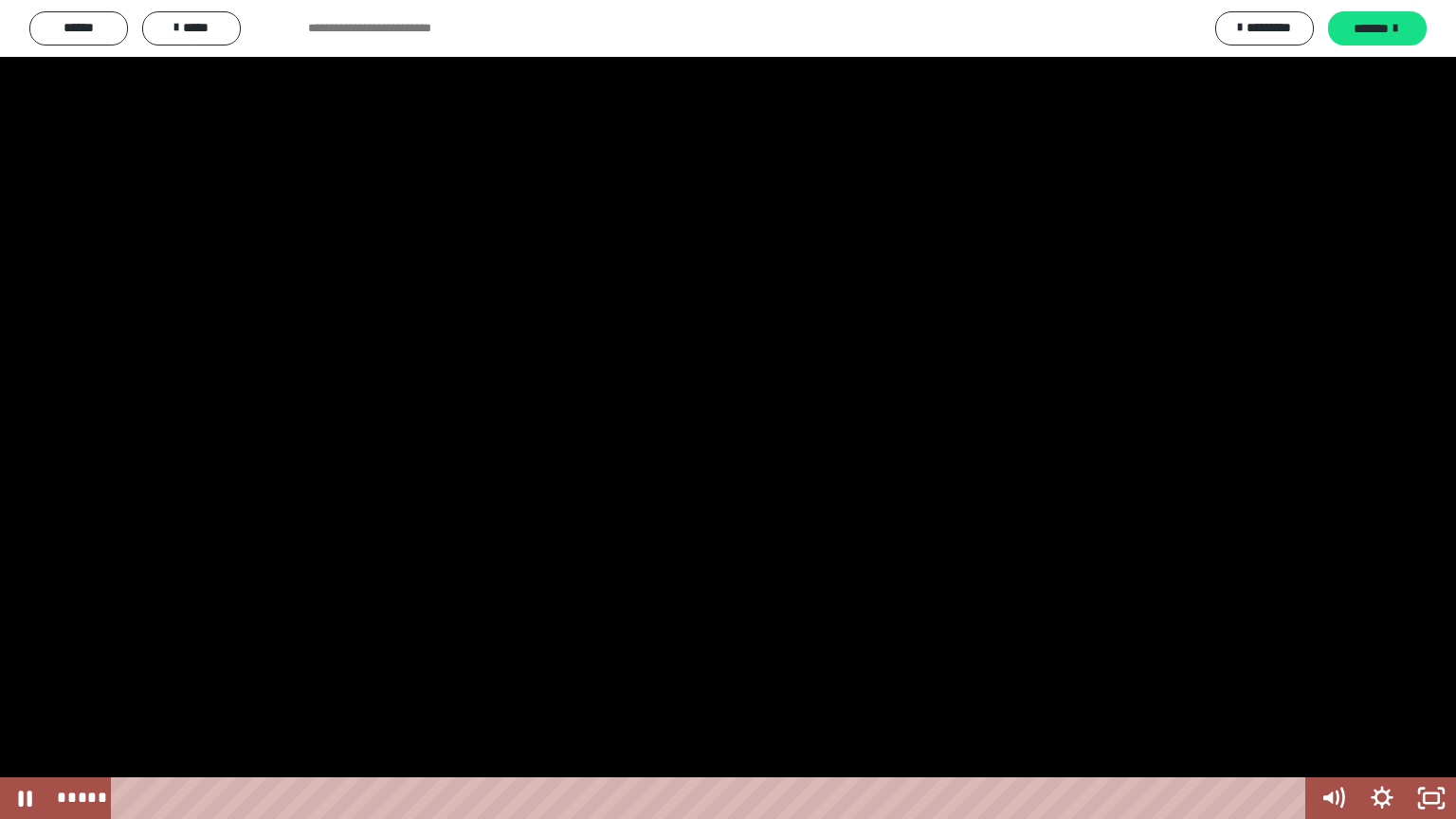 click at bounding box center [728, 410] 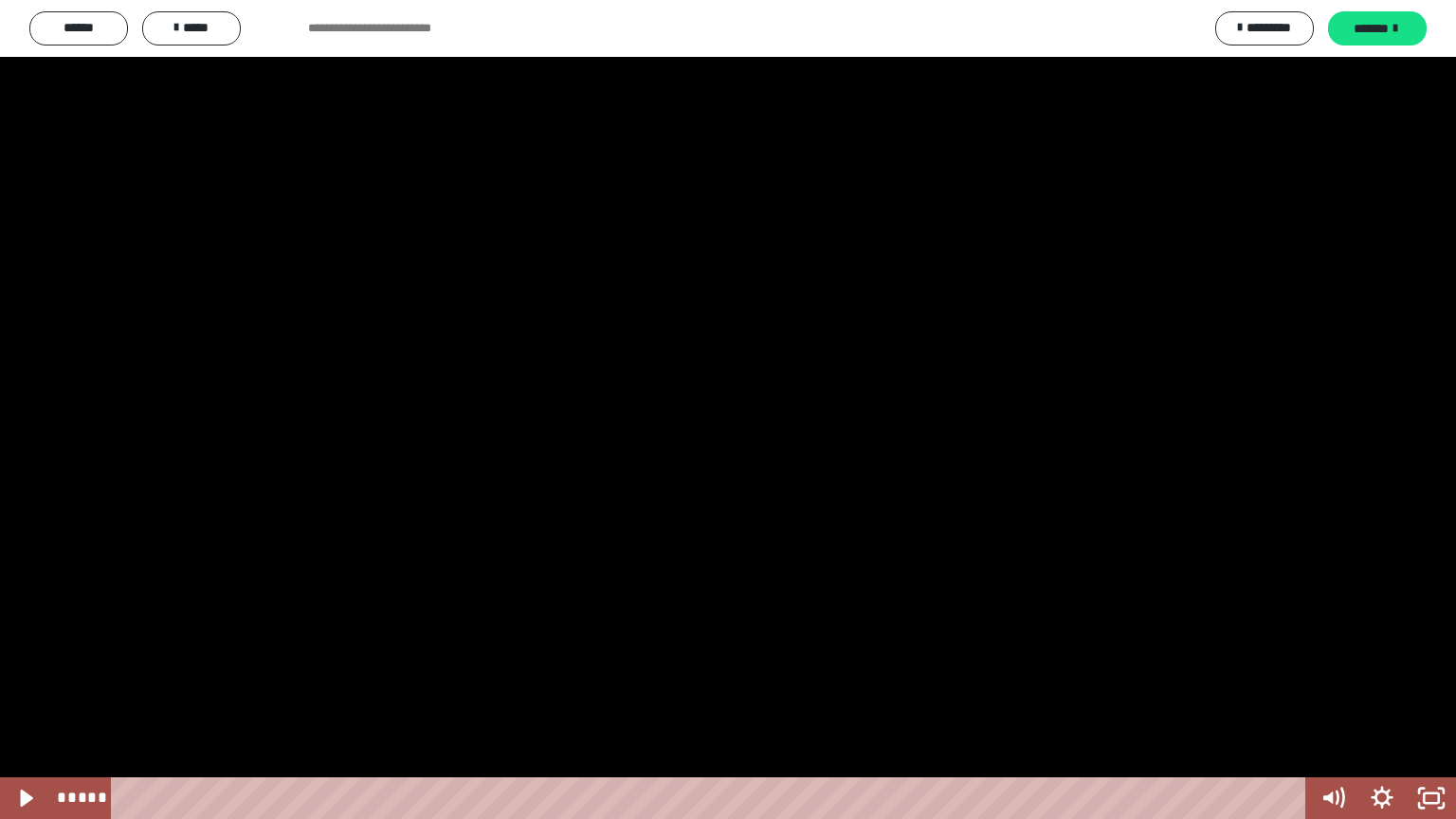 click at bounding box center (728, 410) 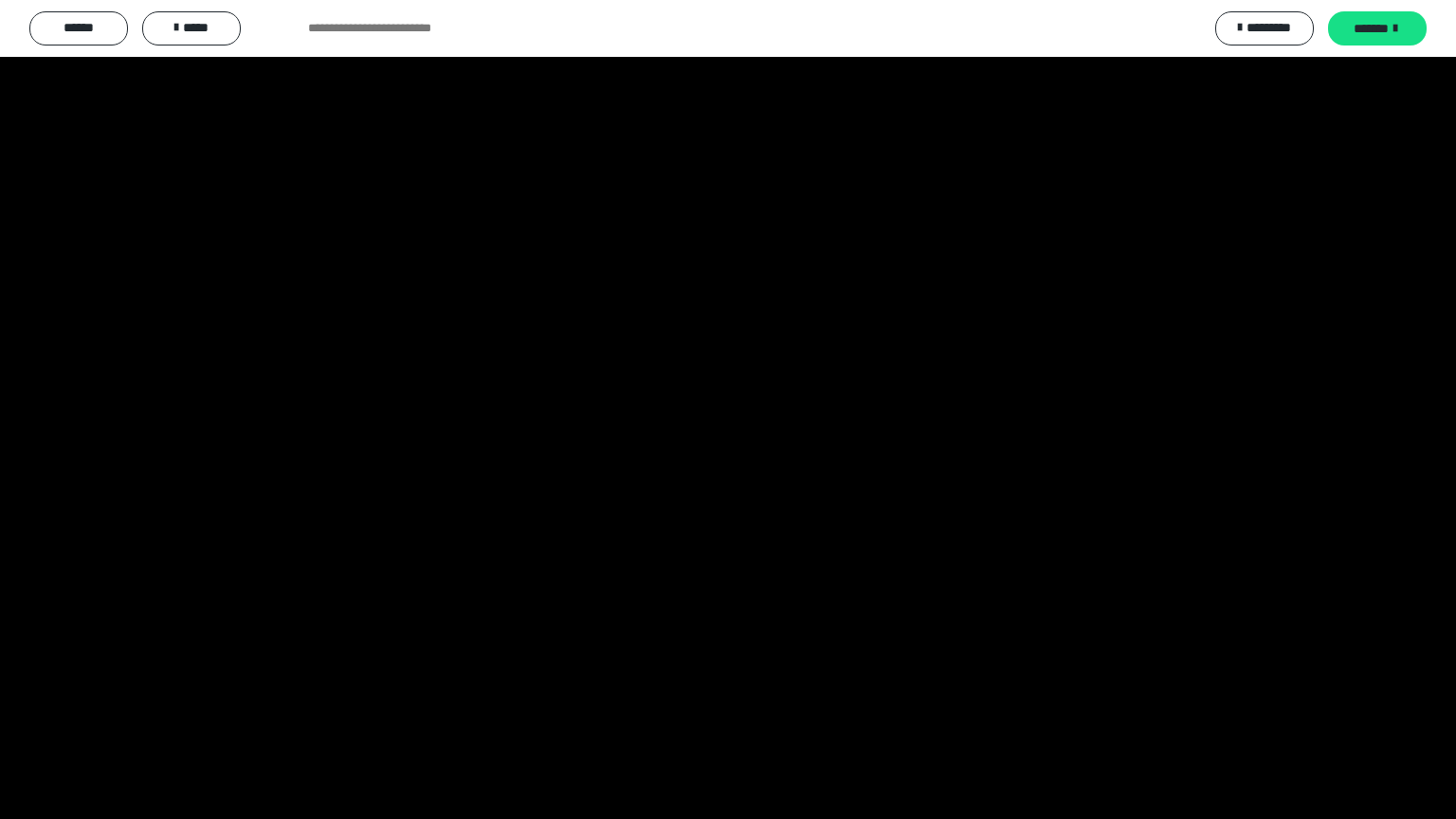 click at bounding box center [728, 410] 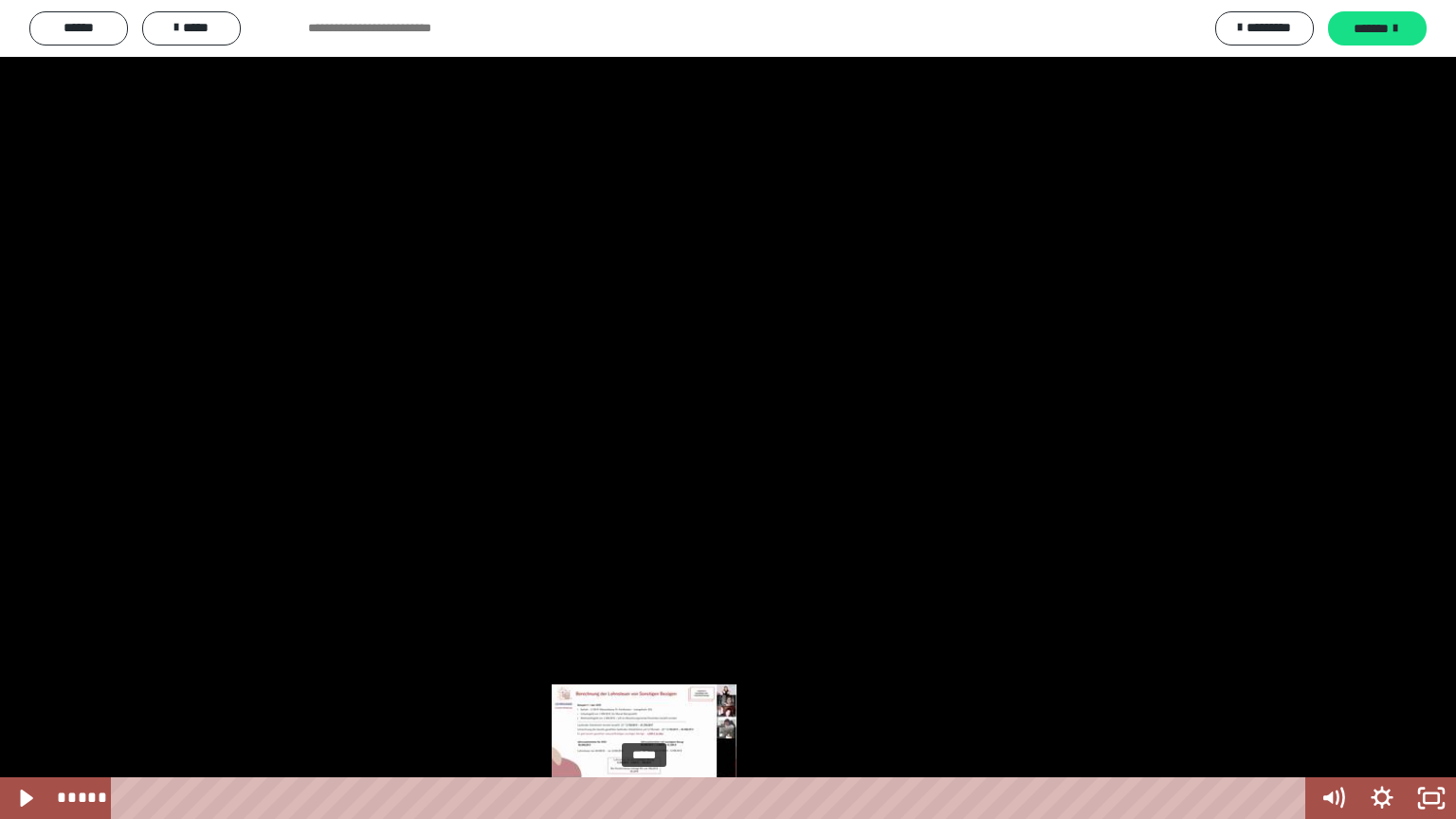 click on "*****" at bounding box center [712, 798] 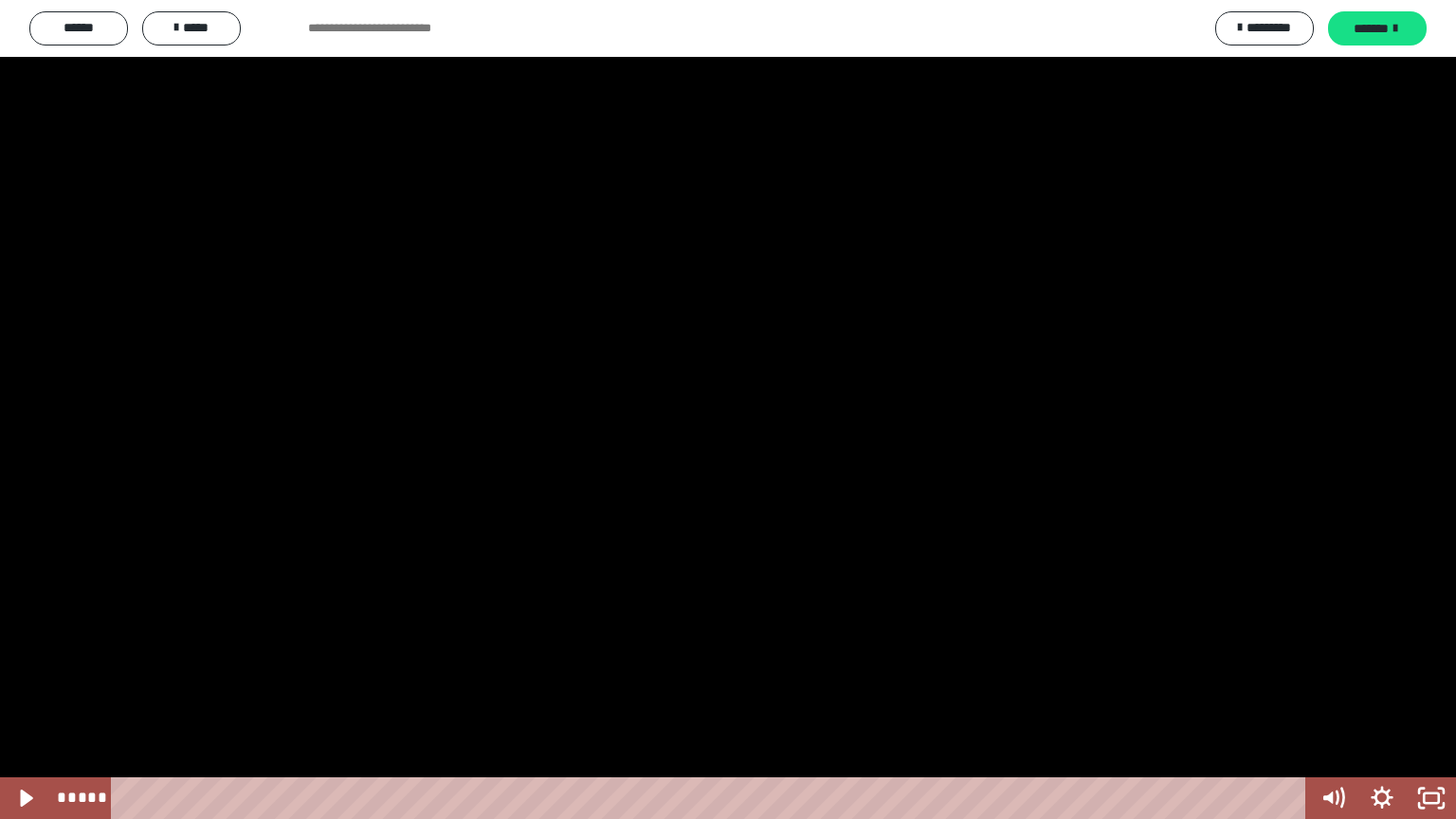 click at bounding box center [728, 410] 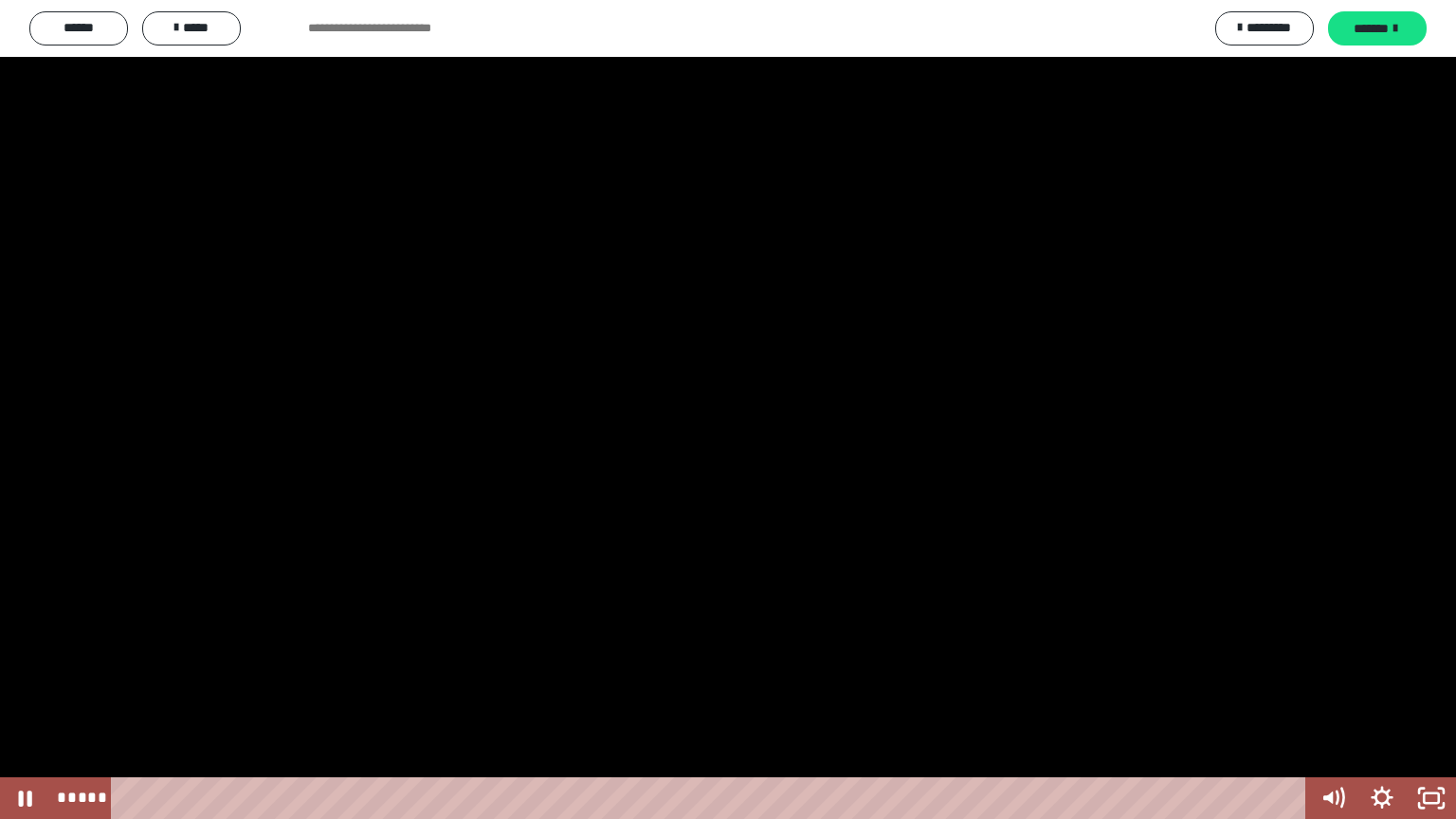 click at bounding box center (728, 410) 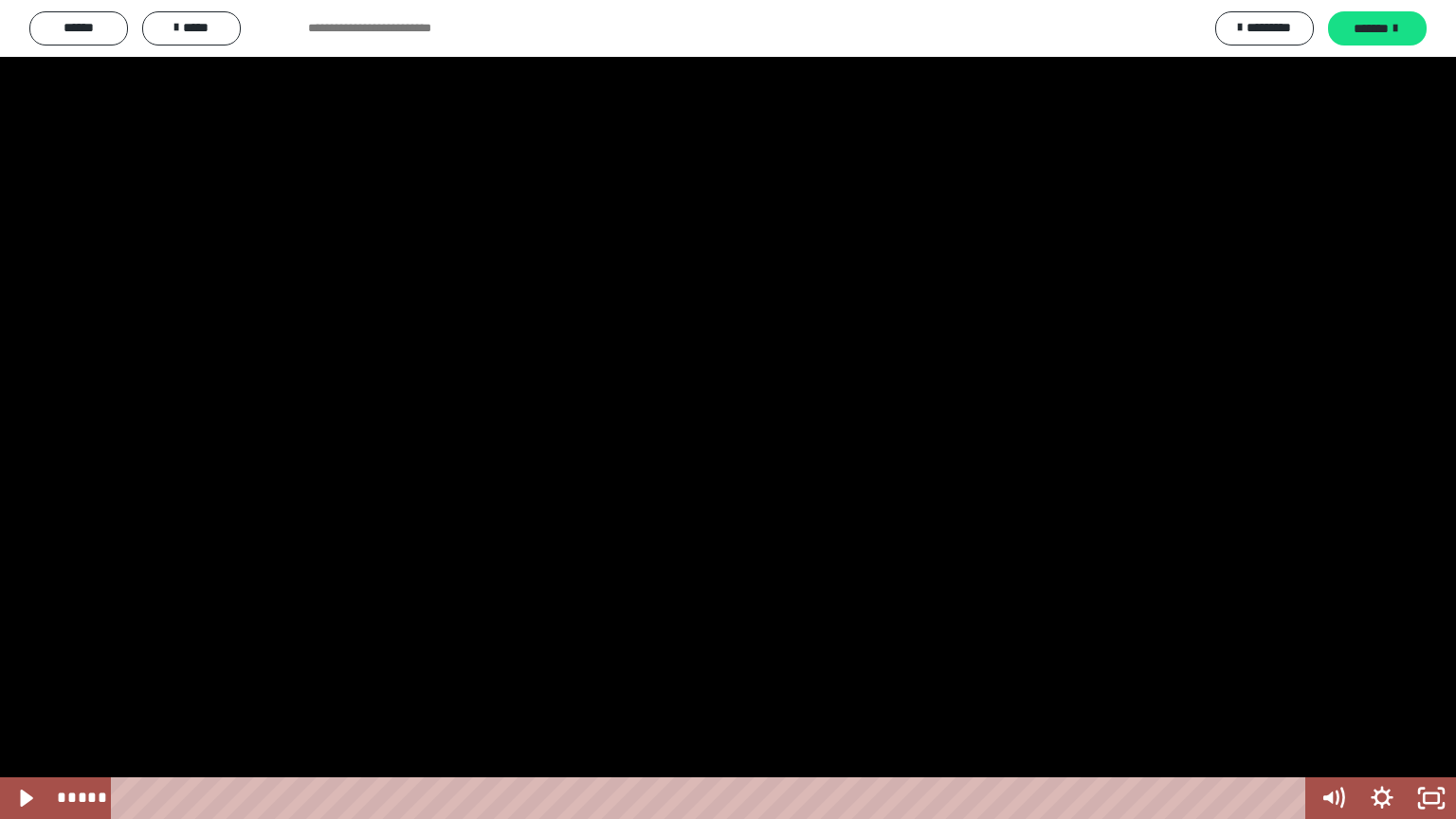 click at bounding box center (728, 410) 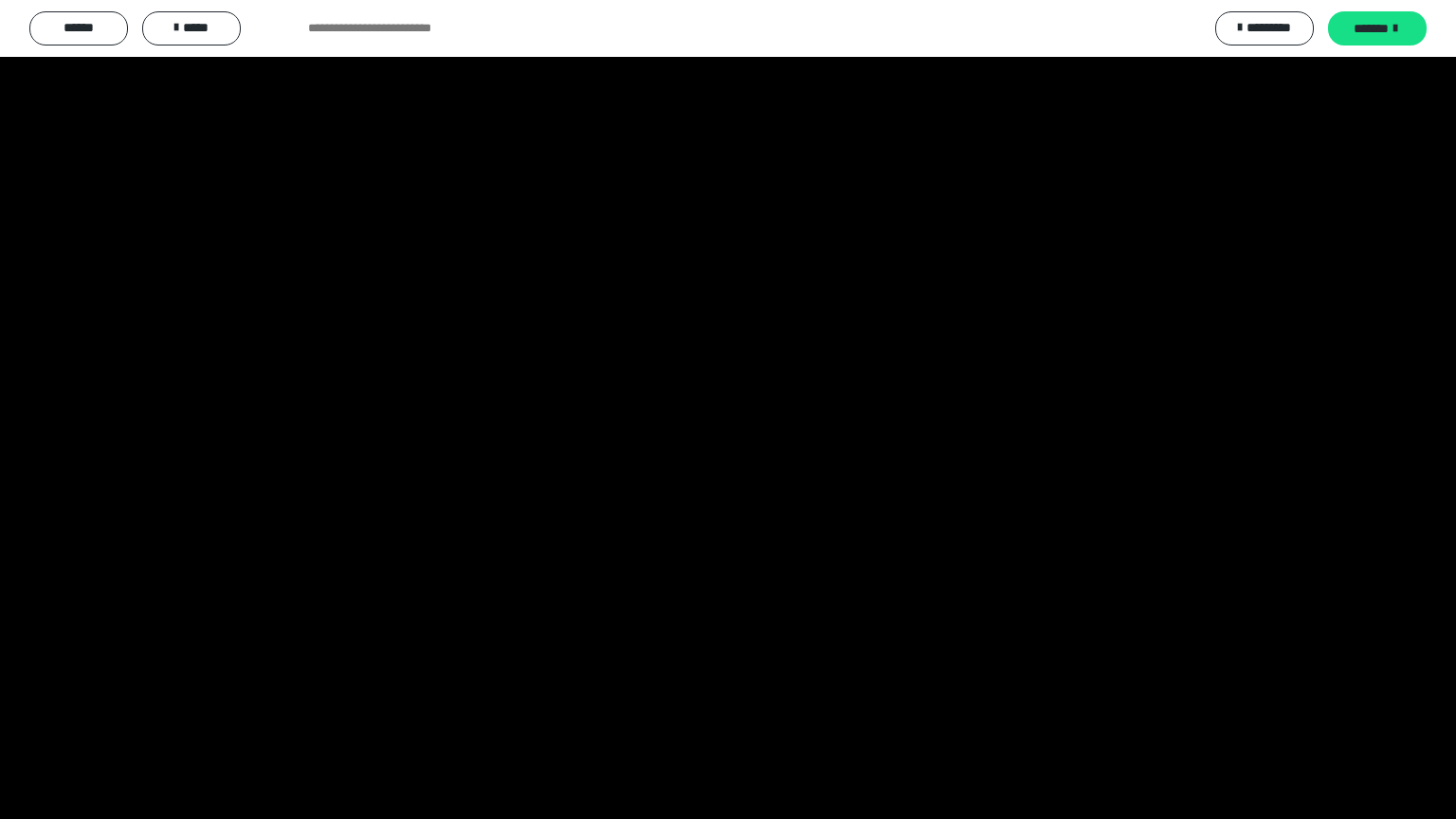 click at bounding box center (728, 410) 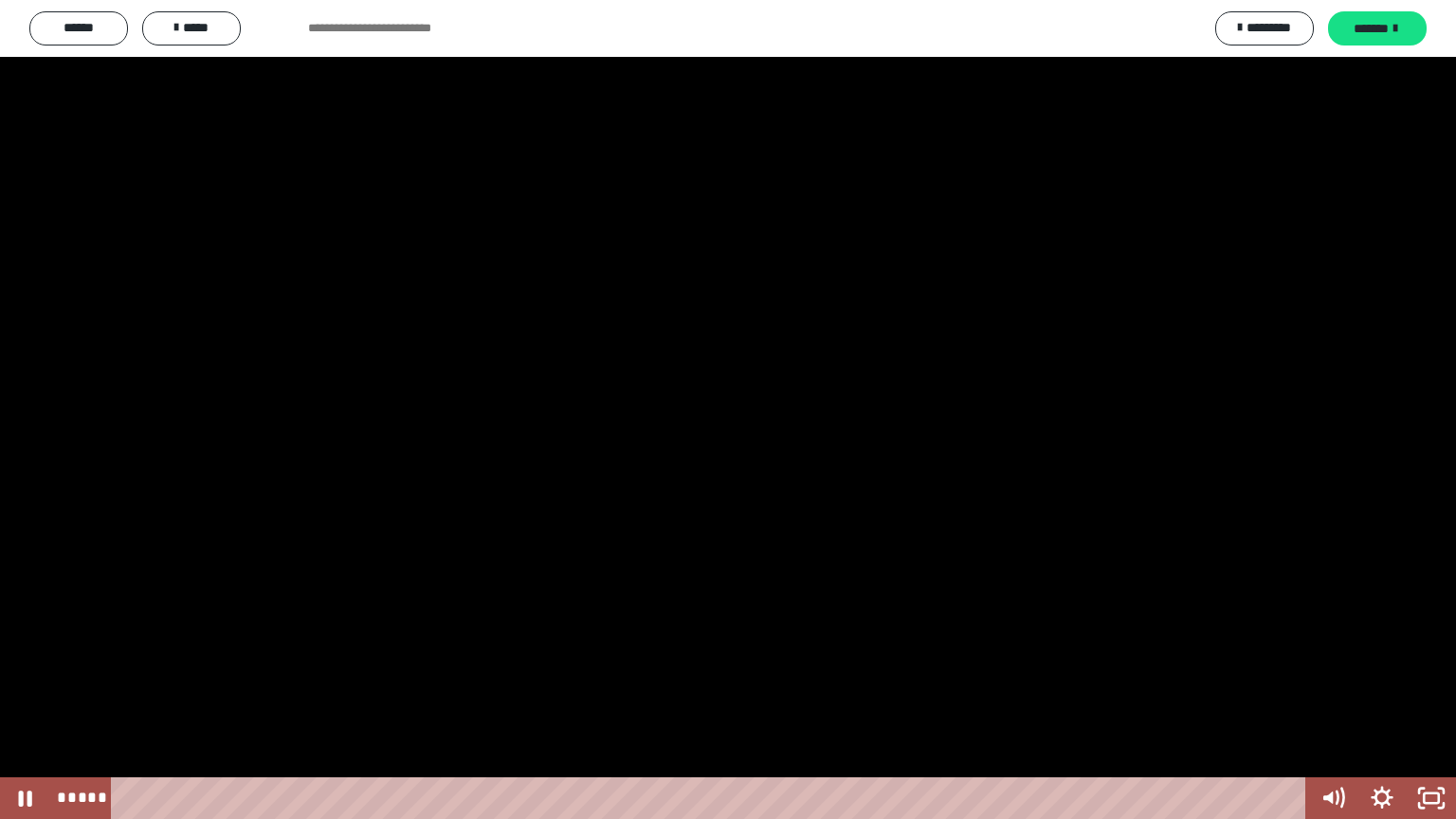 click at bounding box center [728, 410] 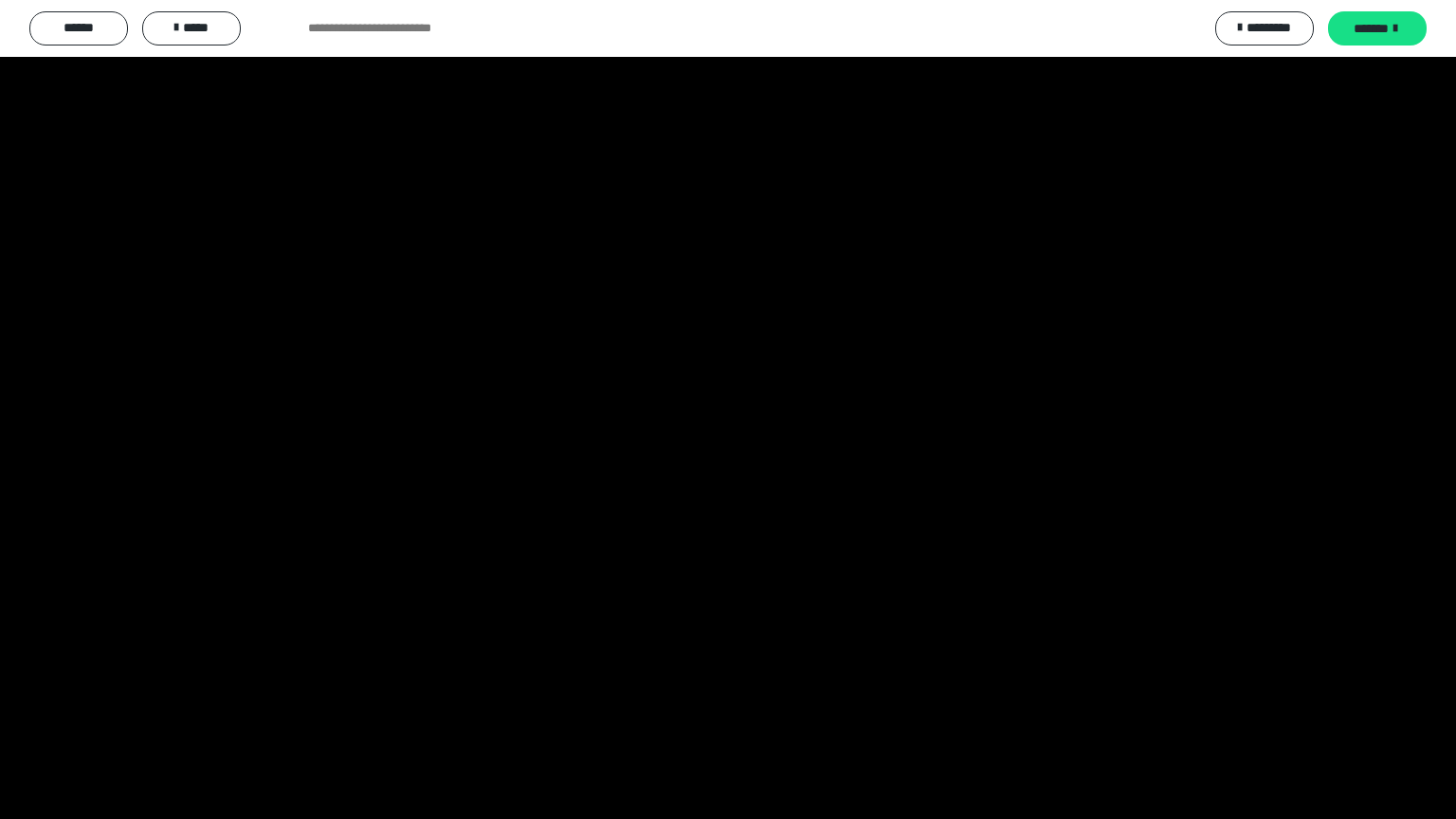 click at bounding box center [728, 410] 